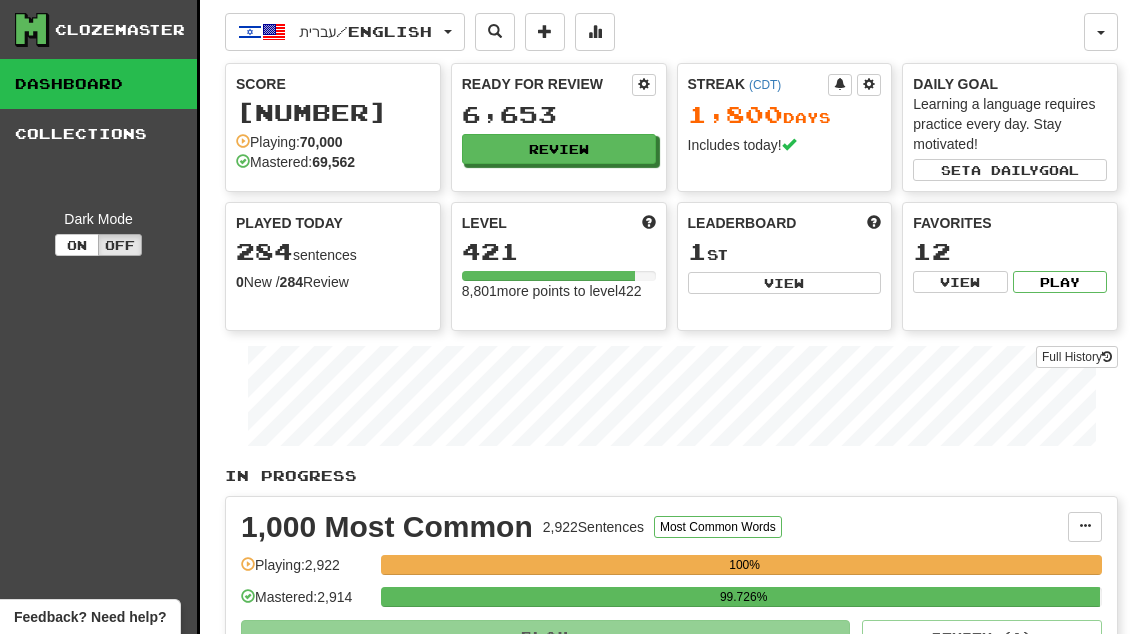 click on "Review" at bounding box center [559, 149] 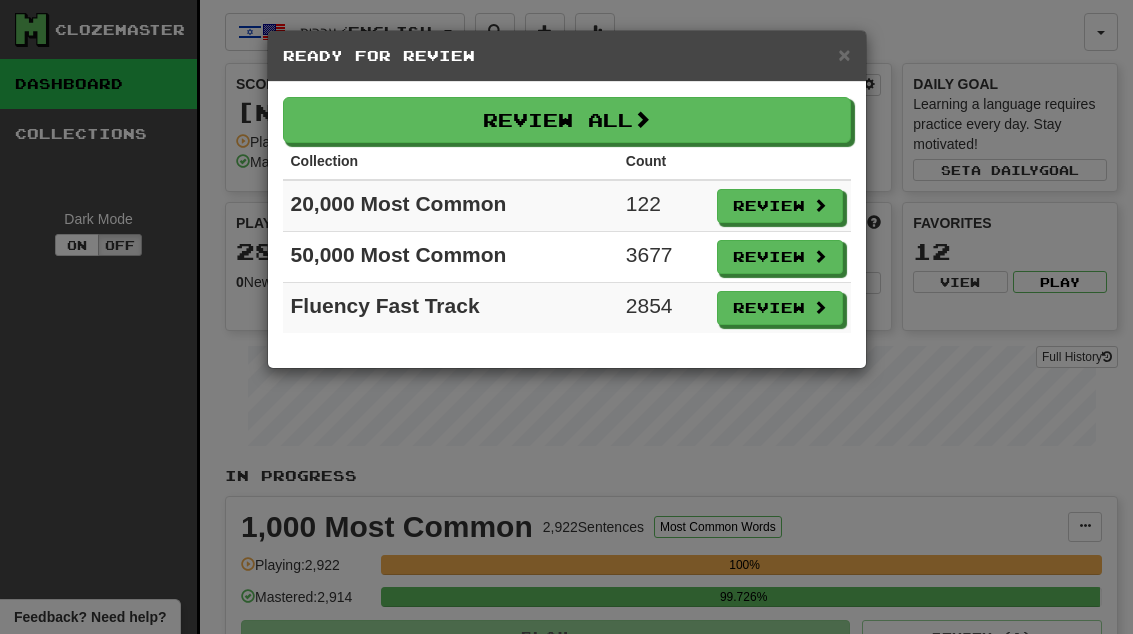click on "Review" at bounding box center [780, 206] 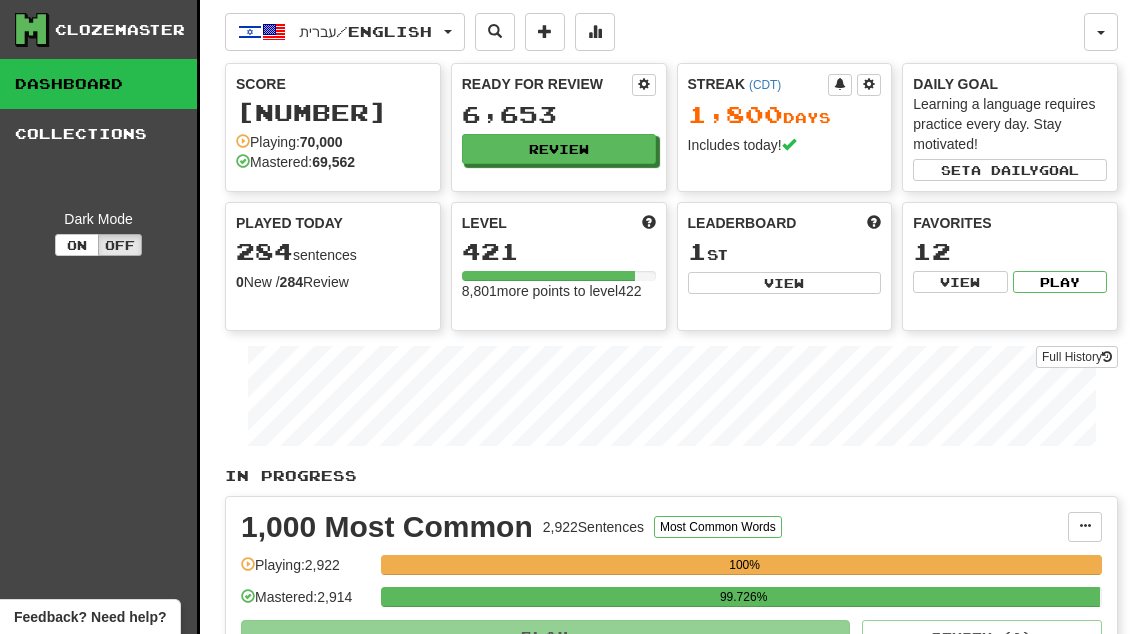 select on "**" 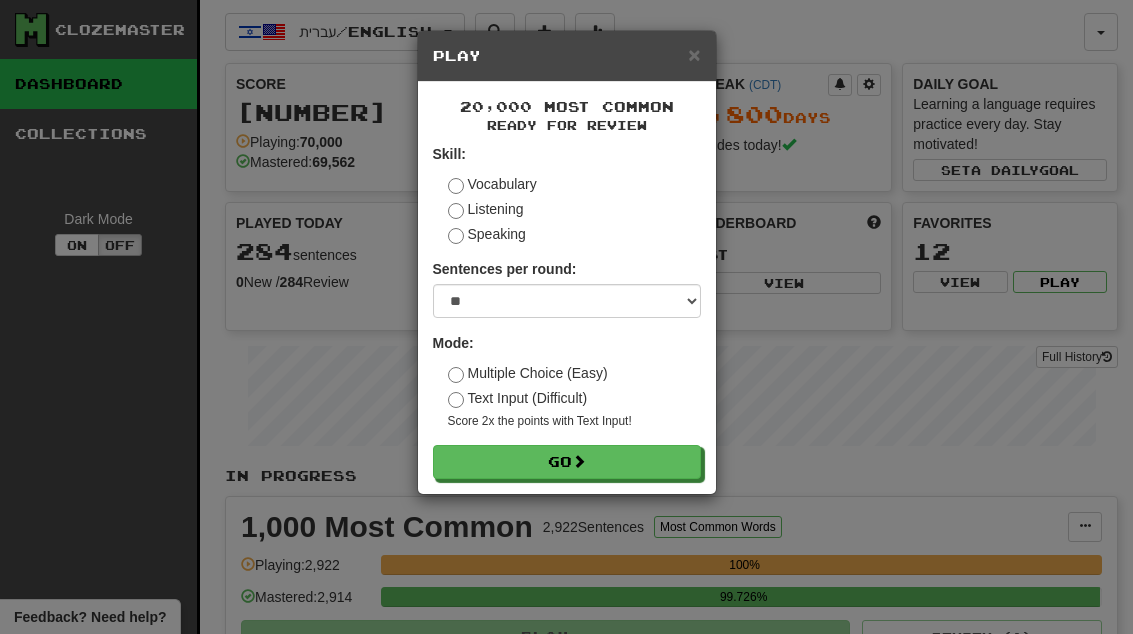 click on "Go" at bounding box center [567, 462] 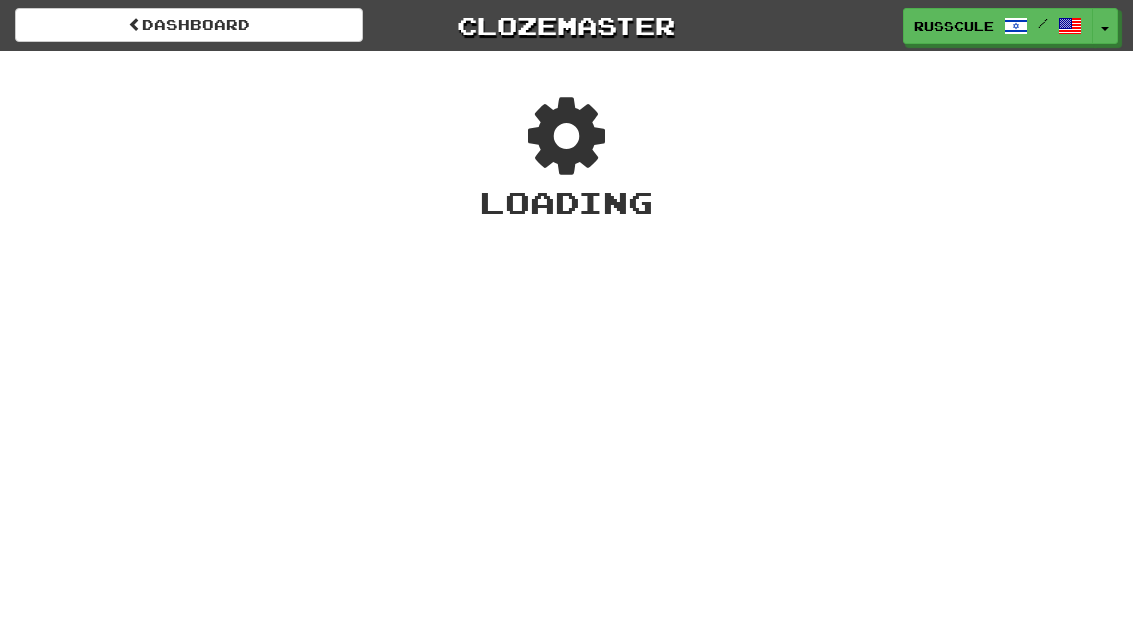 scroll, scrollTop: 0, scrollLeft: 0, axis: both 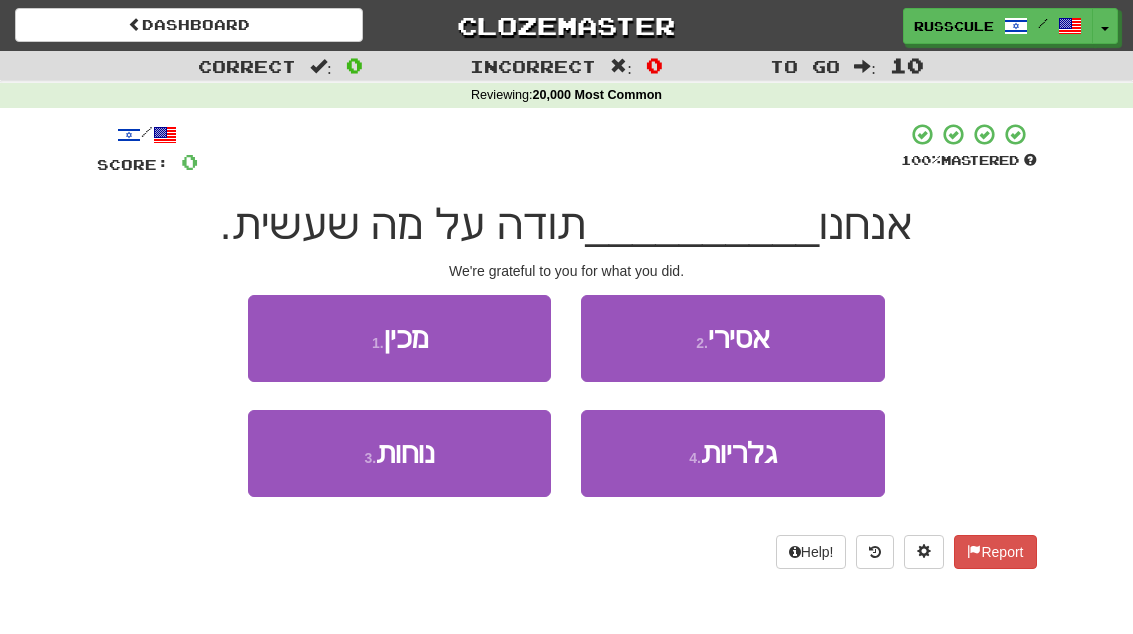 click on "2 .  אסירי" at bounding box center [732, 338] 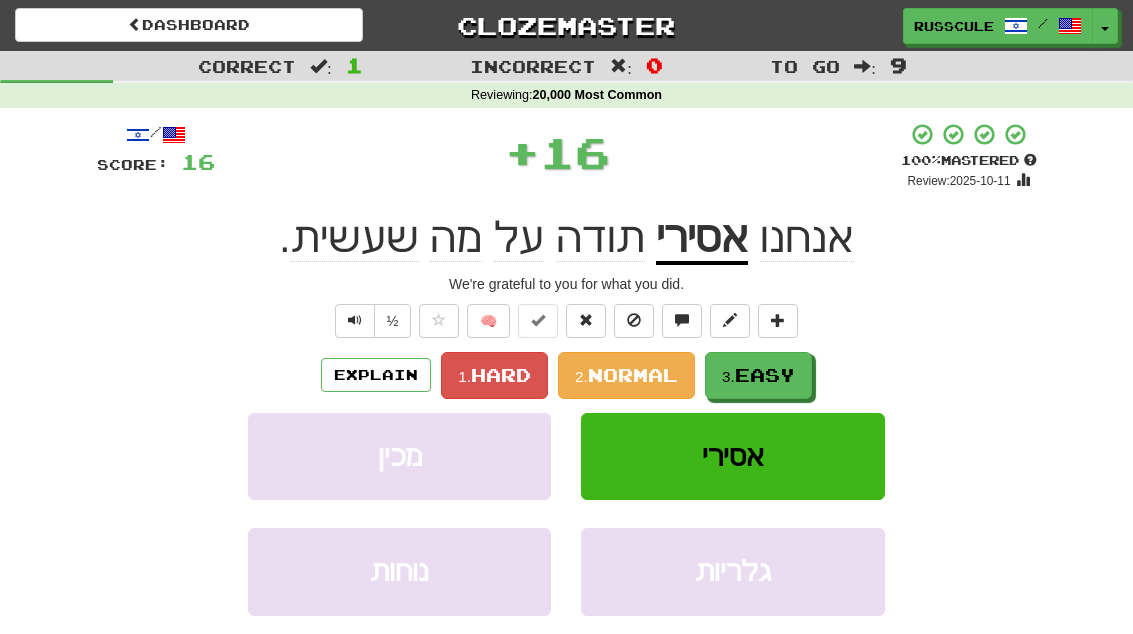 click on "Easy" at bounding box center (765, 375) 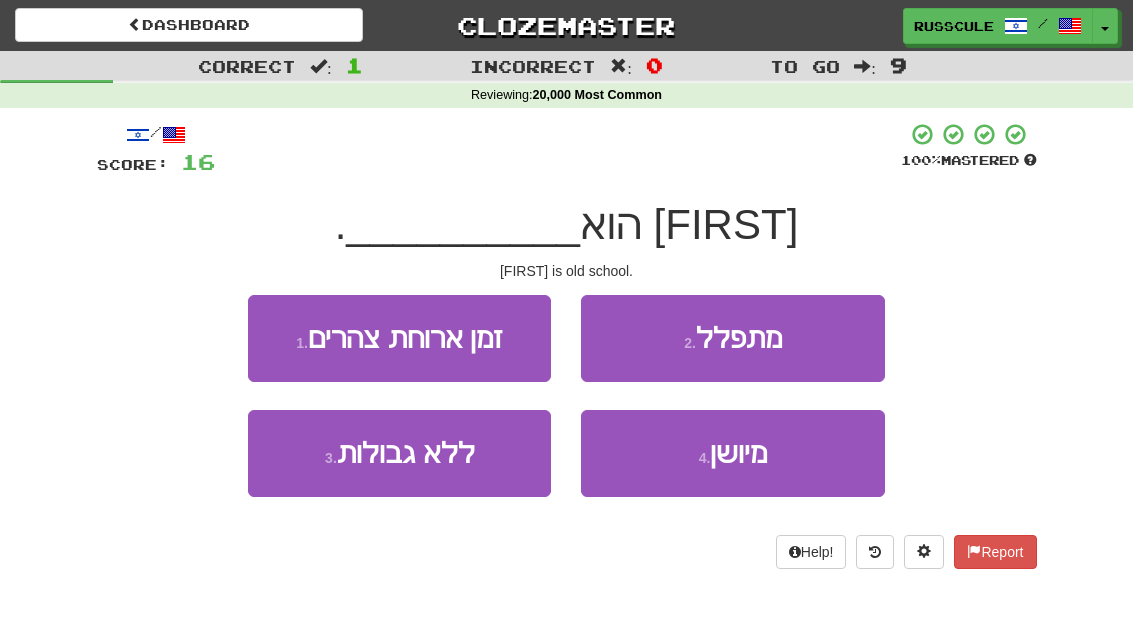 click on "4 .  מיושן" at bounding box center [732, 453] 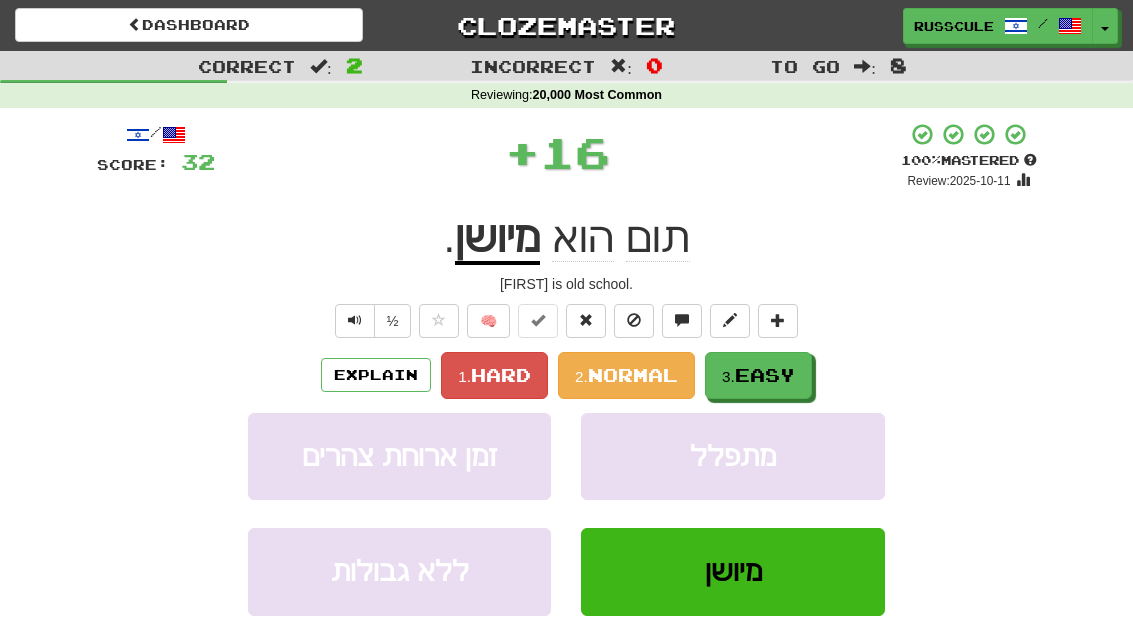 click on "3.  Easy" at bounding box center [758, 375] 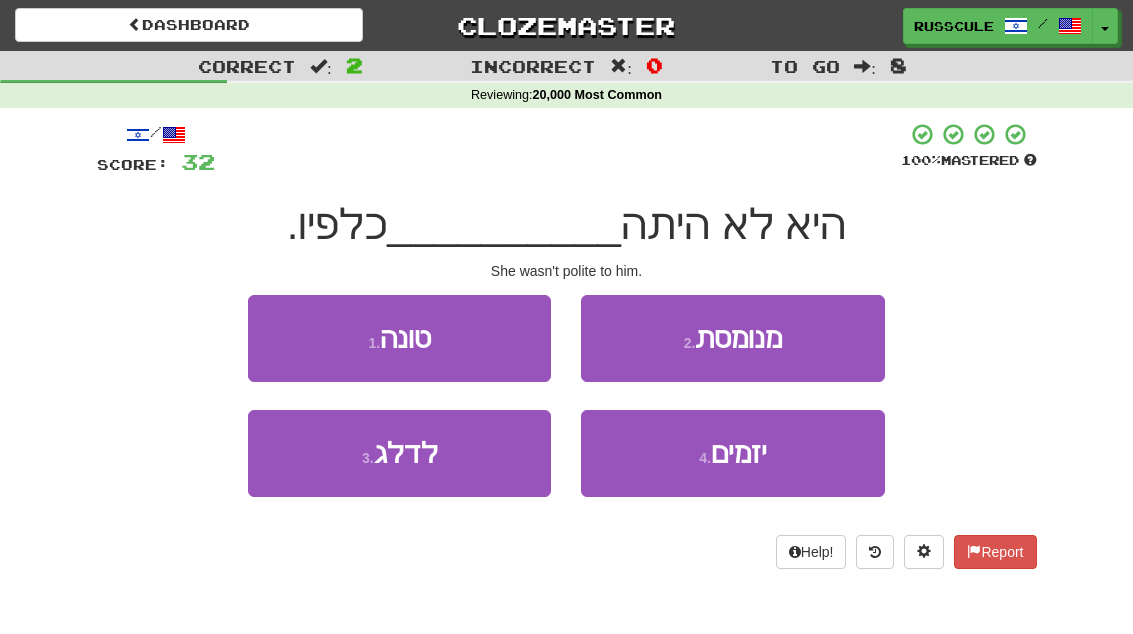 click on "2 .  מנומסת" at bounding box center (732, 338) 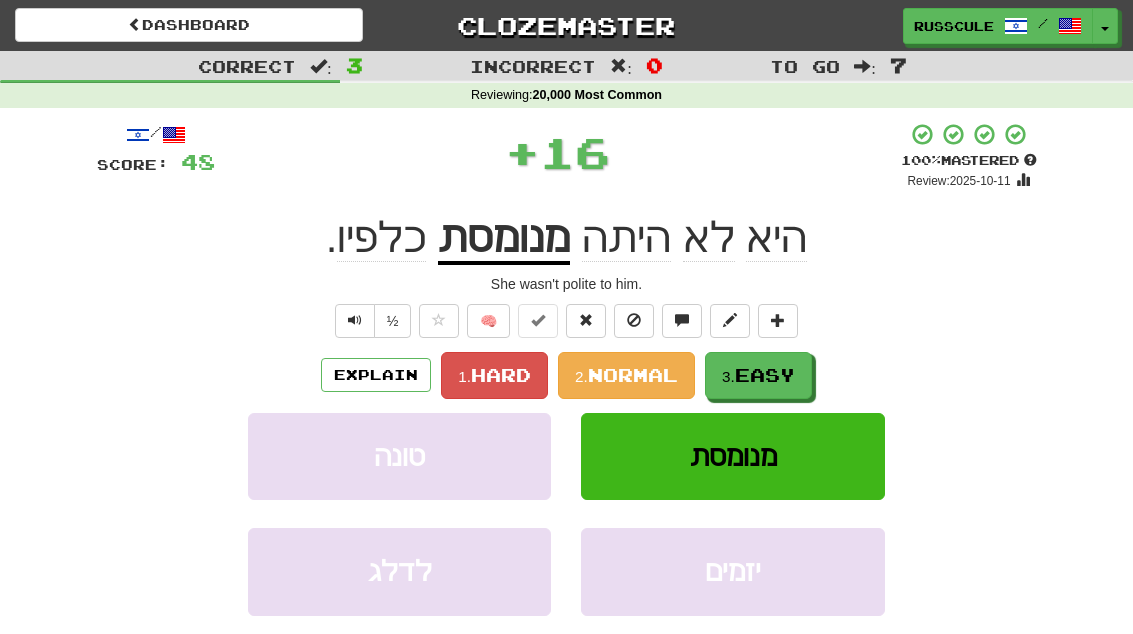 click on "3.  Easy" at bounding box center (758, 375) 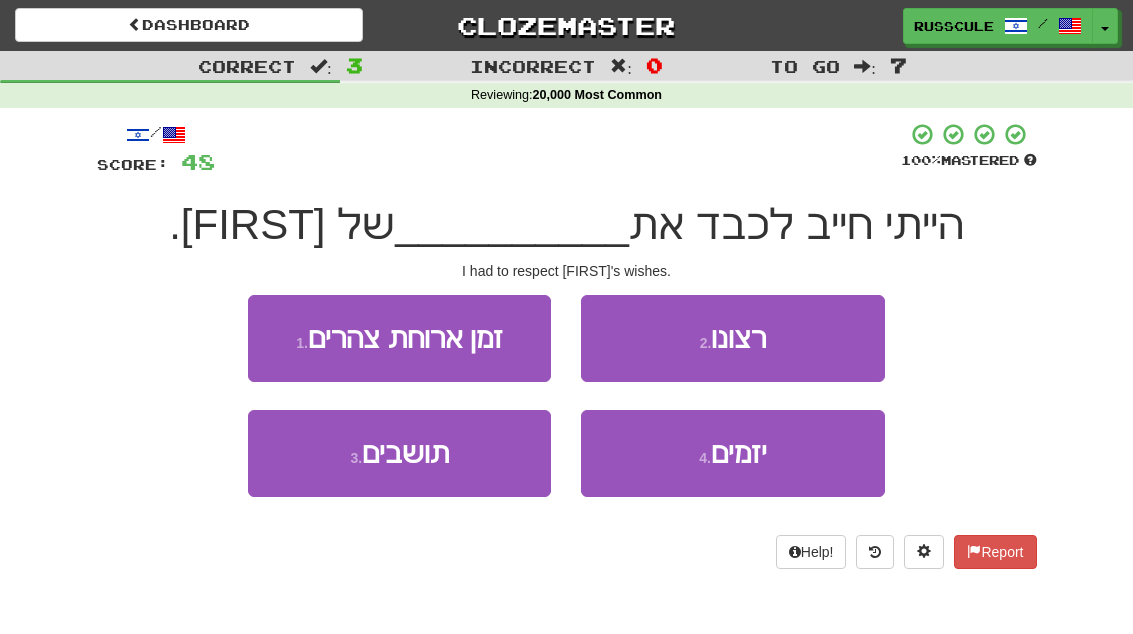 click on "3 .  תושבים" at bounding box center (399, 453) 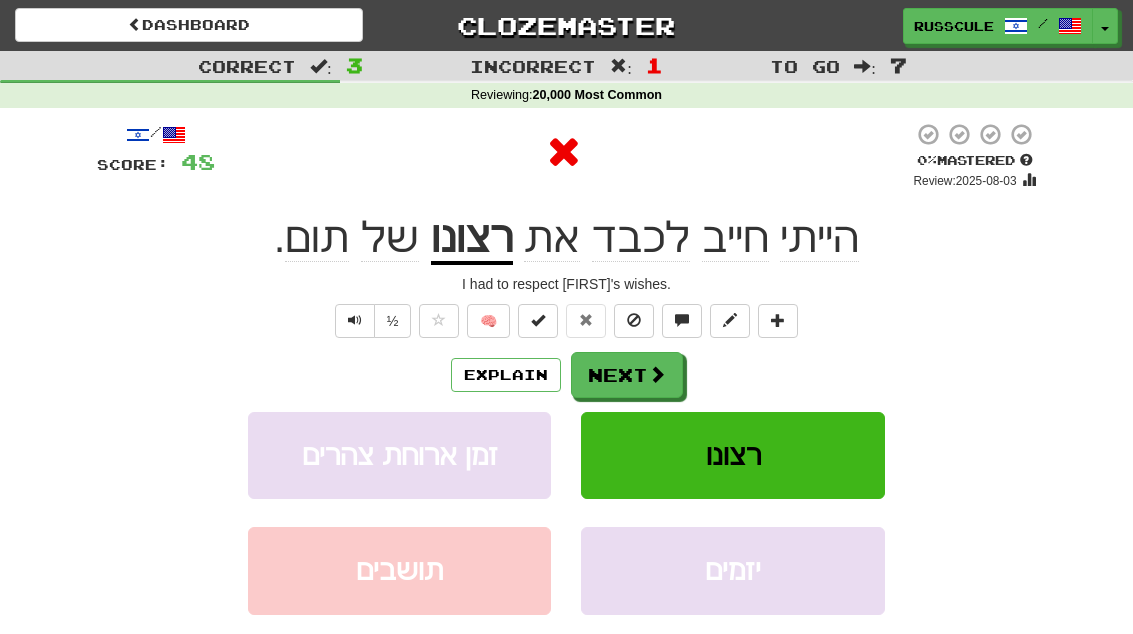 click on "Next" at bounding box center (627, 375) 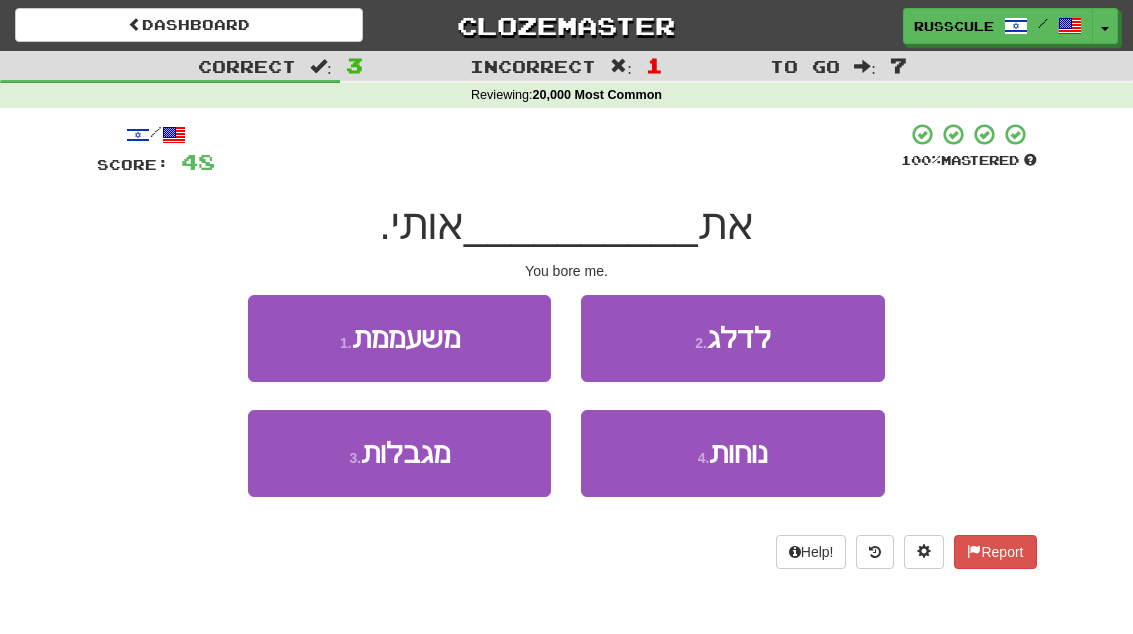 click on "1 .  משעממת" at bounding box center [399, 338] 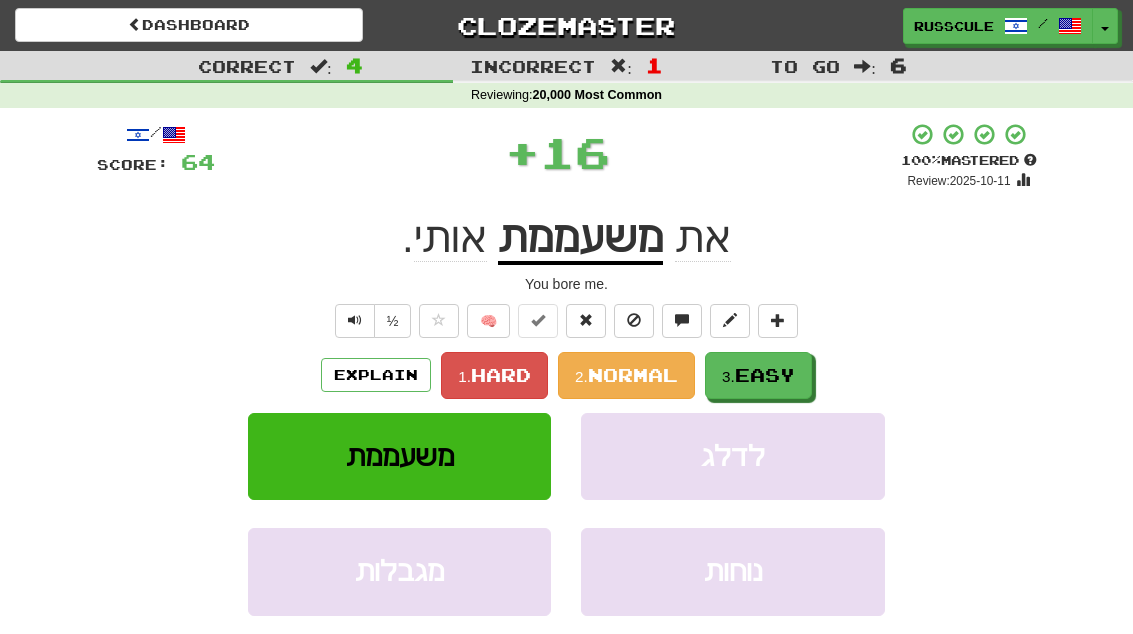 click on "Easy" at bounding box center (765, 375) 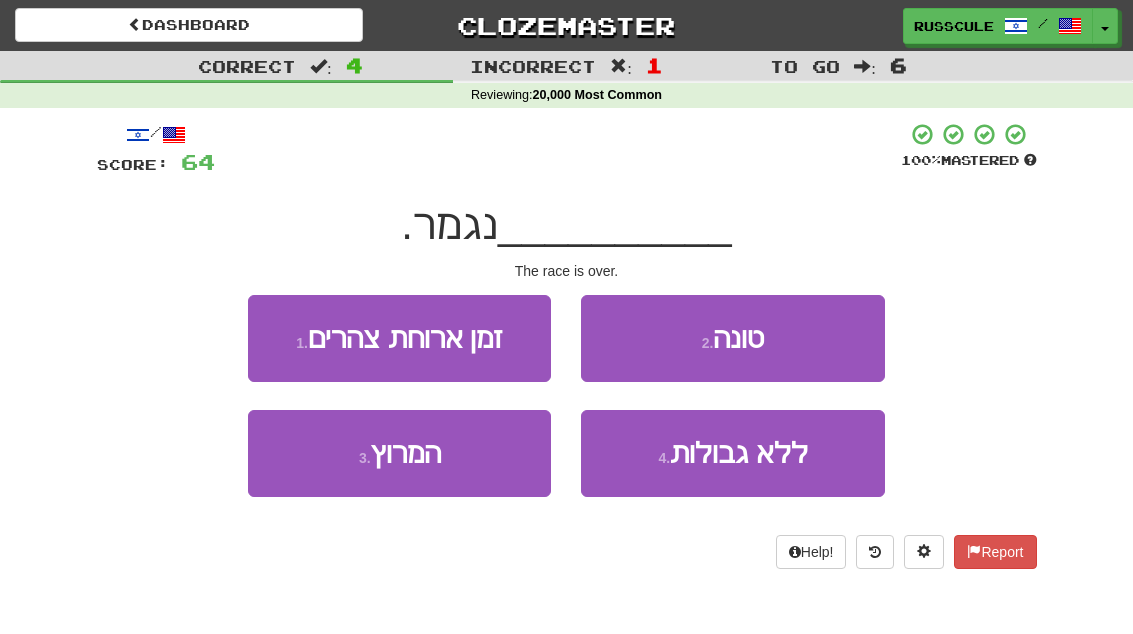 click on "3 .  המרוץ" at bounding box center [399, 453] 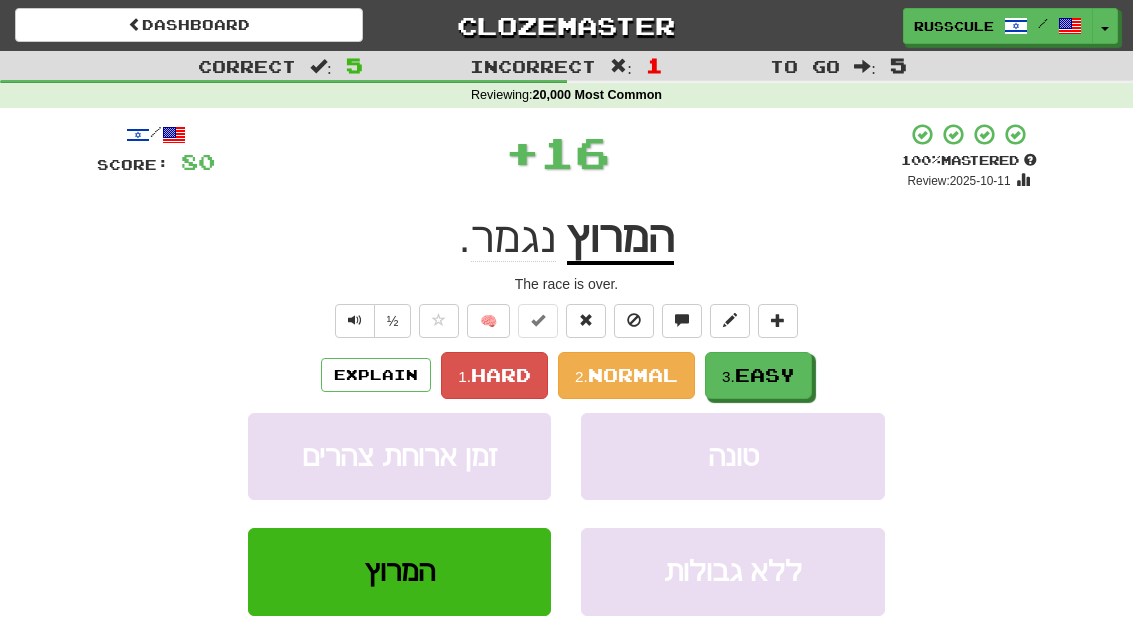 click on "Easy" at bounding box center [765, 375] 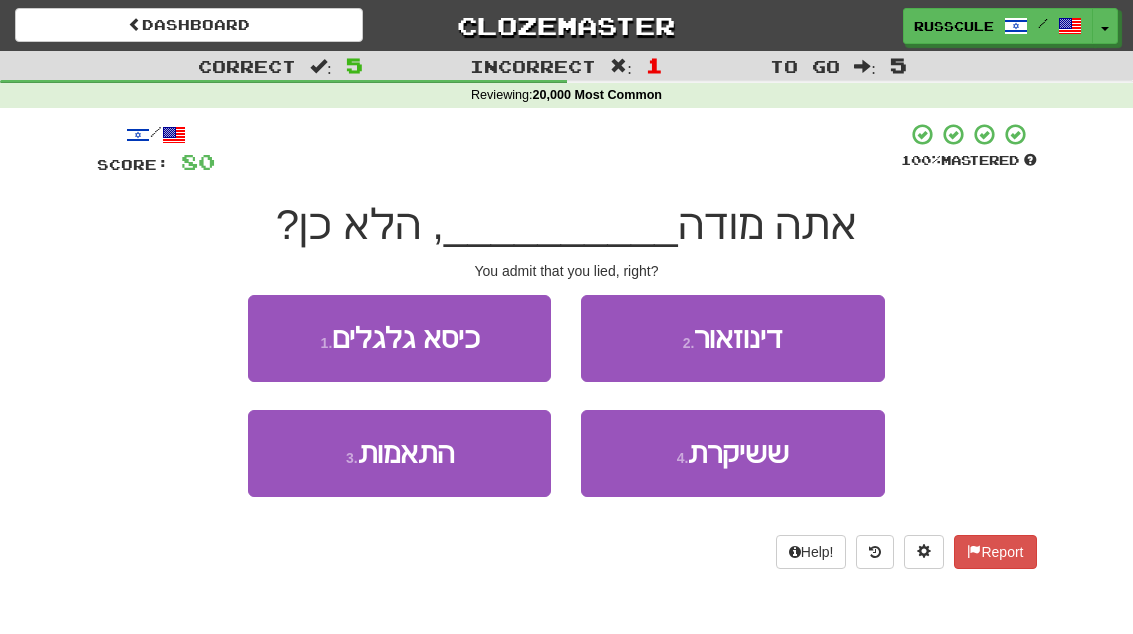 click on "ששיקרת" at bounding box center (738, 453) 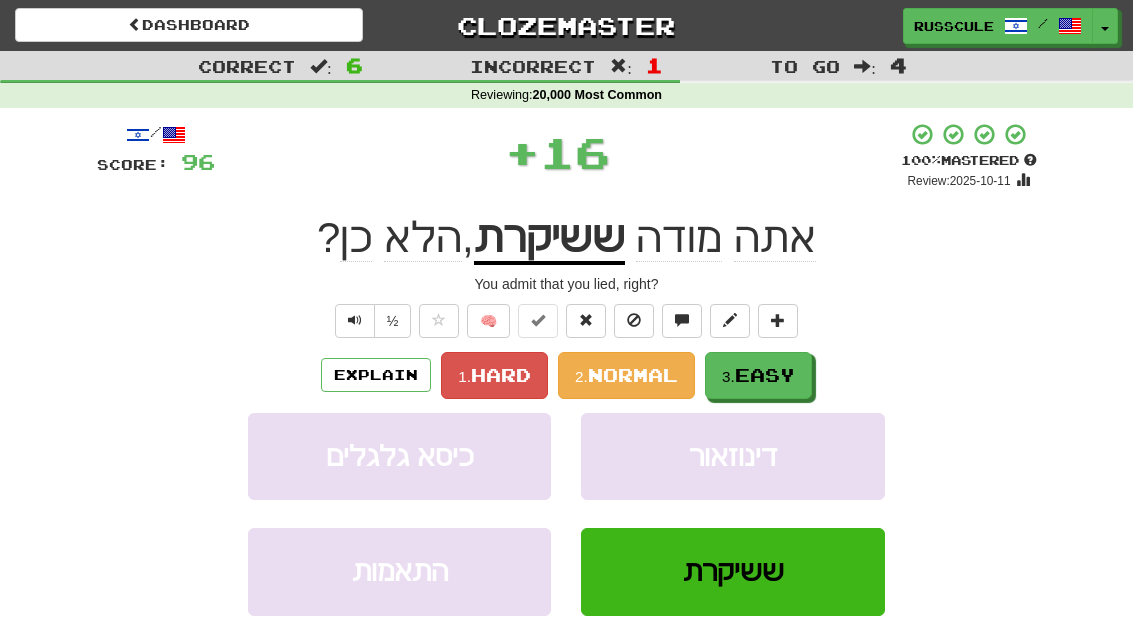 click on "3.  Easy" at bounding box center [758, 375] 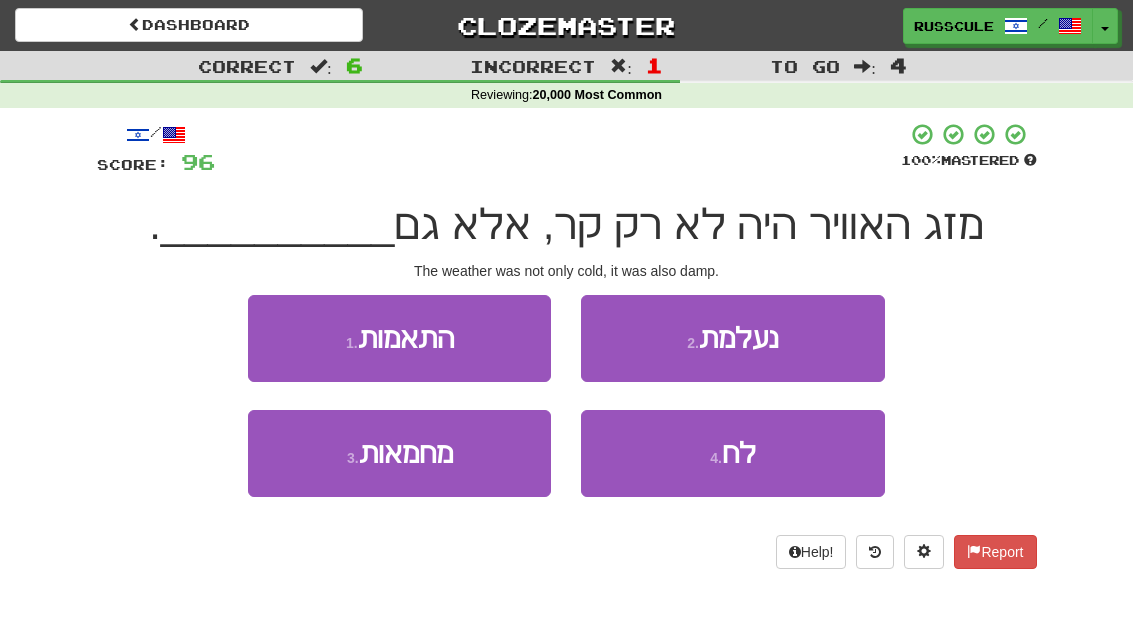 click on "4 .  לח" at bounding box center (732, 453) 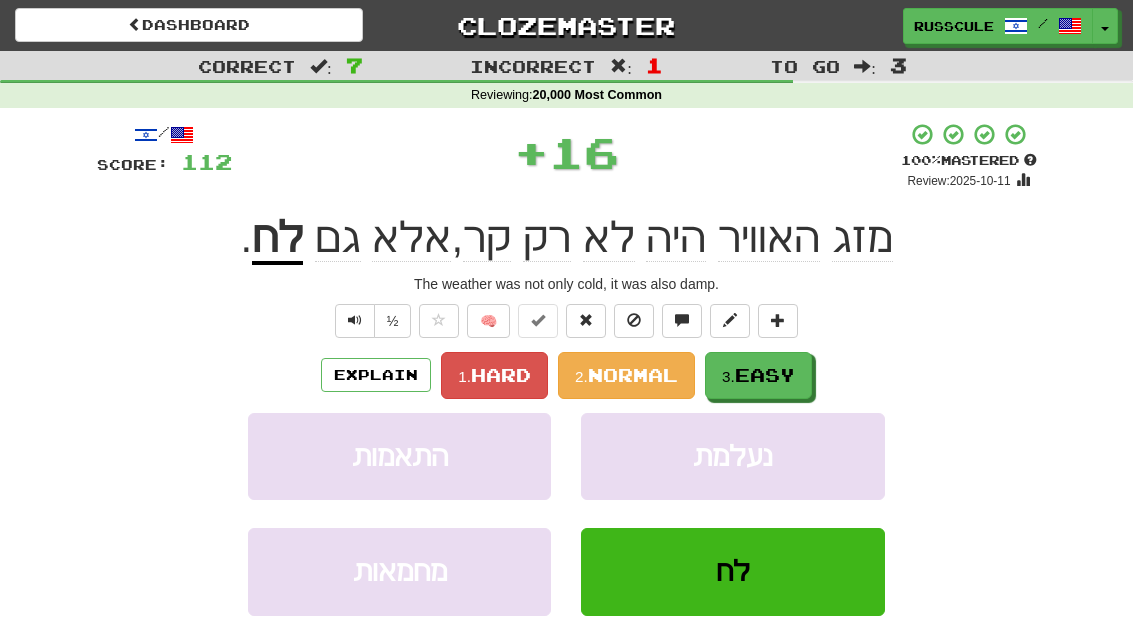 click on "Easy" at bounding box center (765, 375) 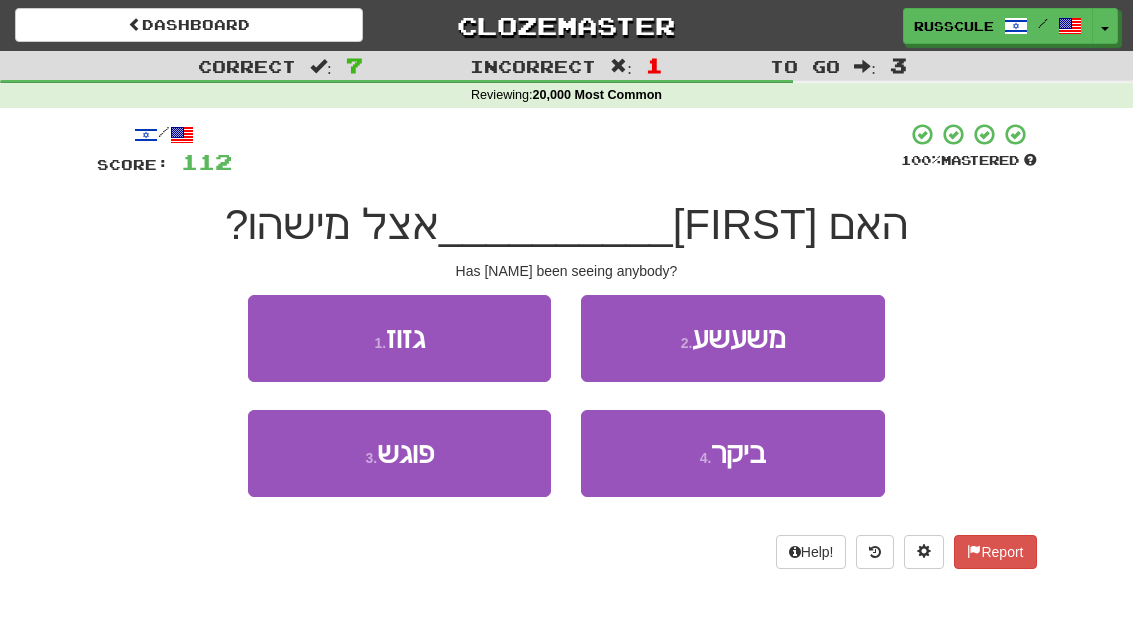 click on "3 .  פוגש" at bounding box center (399, 453) 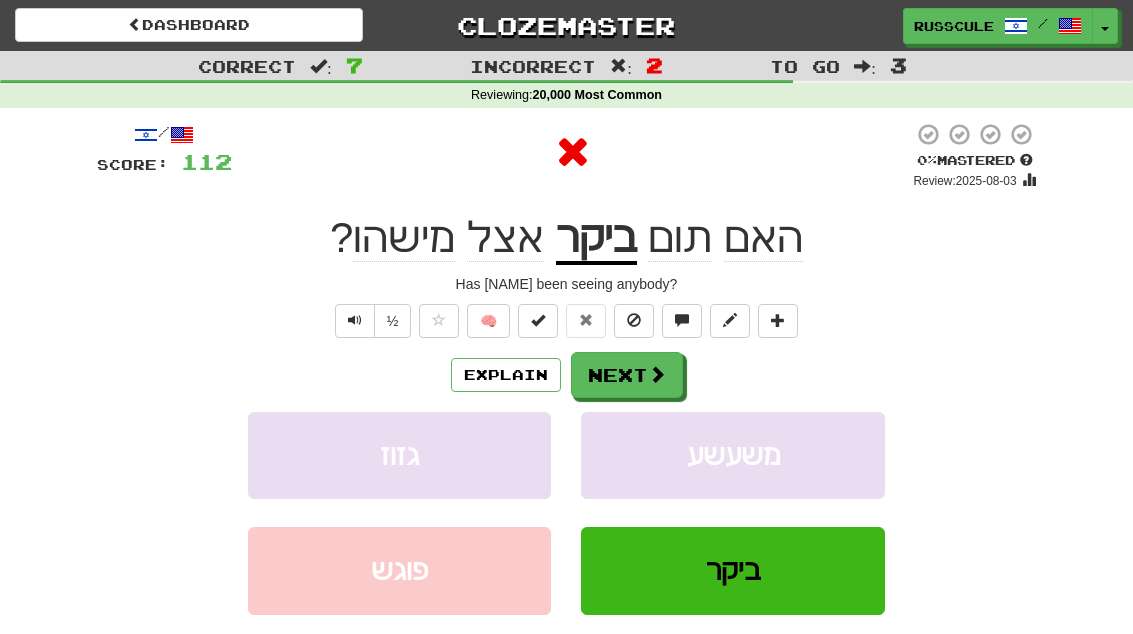 click on "Next" at bounding box center [627, 375] 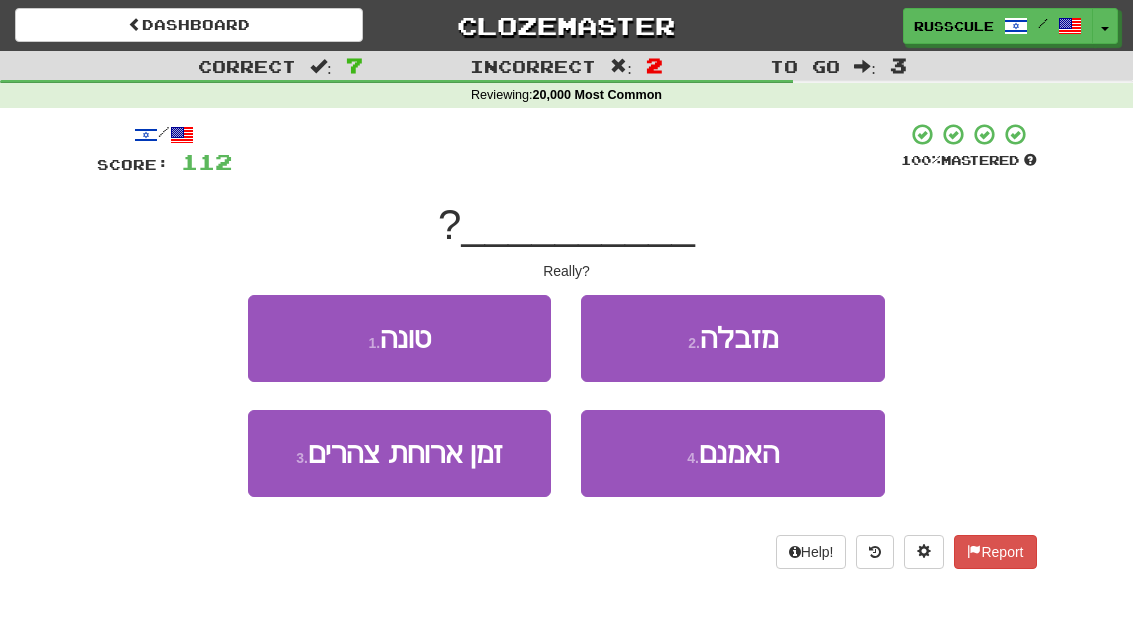 click on "4 .  האמנם" at bounding box center [732, 453] 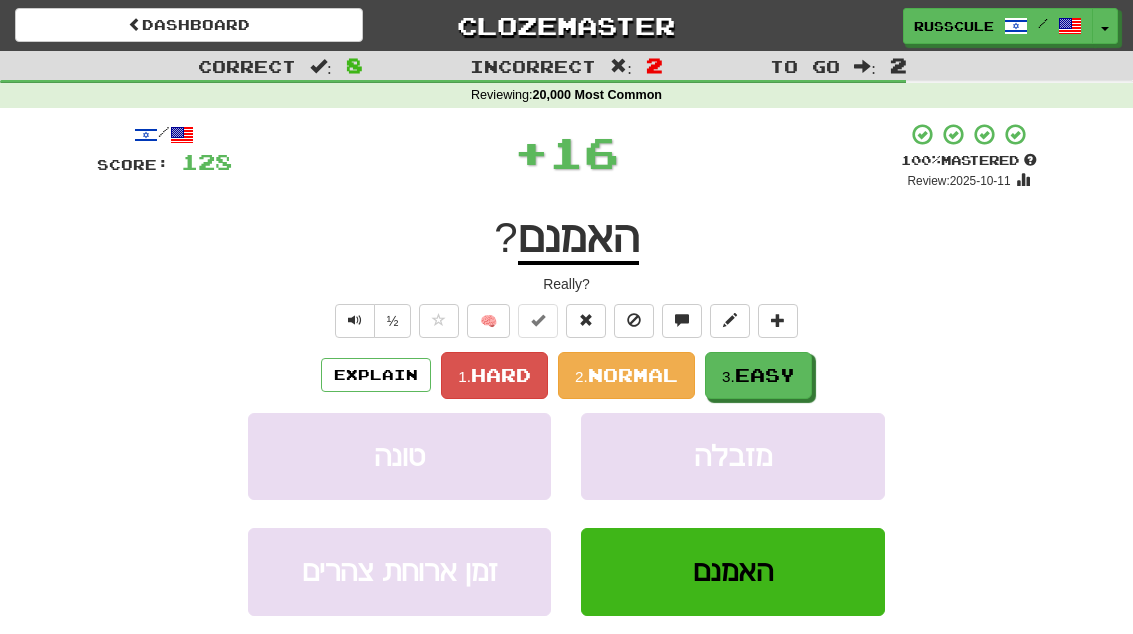 click on "Easy" at bounding box center [765, 375] 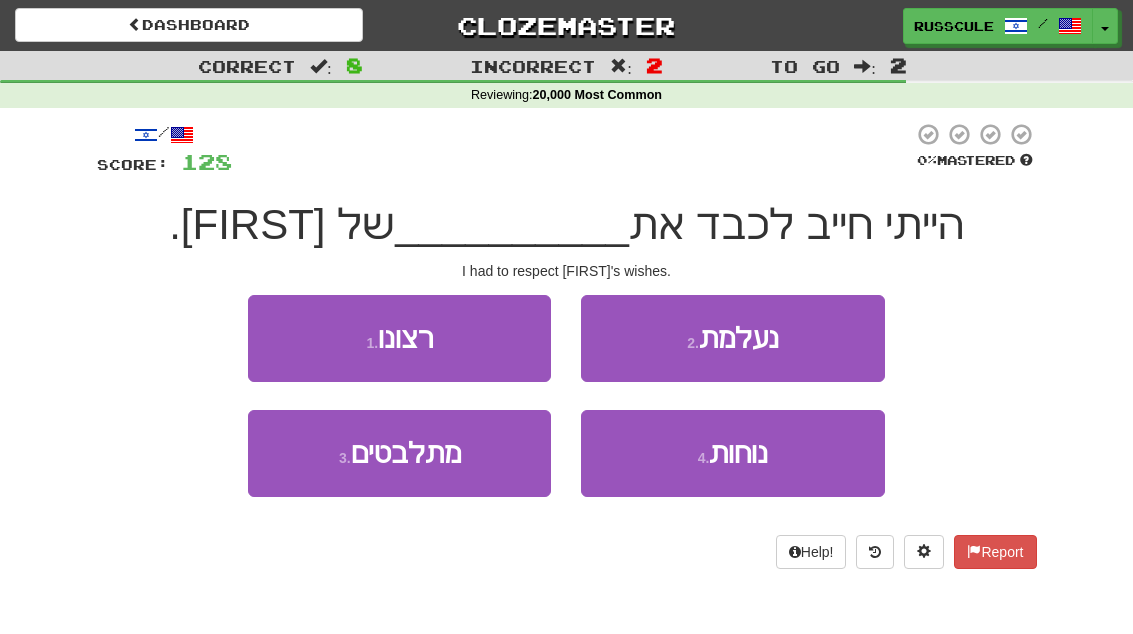 click on "1 .  רצונו" at bounding box center (399, 338) 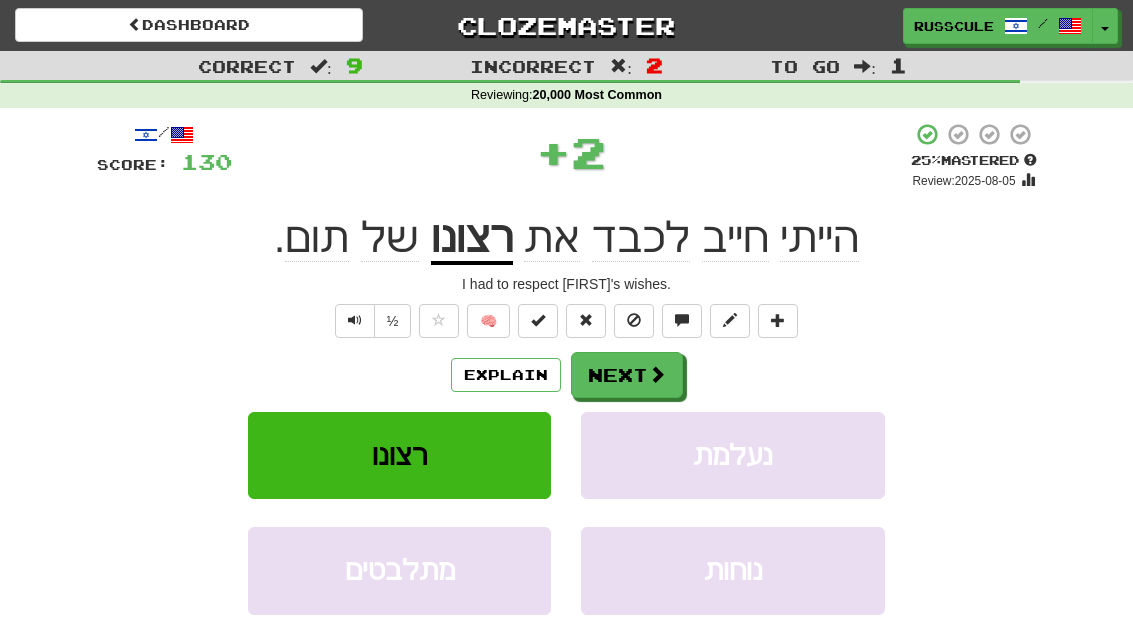 click on "Next" at bounding box center (627, 375) 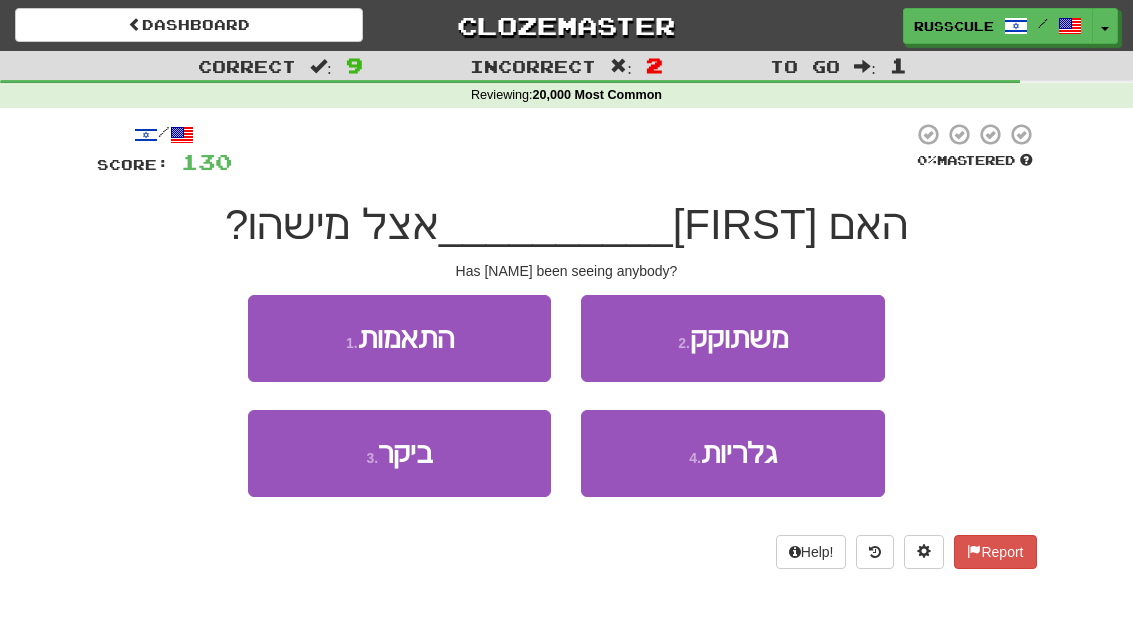 click on "3 .  ביקר" at bounding box center (399, 453) 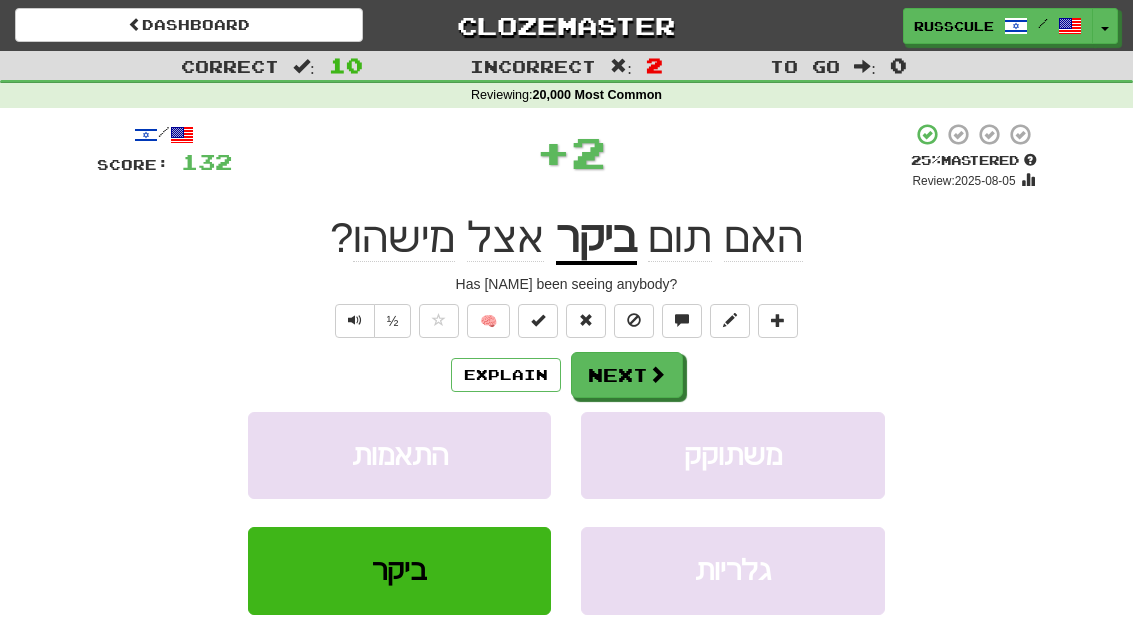 click on "Next" at bounding box center [627, 375] 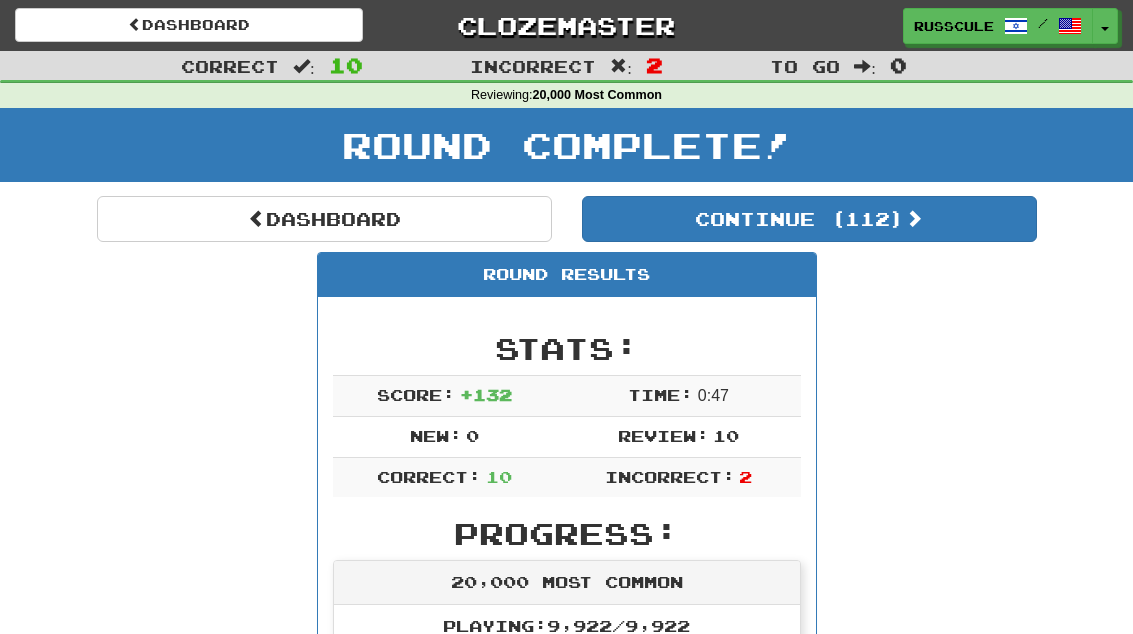 click on "Continue ( 112 )" at bounding box center [809, 219] 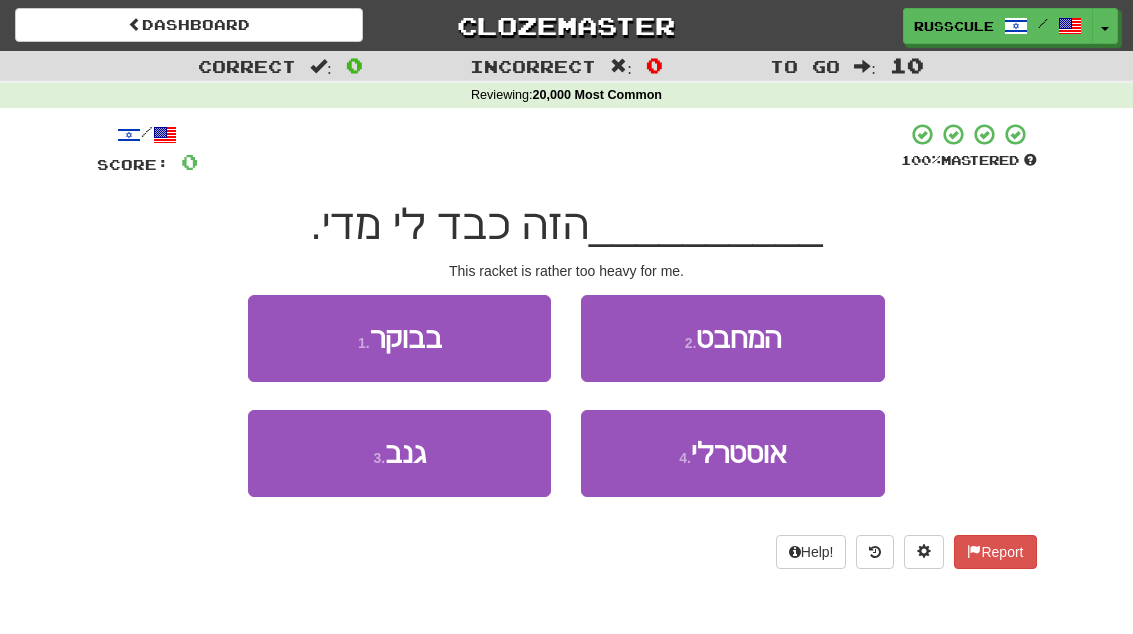 click on "2 .  המחבט" at bounding box center (732, 338) 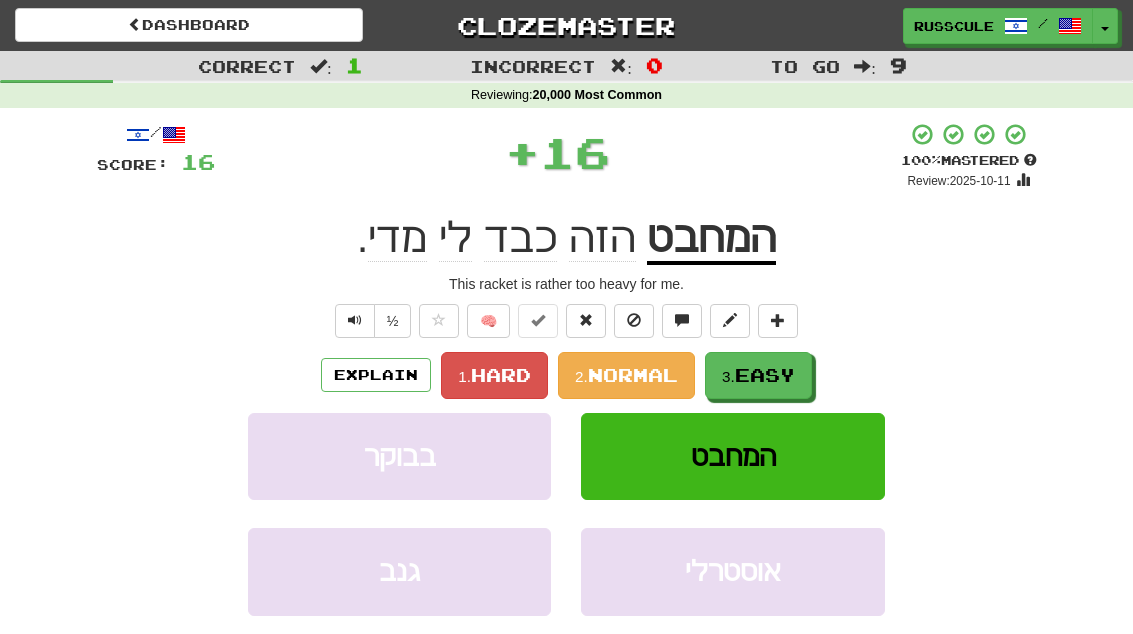 click on "Easy" at bounding box center (765, 375) 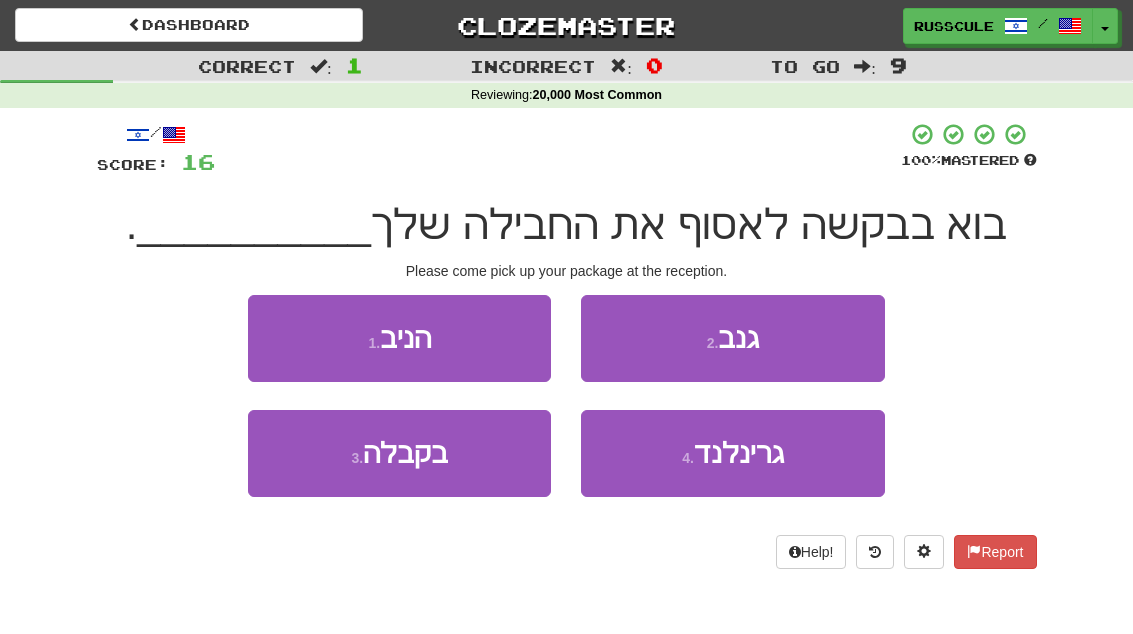 click on "3 .  בקבלה" at bounding box center (399, 453) 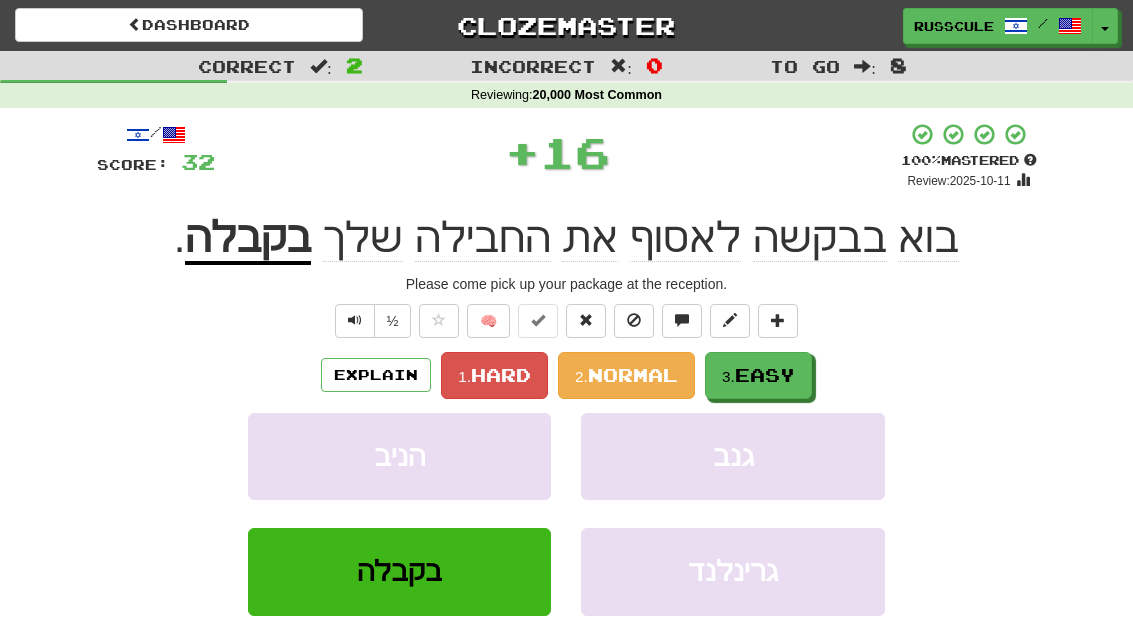 click on "Easy" at bounding box center [765, 375] 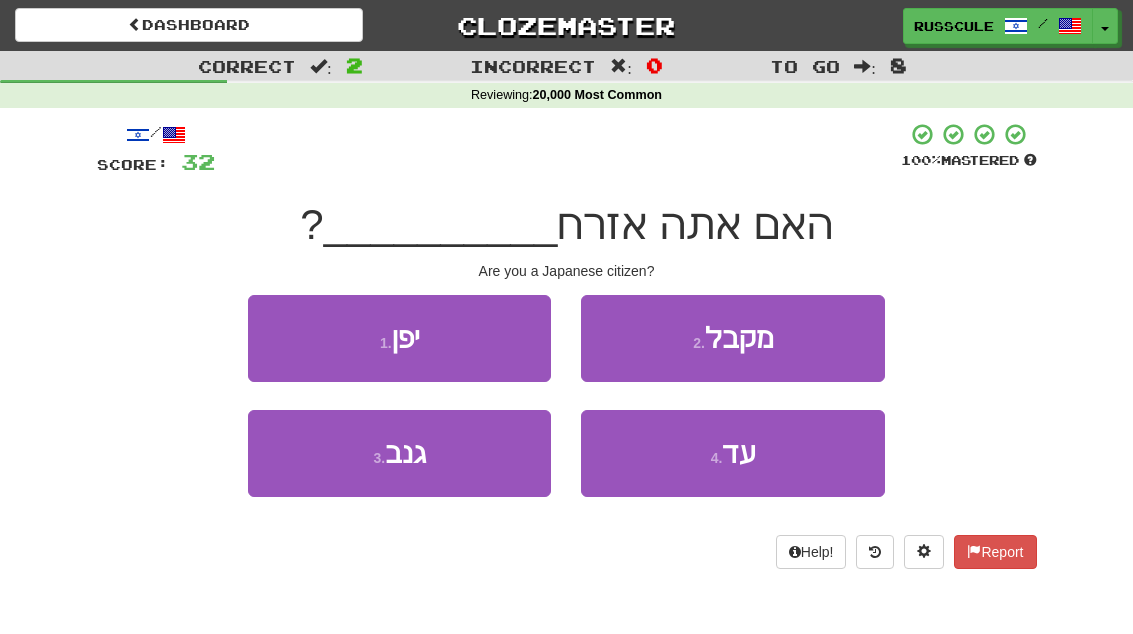 click on "1 .  יפן" at bounding box center (399, 338) 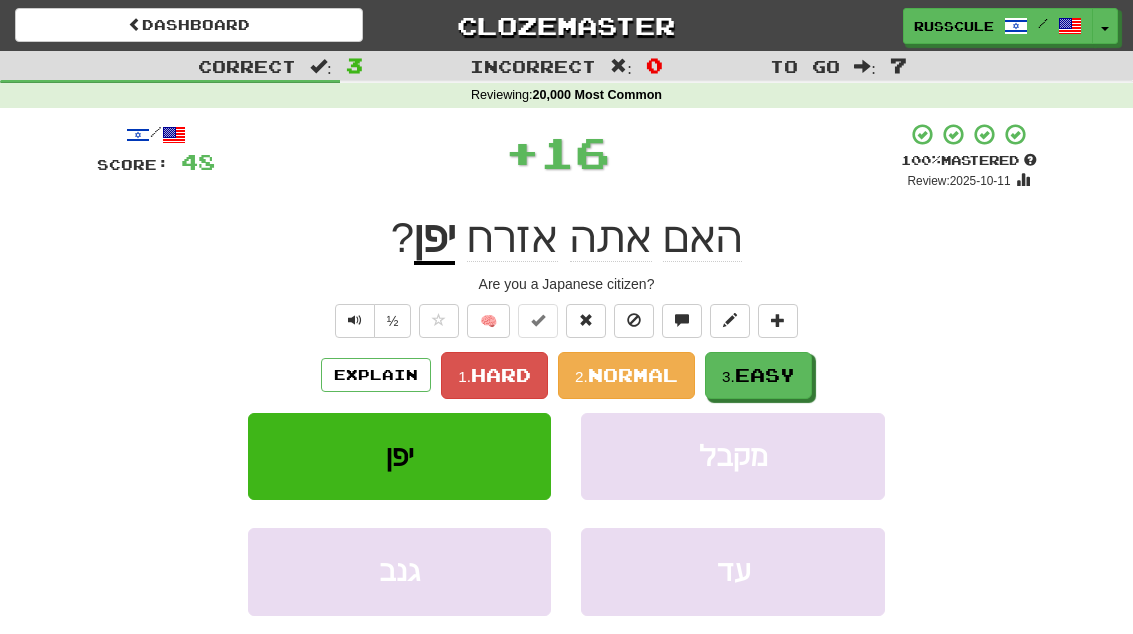 click on "Easy" at bounding box center [765, 375] 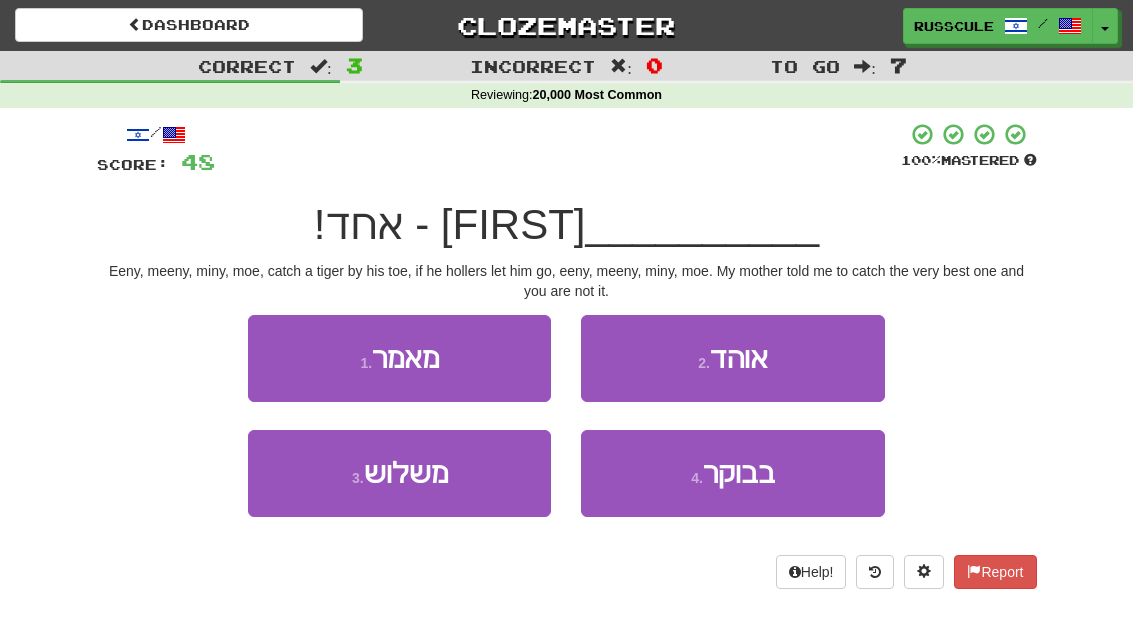 click on "3 .  משלוש" at bounding box center (399, 473) 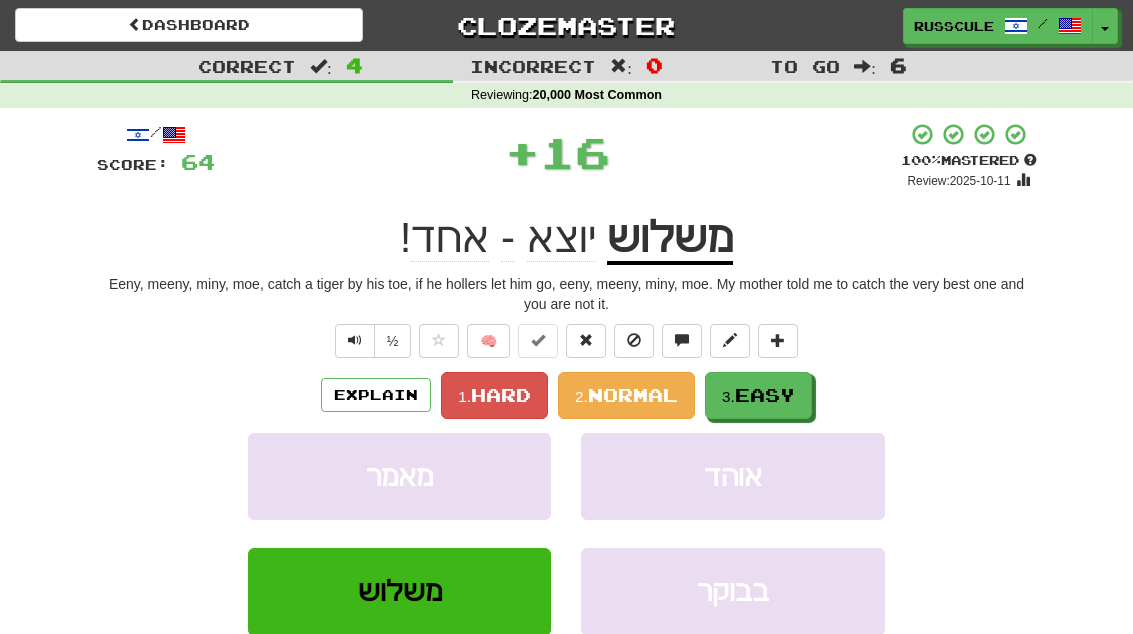 click on "Easy" at bounding box center [765, 395] 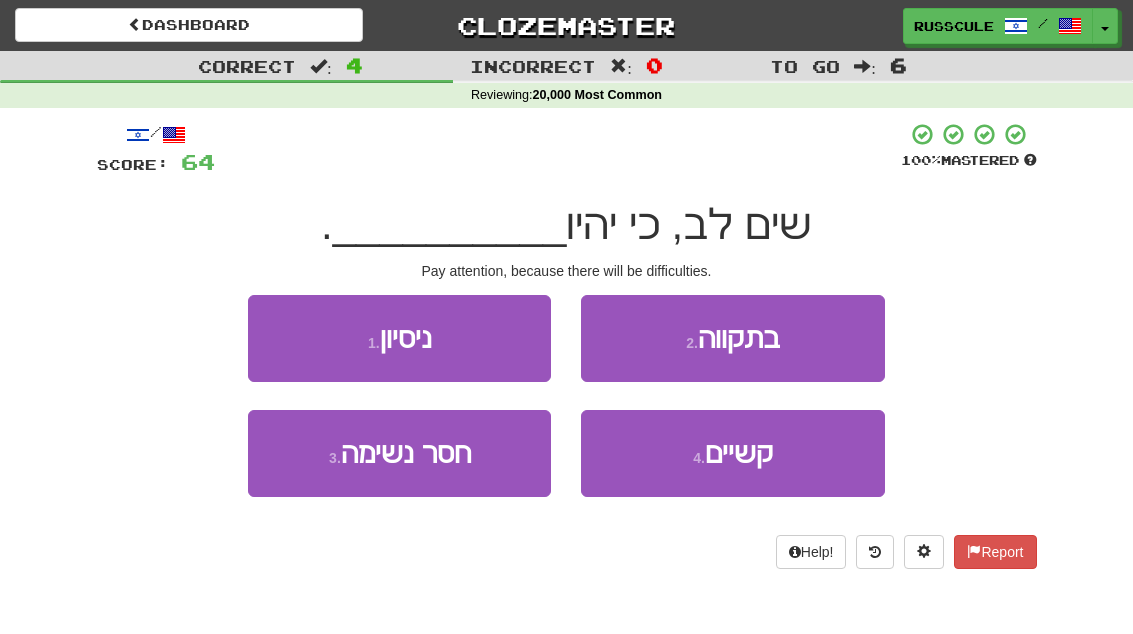 click on "קשיים" at bounding box center [739, 453] 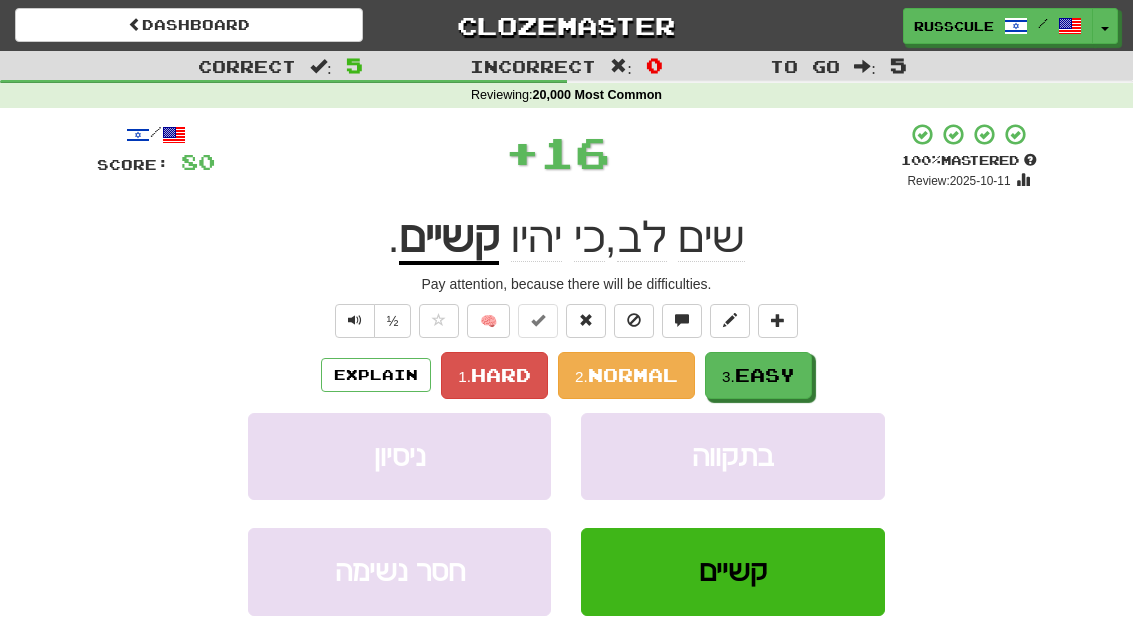 click on "Easy" at bounding box center [765, 375] 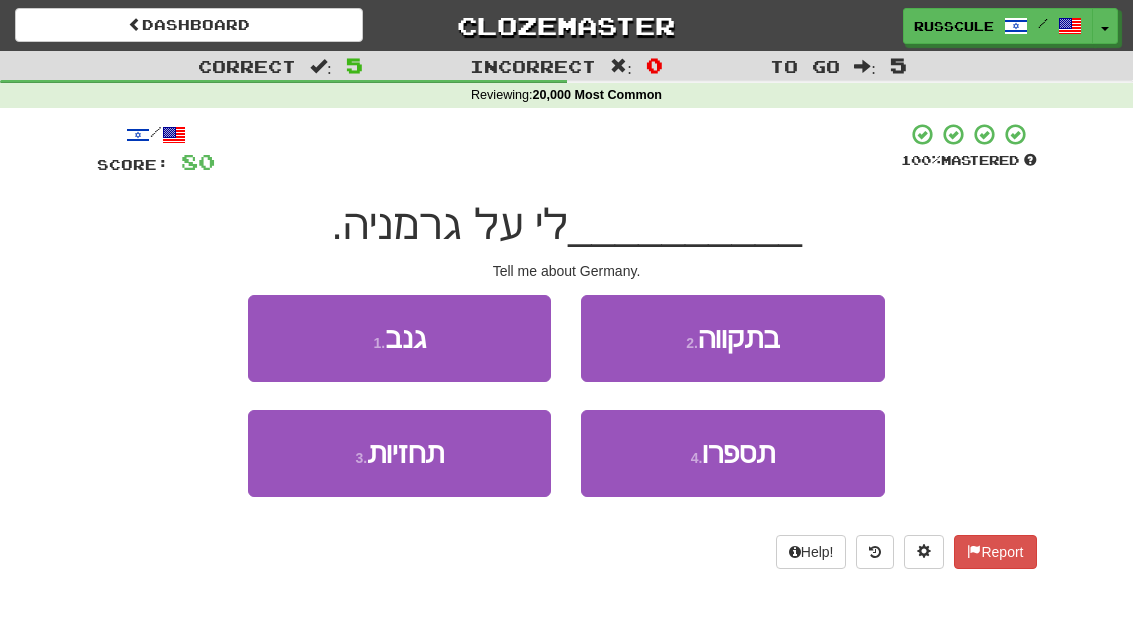 click on "תספרו" at bounding box center (738, 453) 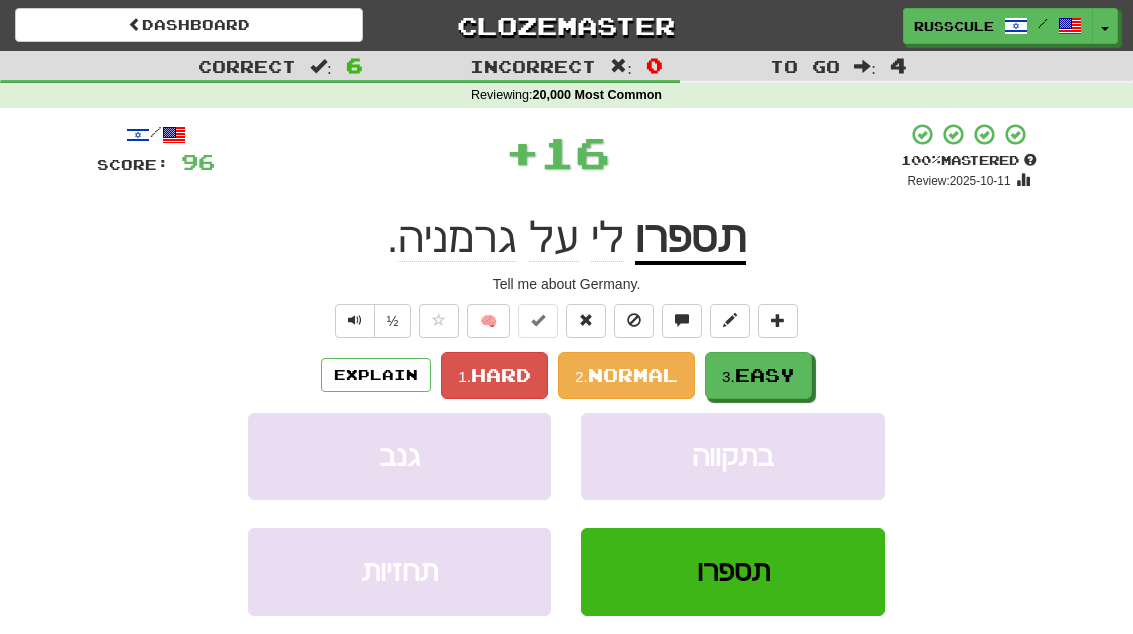 click on "Easy" at bounding box center (765, 375) 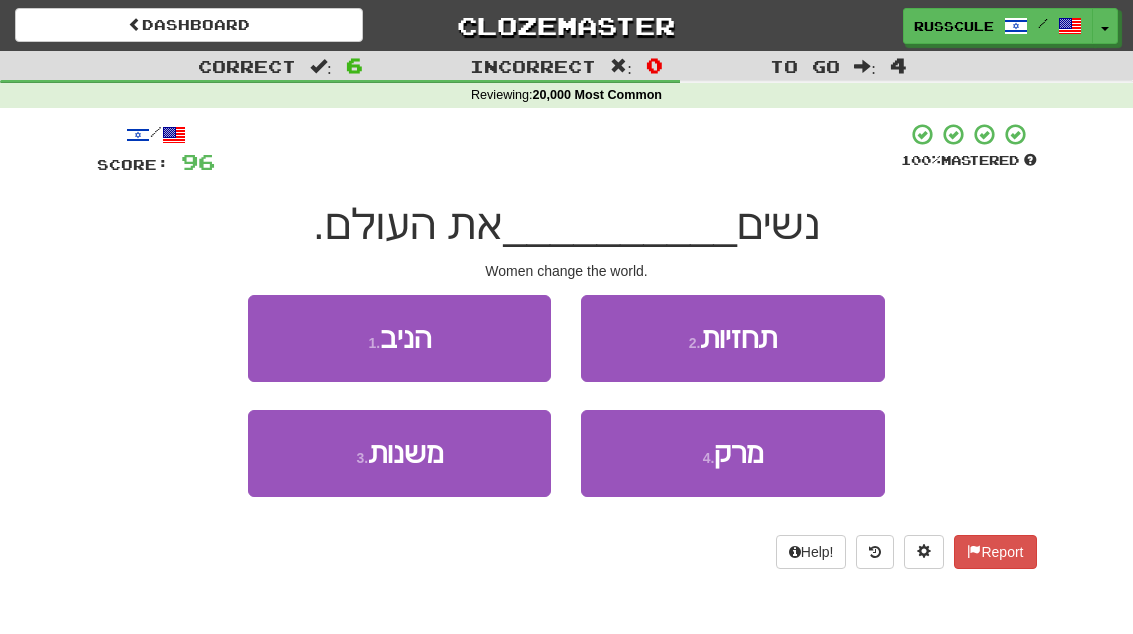 click on "3 .  משנות" at bounding box center [399, 453] 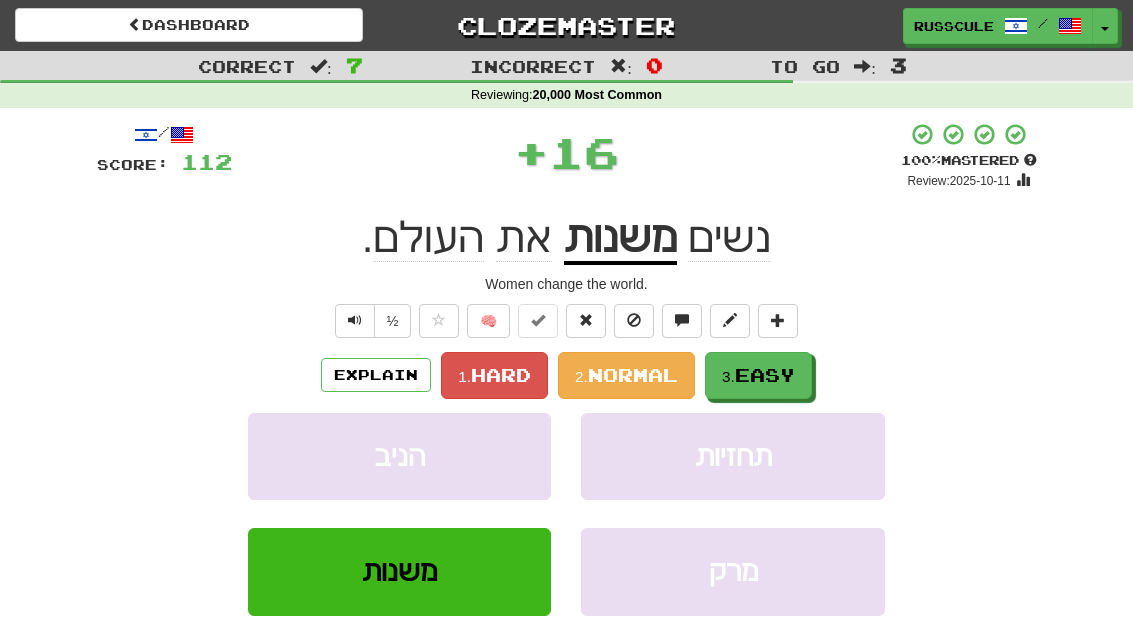 click on "3.  Easy" at bounding box center (758, 375) 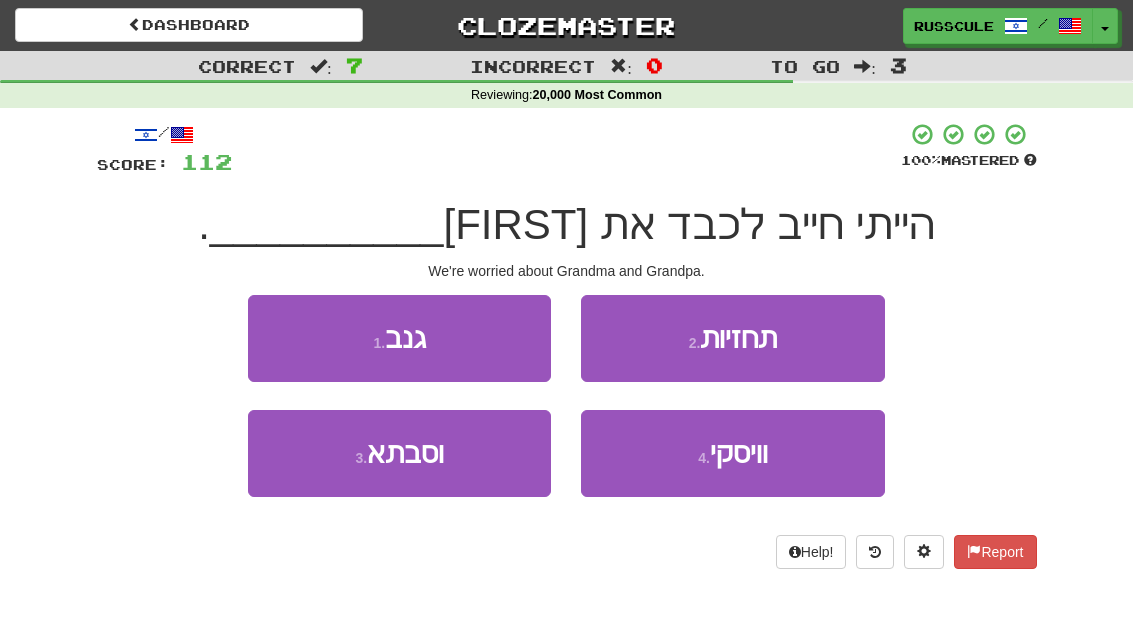 click on "3 .  וסבתא" at bounding box center (399, 453) 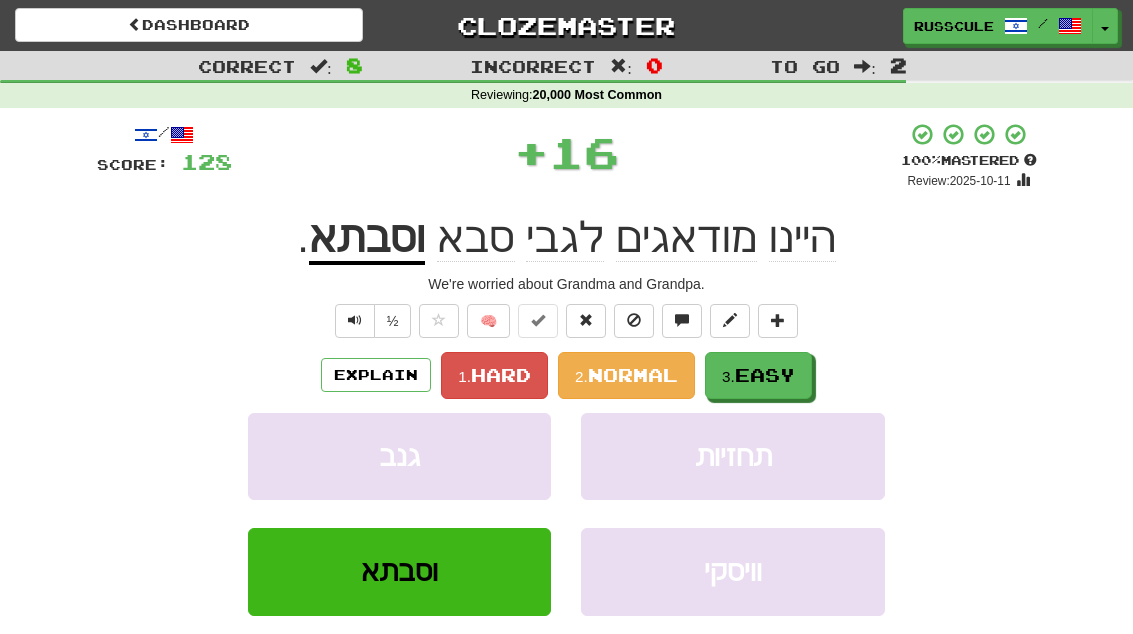 click on "3.  Easy" at bounding box center (758, 375) 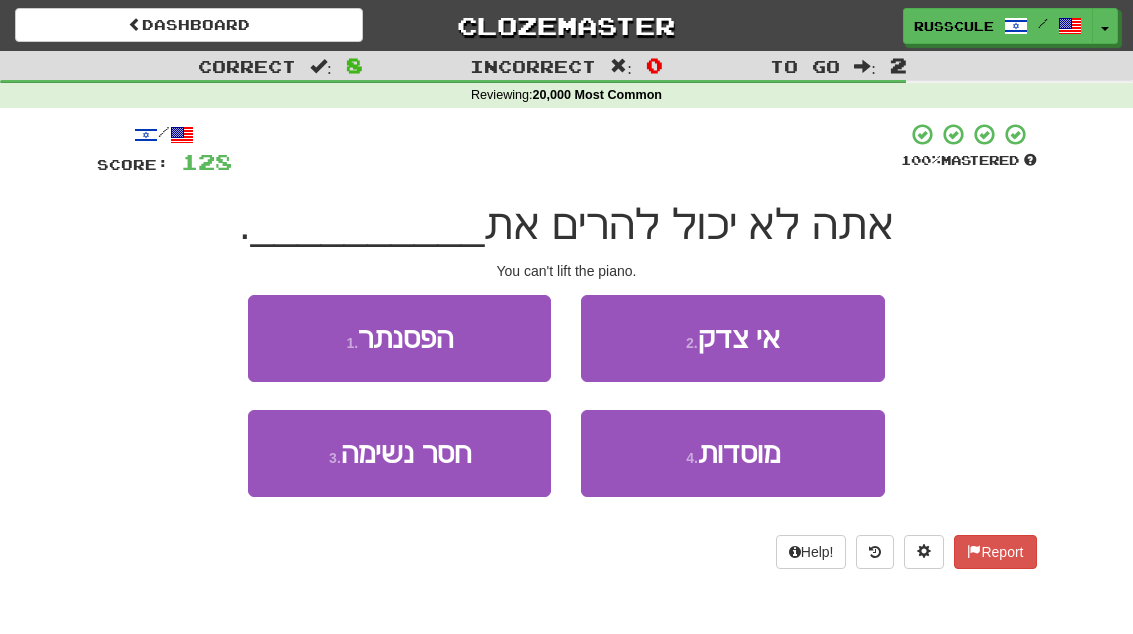 click on "1 .  הפסנתר" at bounding box center [399, 338] 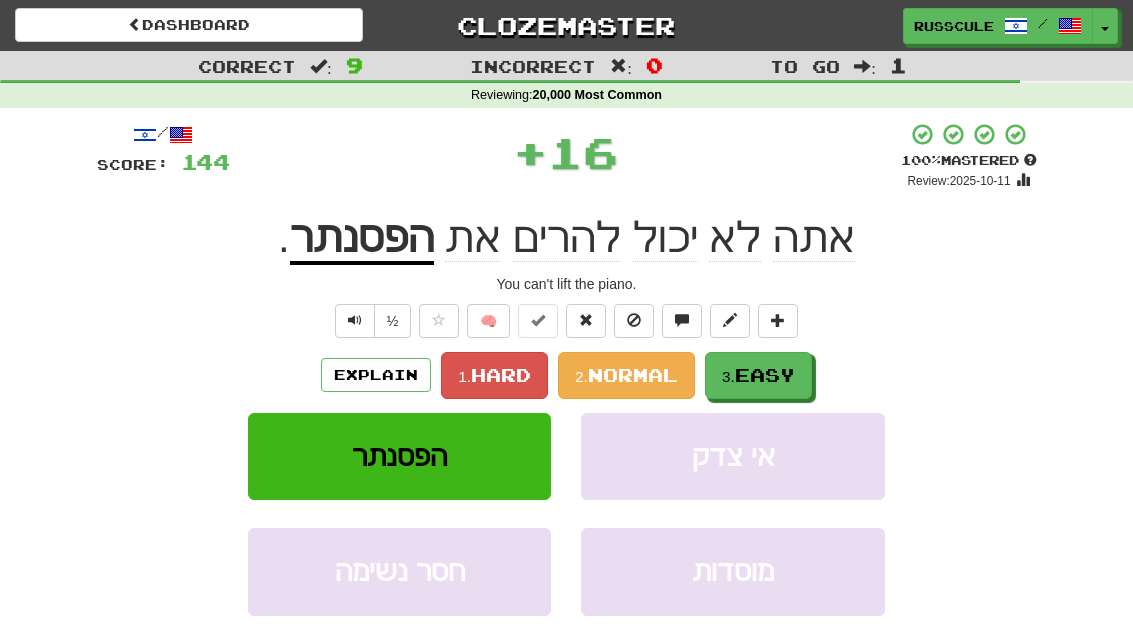 click on "Easy" at bounding box center [765, 375] 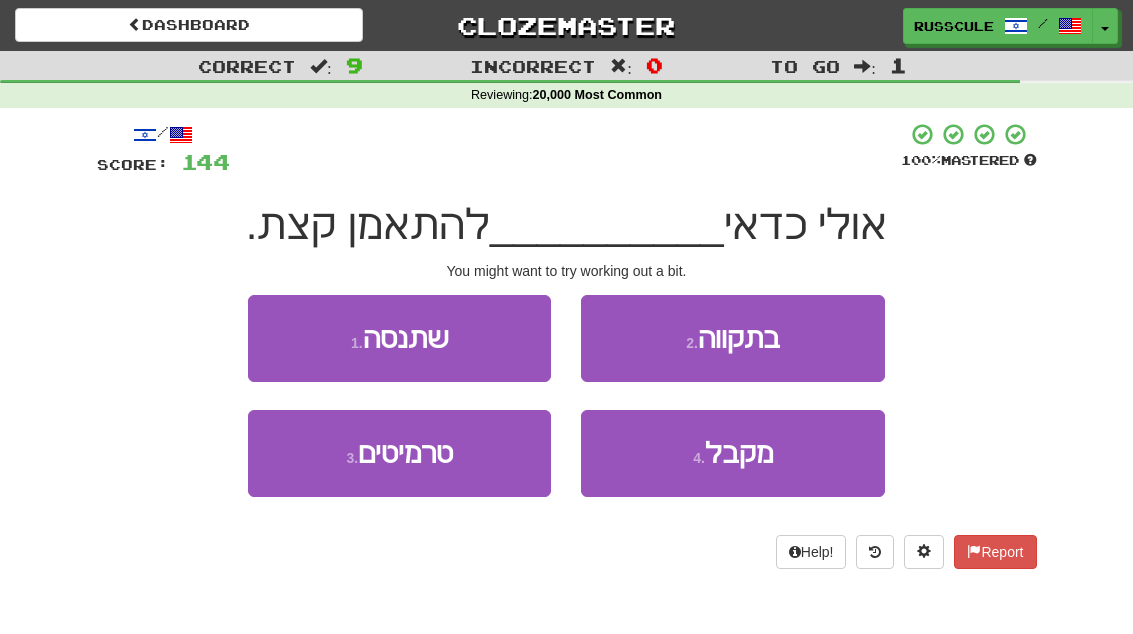 click on "1 .  שתנסה" at bounding box center [399, 338] 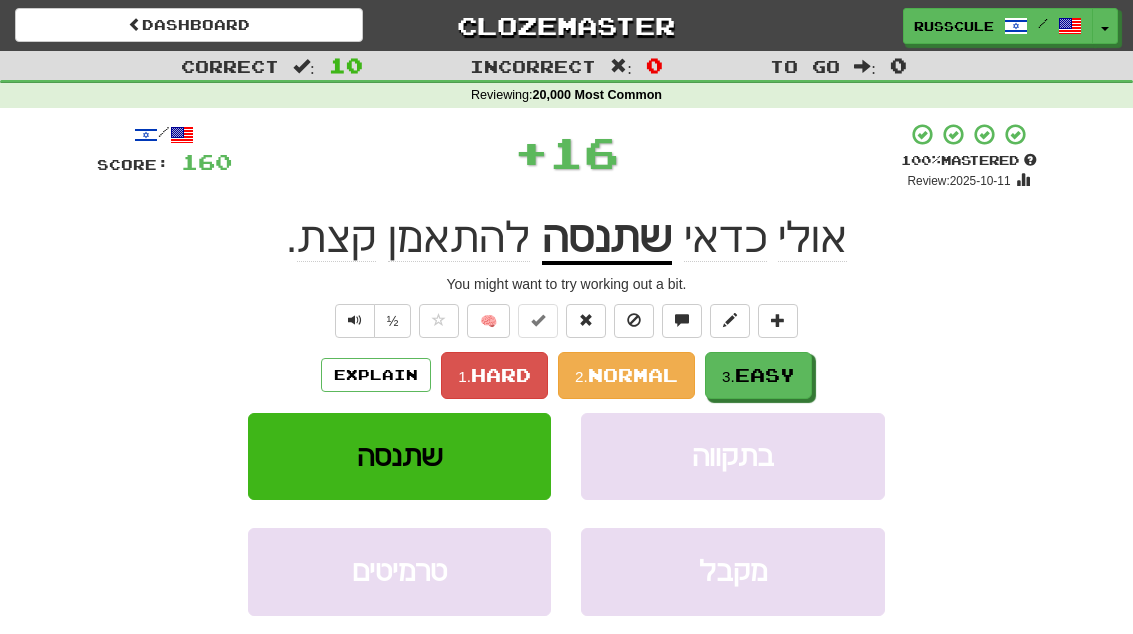 click on "Easy" at bounding box center [765, 375] 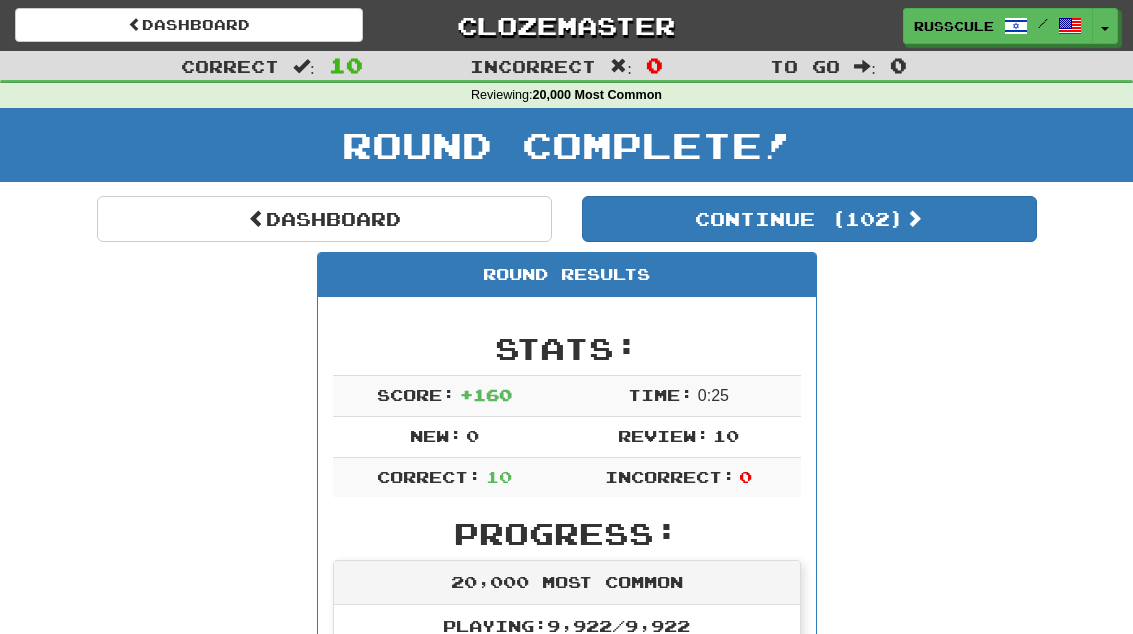 click on "Continue ( 102 )" at bounding box center (809, 219) 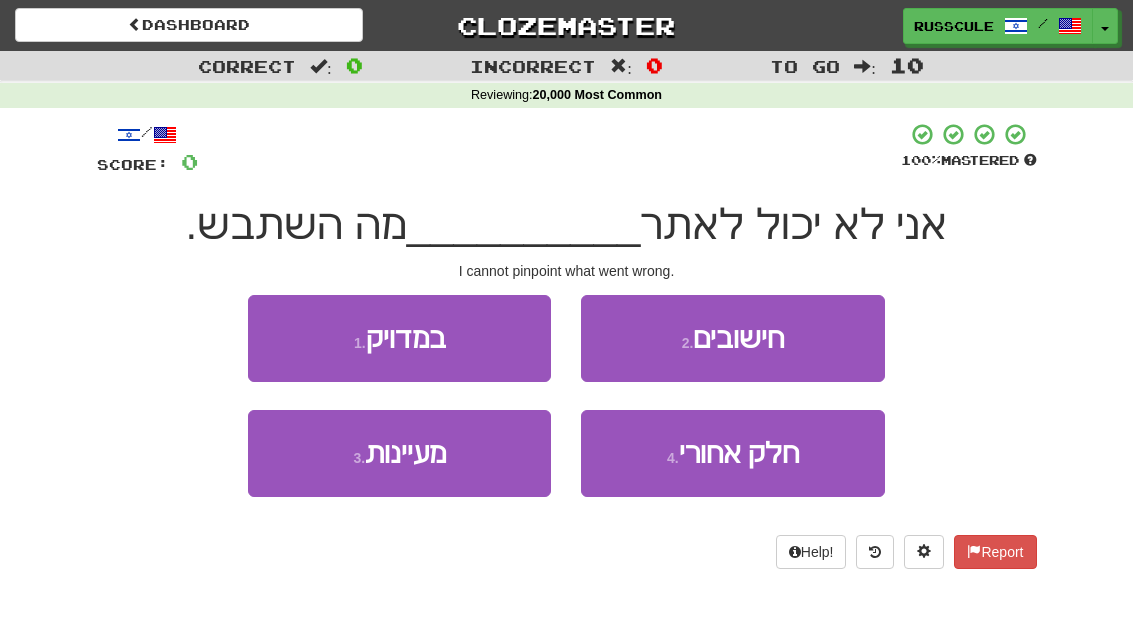 click on "1 .  במדויק" at bounding box center (399, 338) 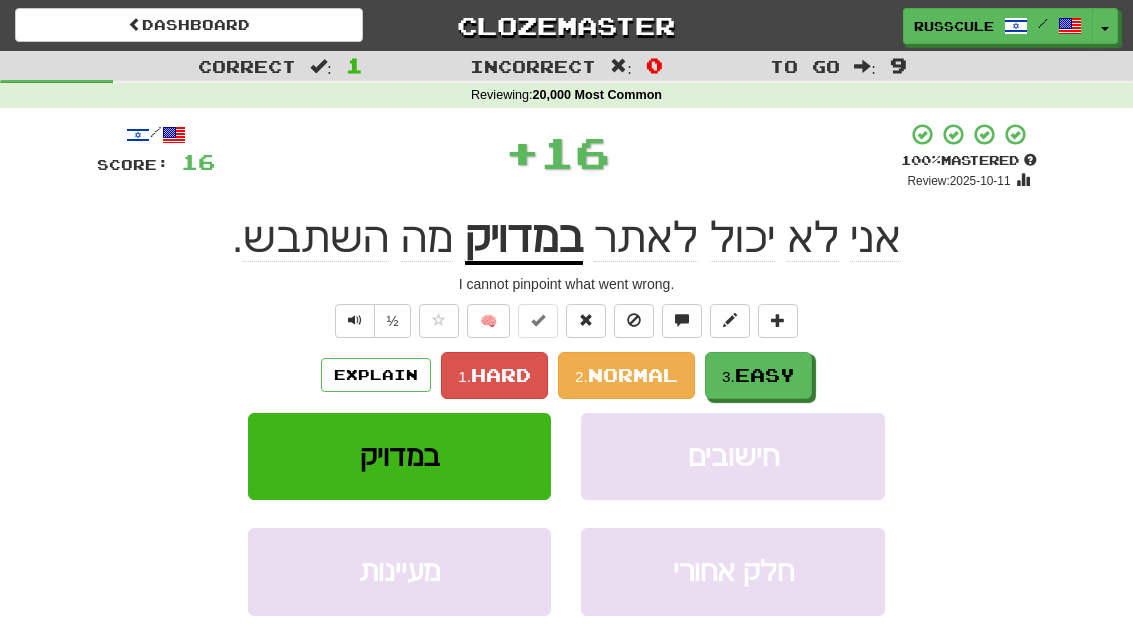 click on "Easy" at bounding box center (765, 375) 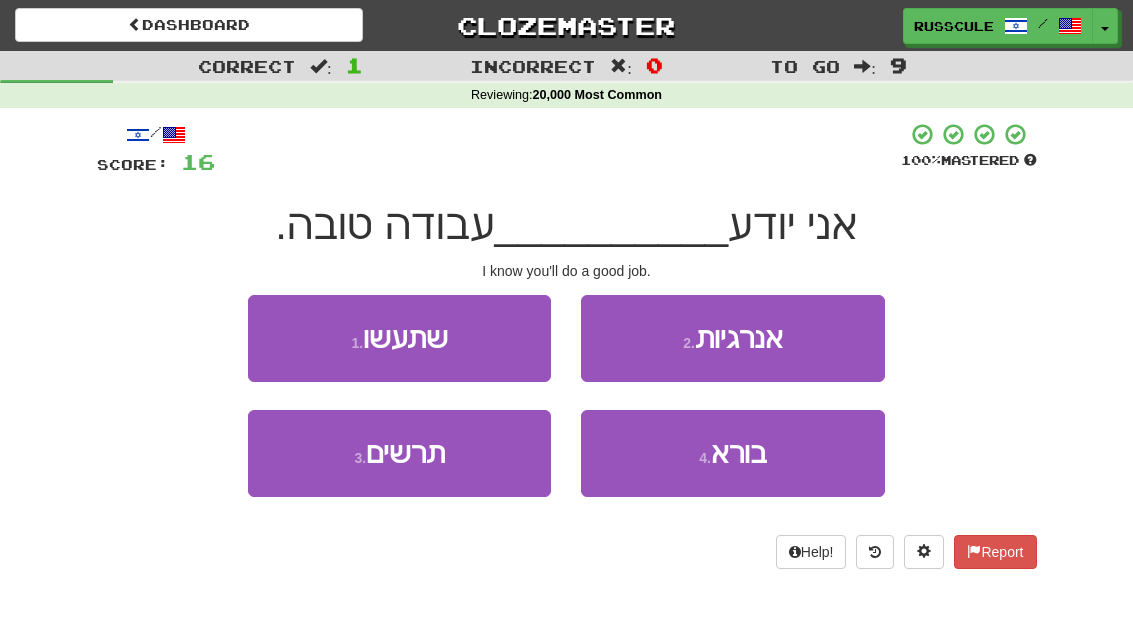 click on "1 .  שתעשו" at bounding box center [399, 338] 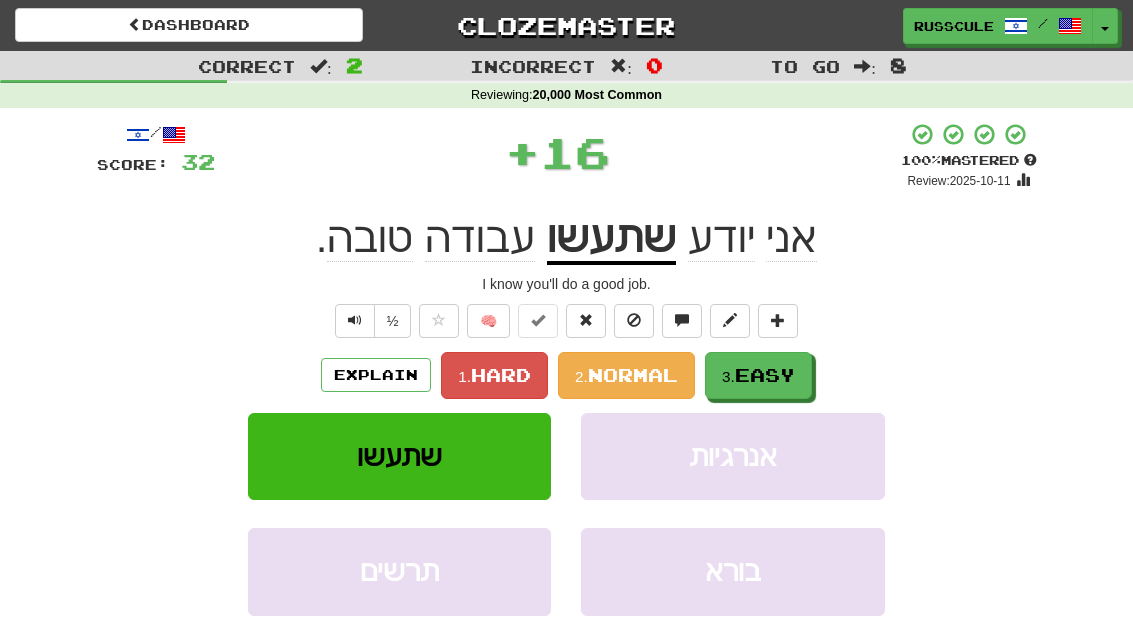 click on "Easy" at bounding box center [765, 375] 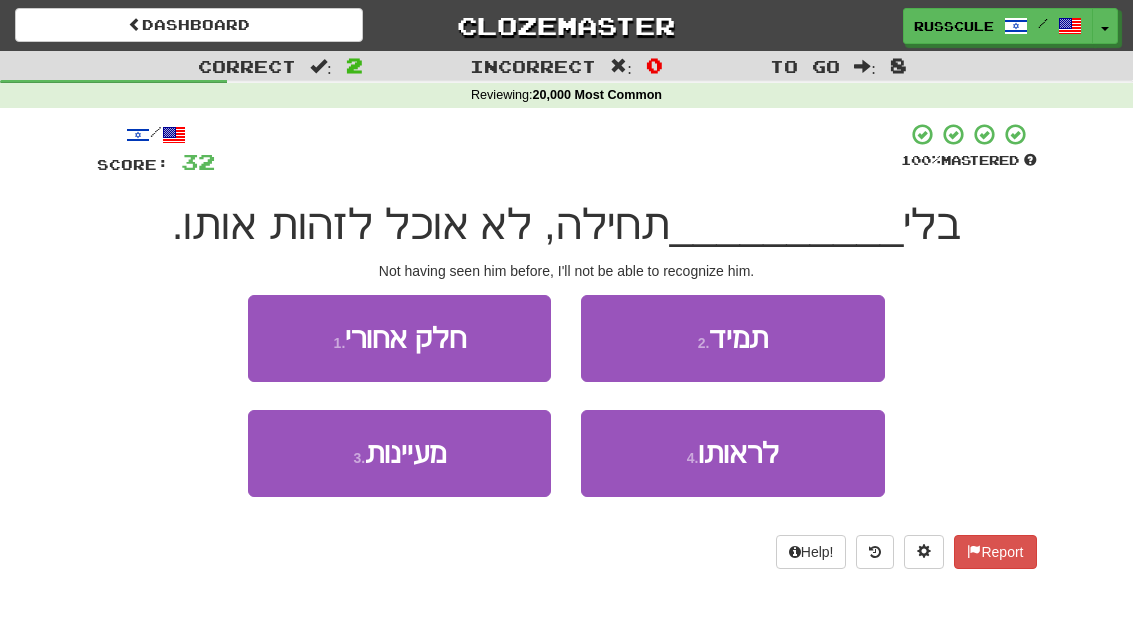 click on "4 .  לראותו" at bounding box center [732, 453] 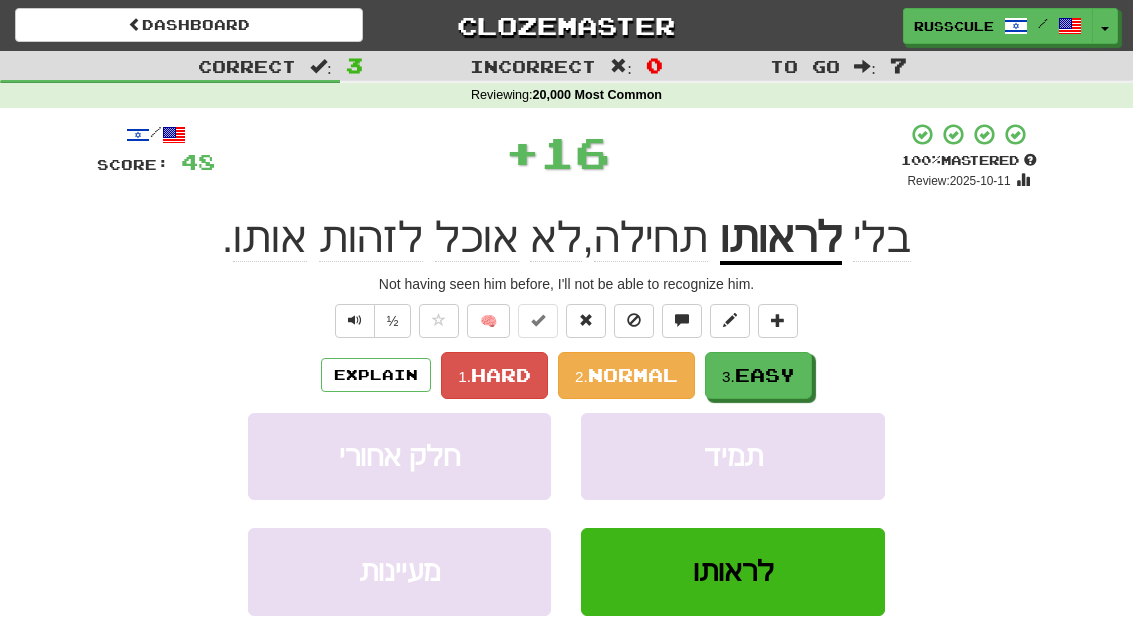 click on "Easy" at bounding box center (765, 375) 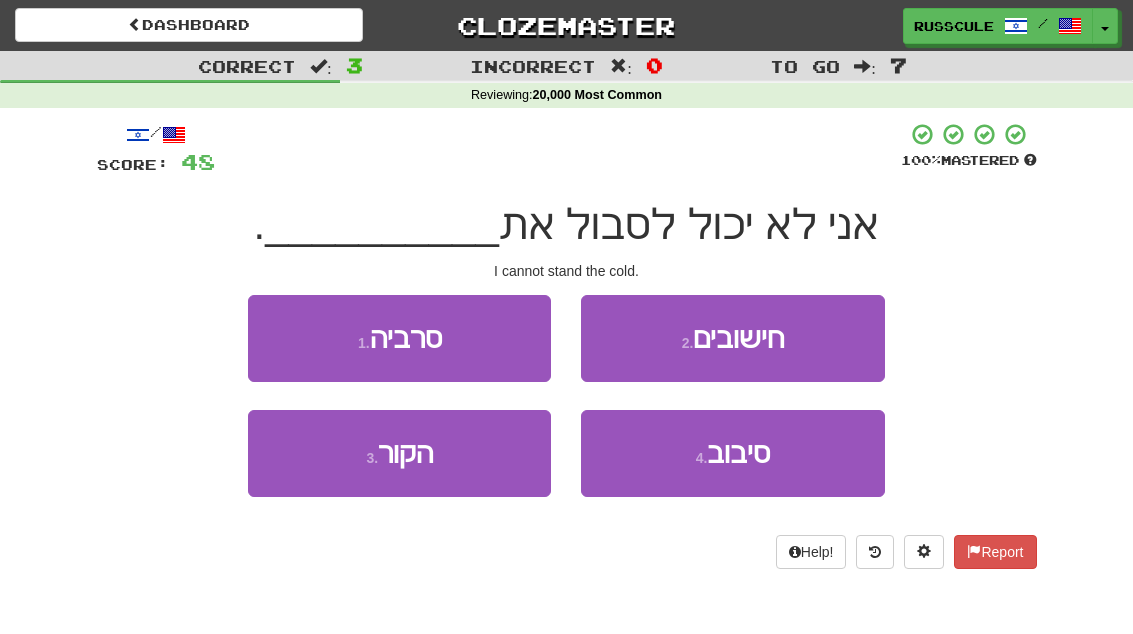 click on "3 .  הקור" at bounding box center (399, 453) 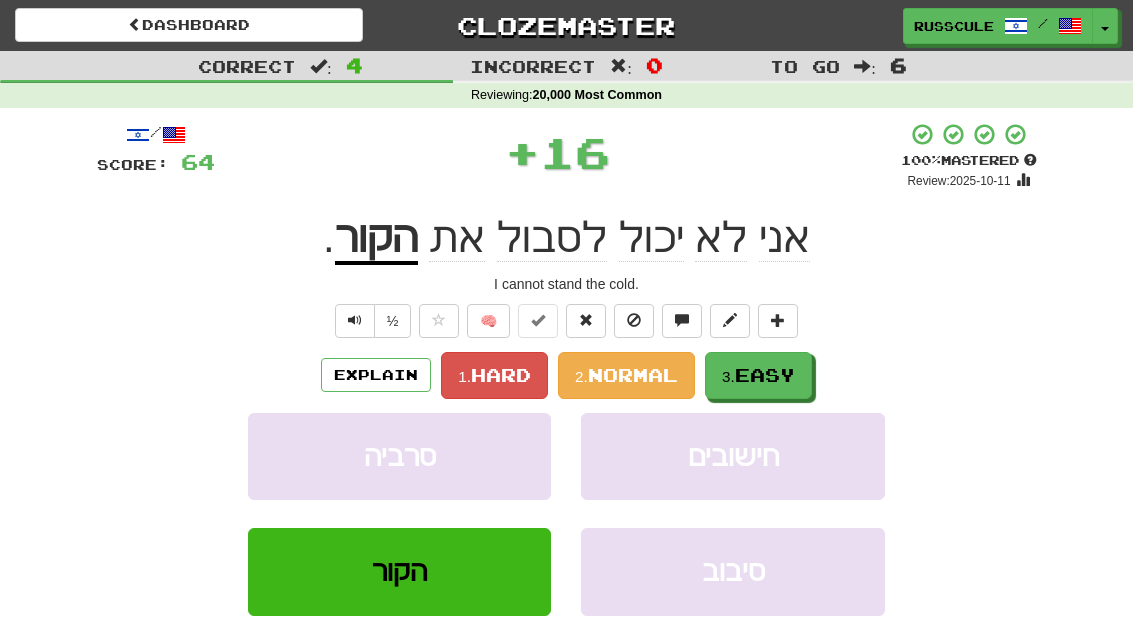 click on "Easy" at bounding box center [765, 375] 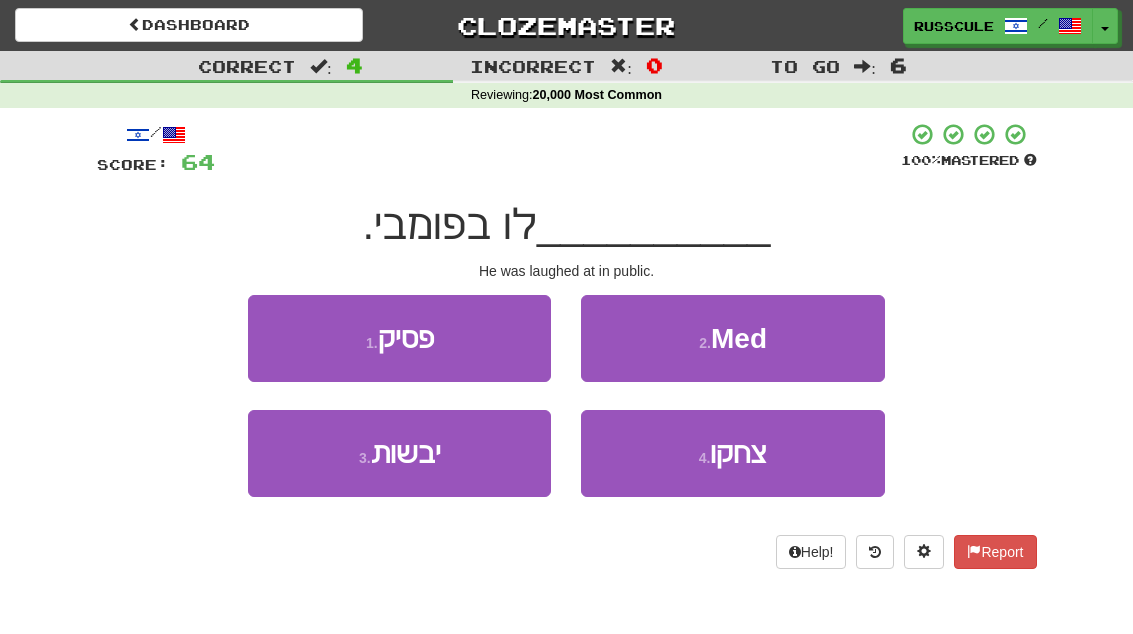 click on "4 .  צחקו" at bounding box center [732, 453] 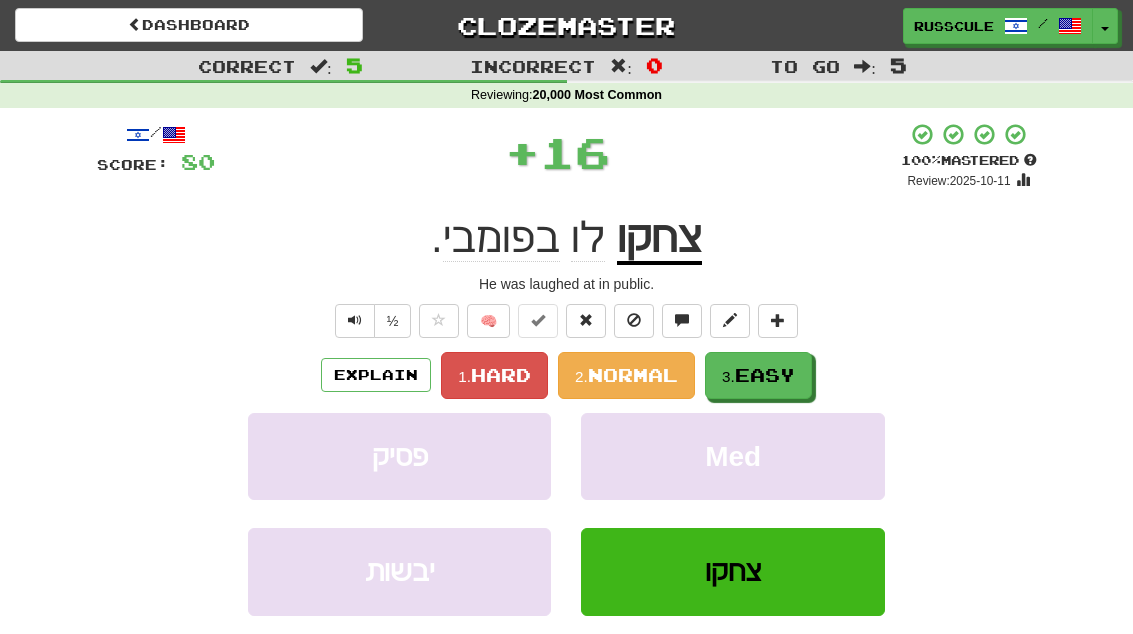 click on "Easy" at bounding box center [765, 375] 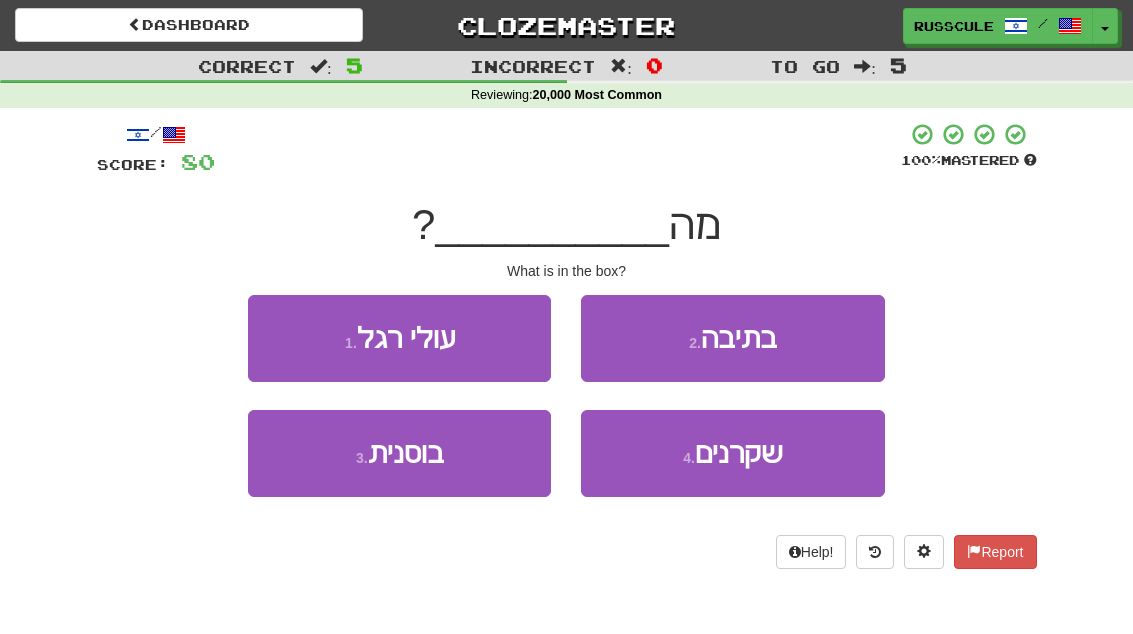 click on "2 .  בתיבה" at bounding box center (732, 338) 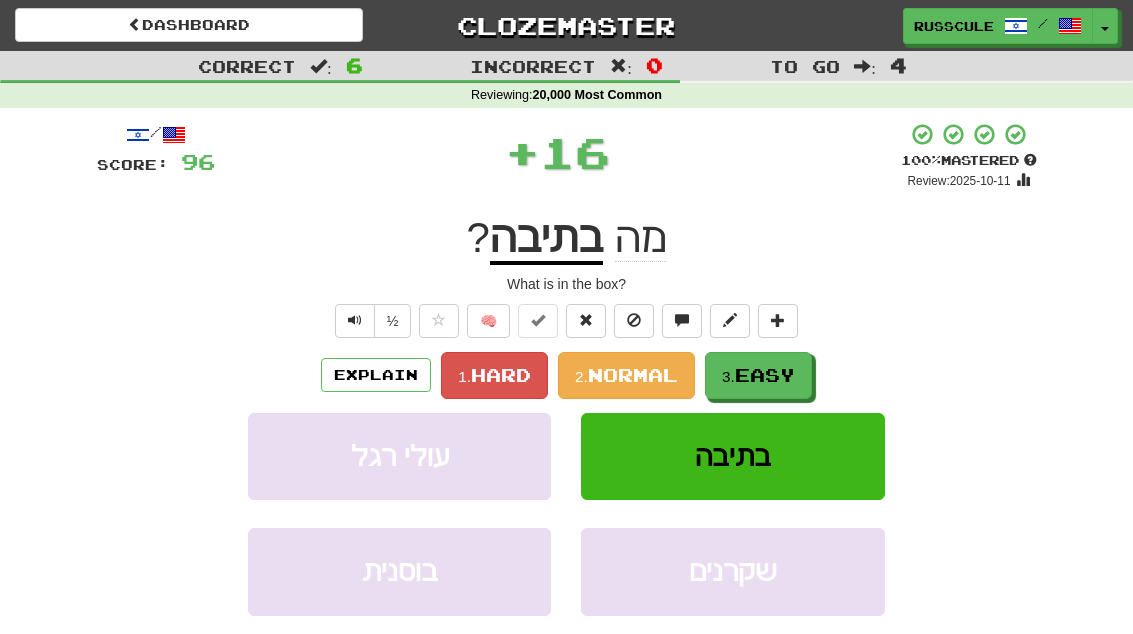 click on "Easy" at bounding box center (765, 375) 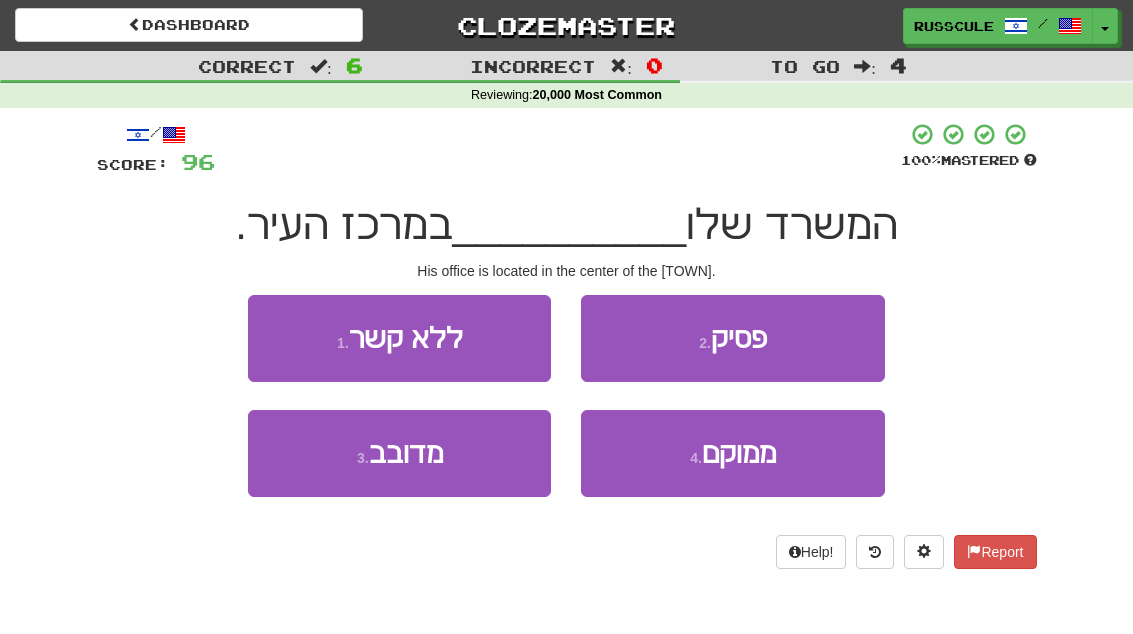click on "ממוקם" at bounding box center [739, 453] 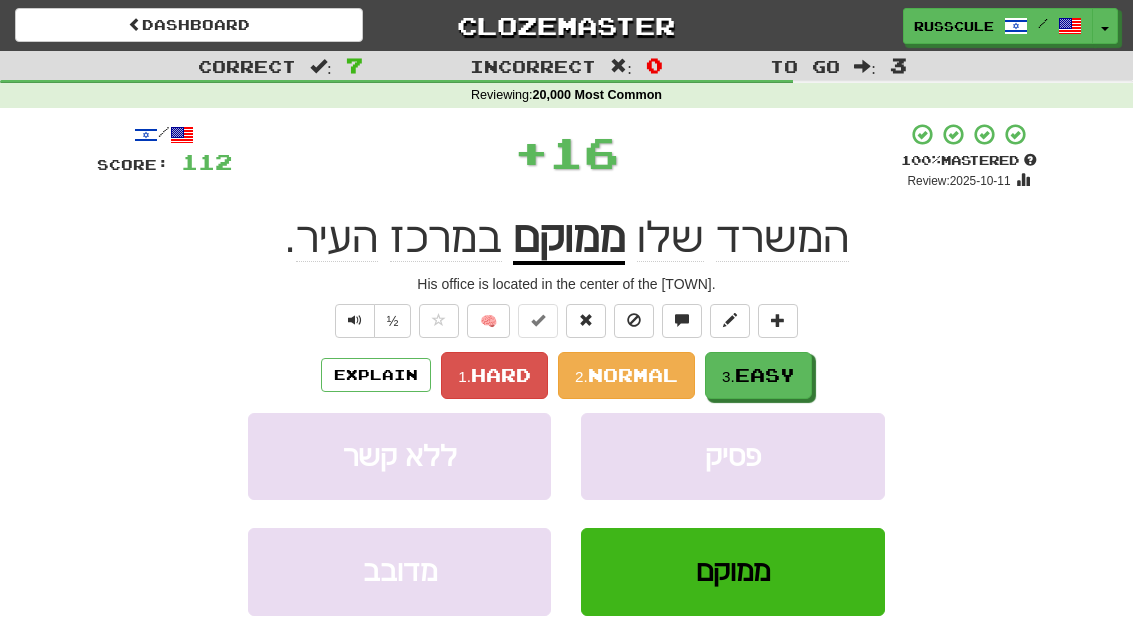 click on "Easy" at bounding box center [765, 375] 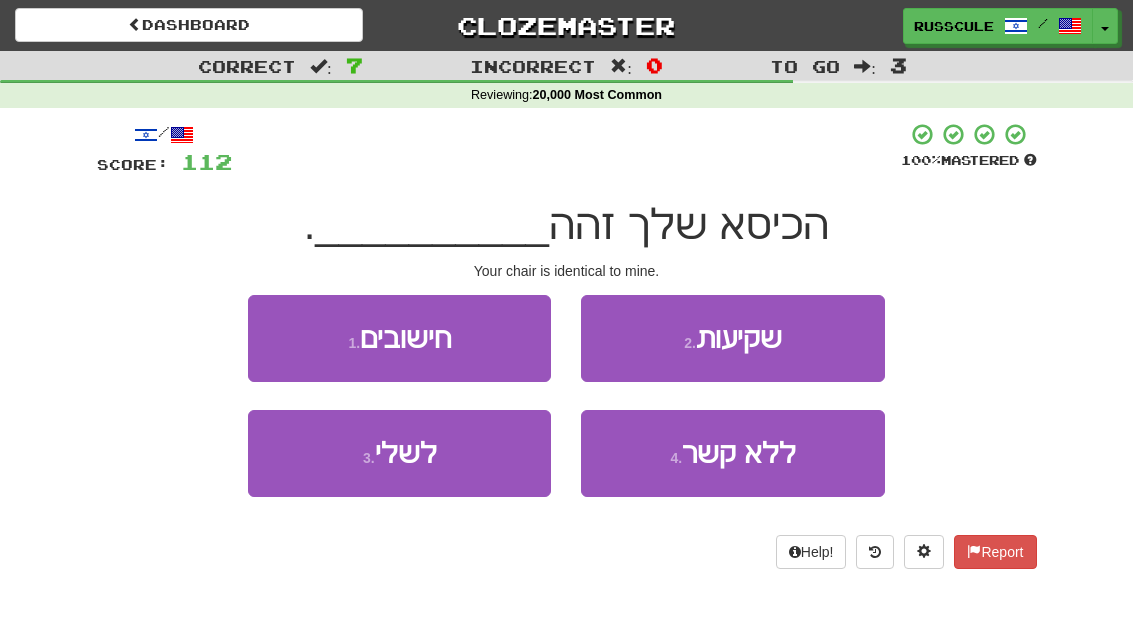 click on "3 .  לשלי" at bounding box center [399, 453] 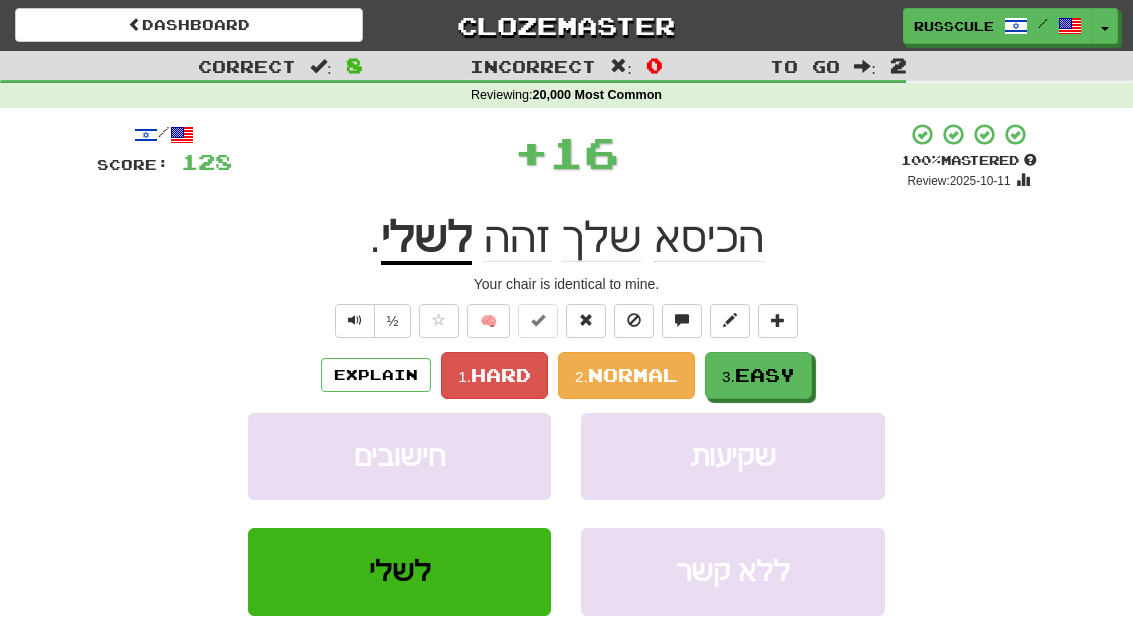 click on "Easy" at bounding box center (765, 375) 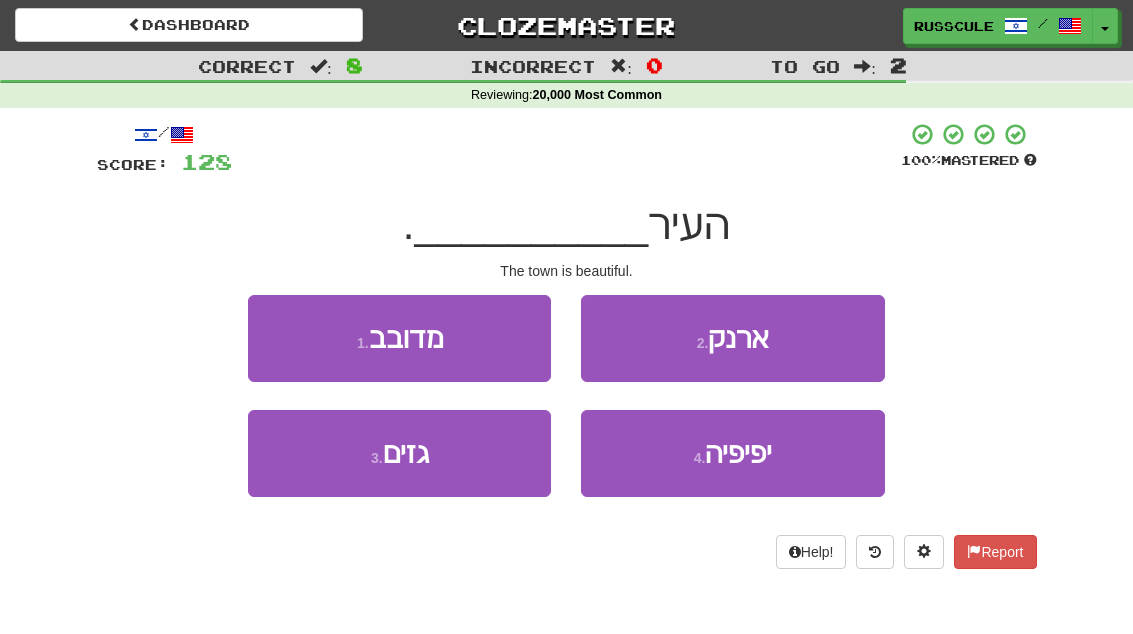 click on "יפיפיה" at bounding box center [738, 453] 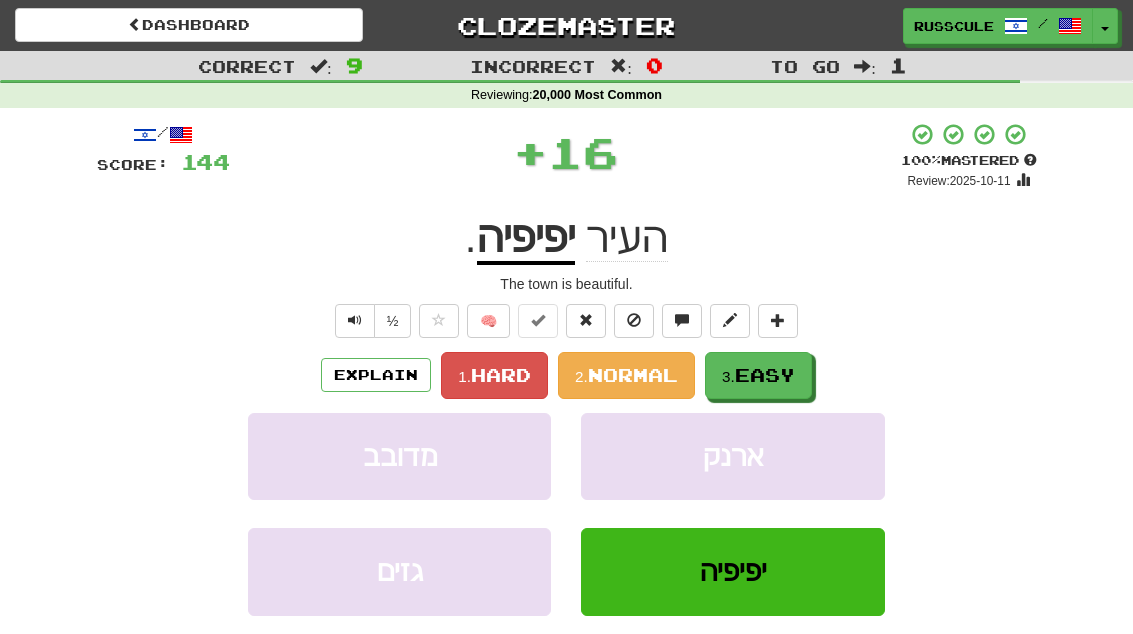 click on "Easy" at bounding box center [765, 375] 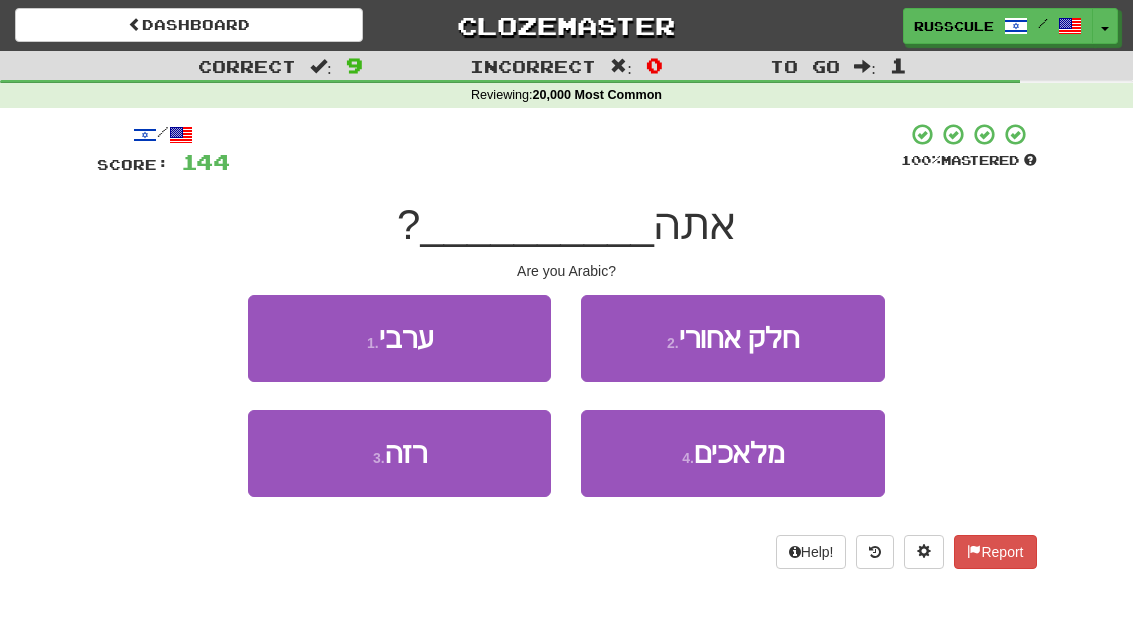 click on "1 .  ערבי" at bounding box center [399, 338] 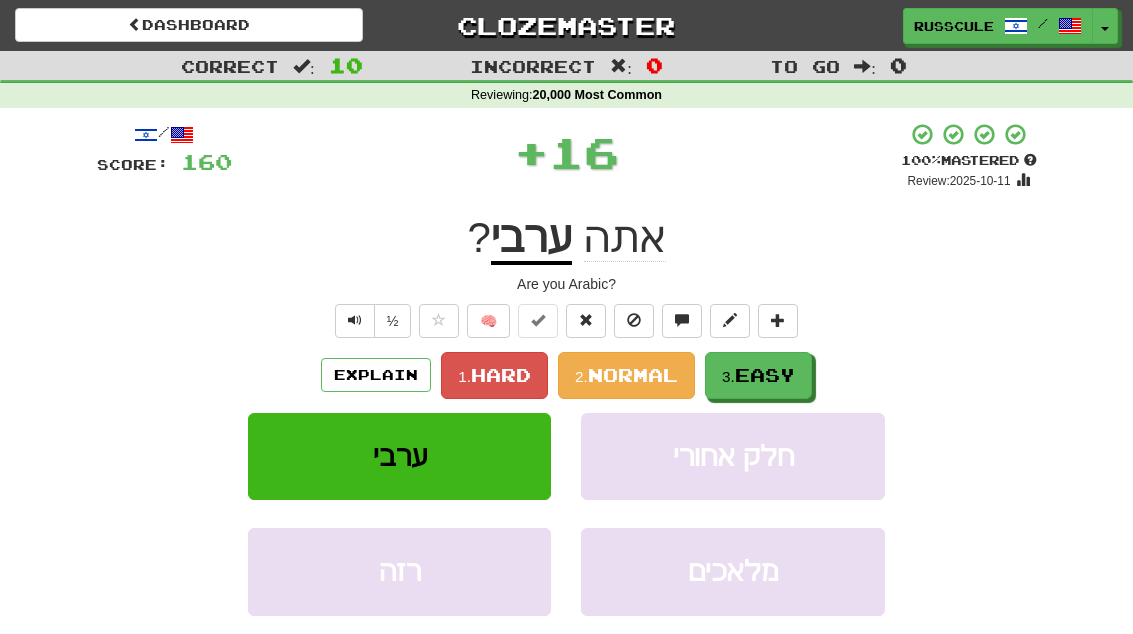 click on "Easy" at bounding box center (765, 375) 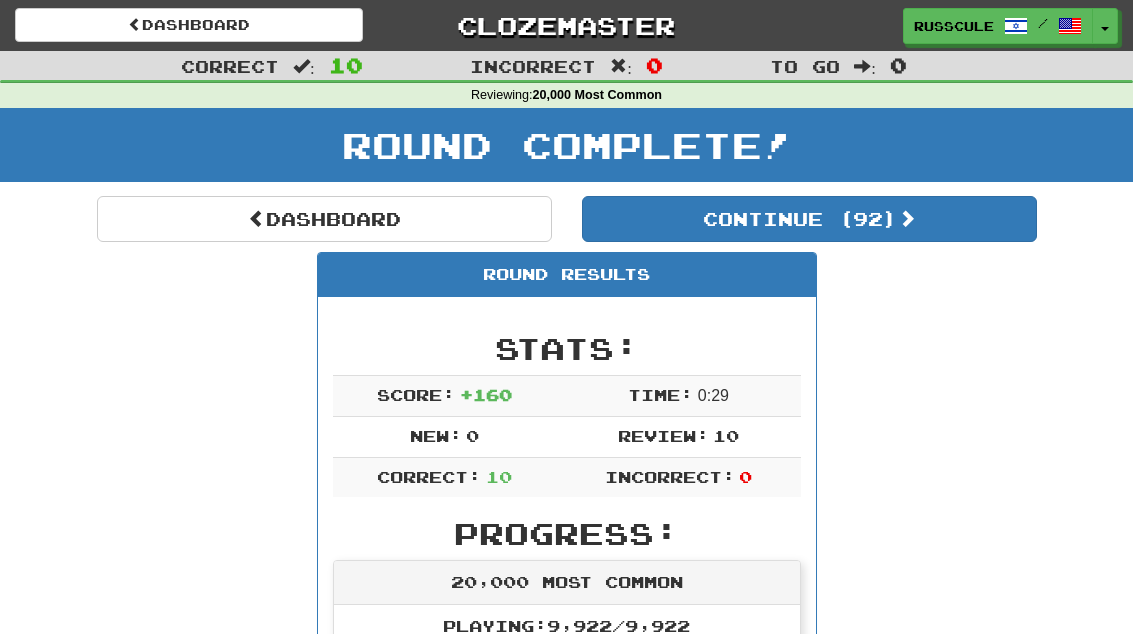 click on "Continue ( 92 )" at bounding box center (809, 219) 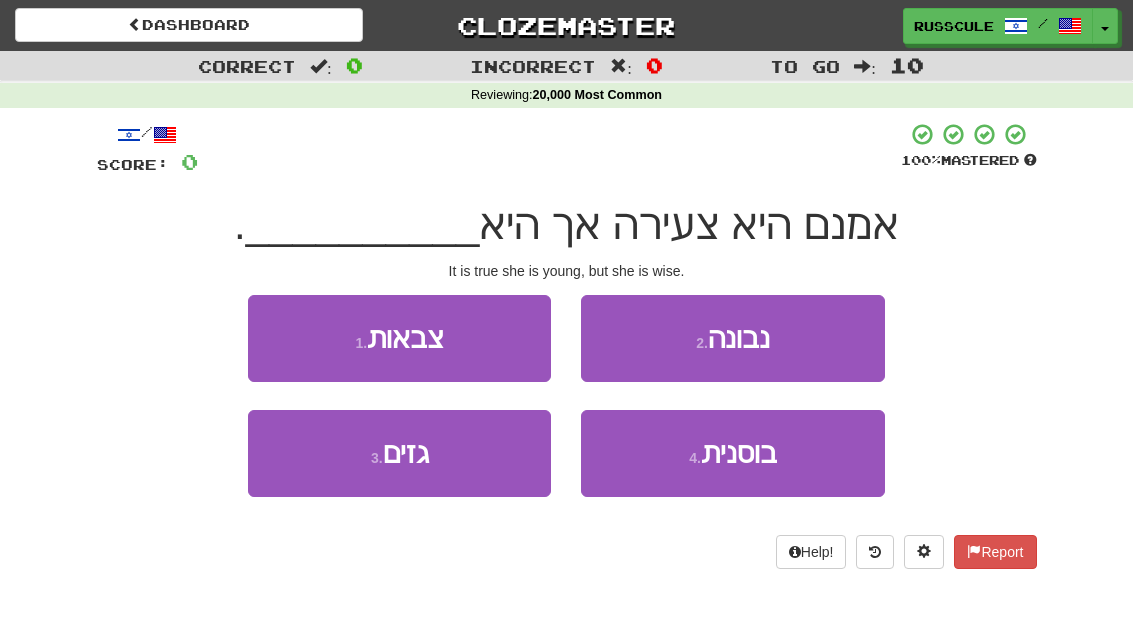 click on "2 .  נבונה" at bounding box center [732, 338] 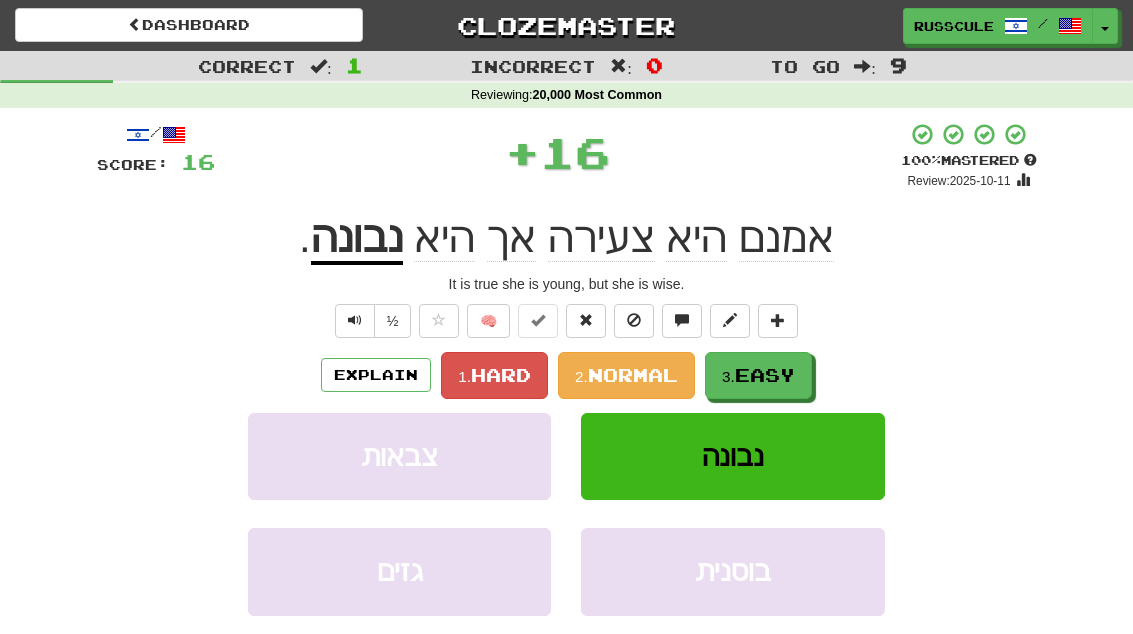 click on "3.  Easy" at bounding box center [758, 375] 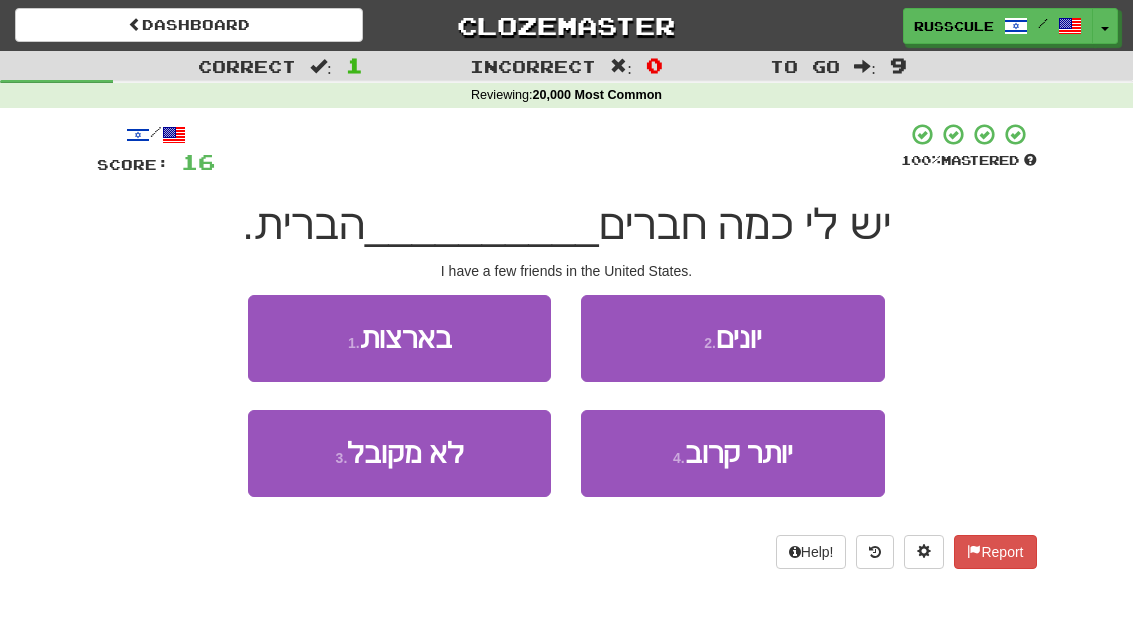 click on "1 .  בארצות" at bounding box center (399, 338) 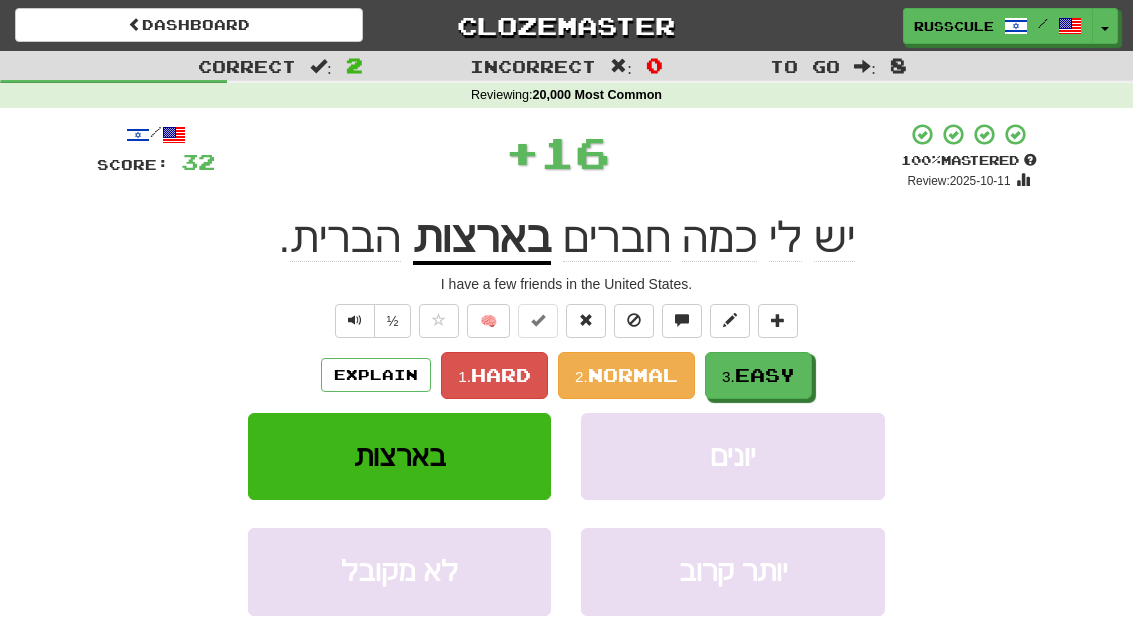 click on "Easy" at bounding box center [765, 375] 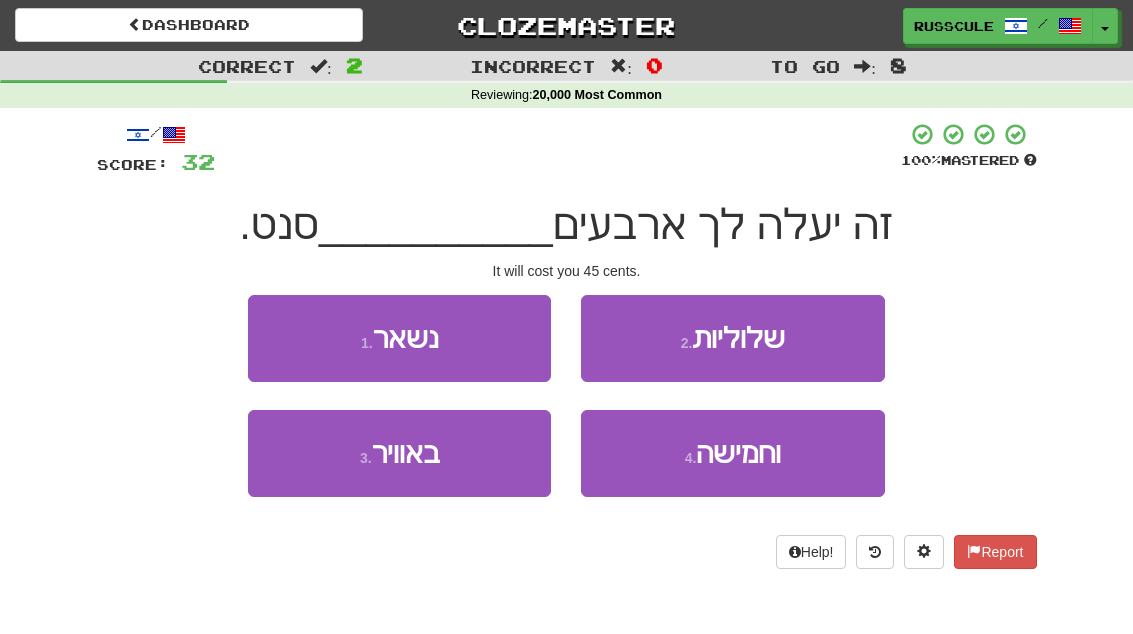 click on "4 .  וחמישה" at bounding box center (732, 453) 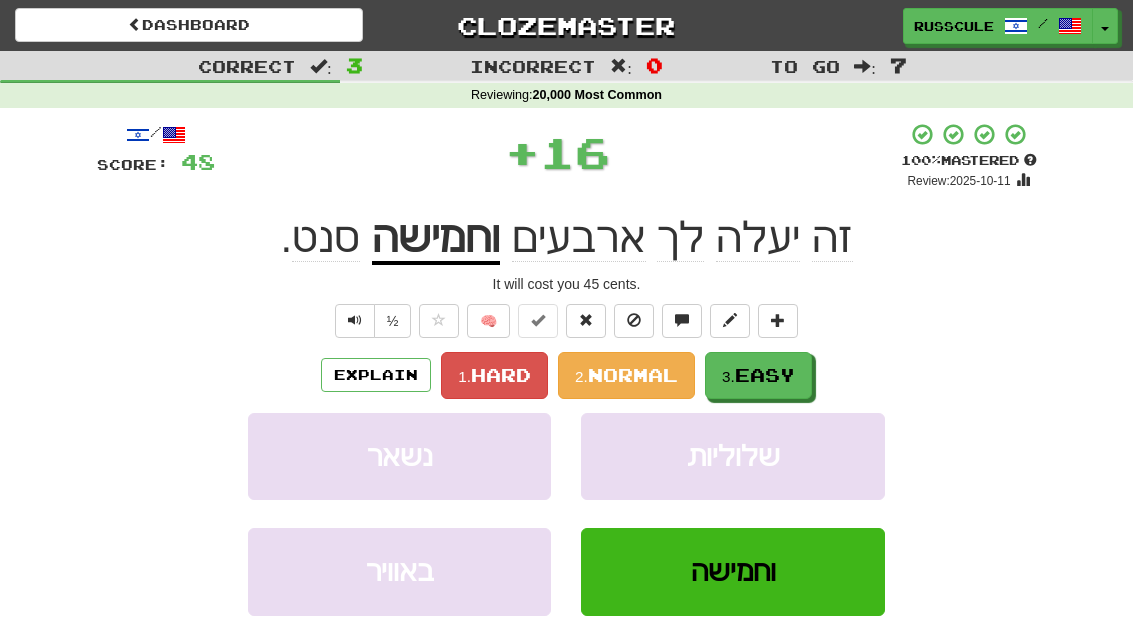 click on "3.  Easy" at bounding box center [758, 375] 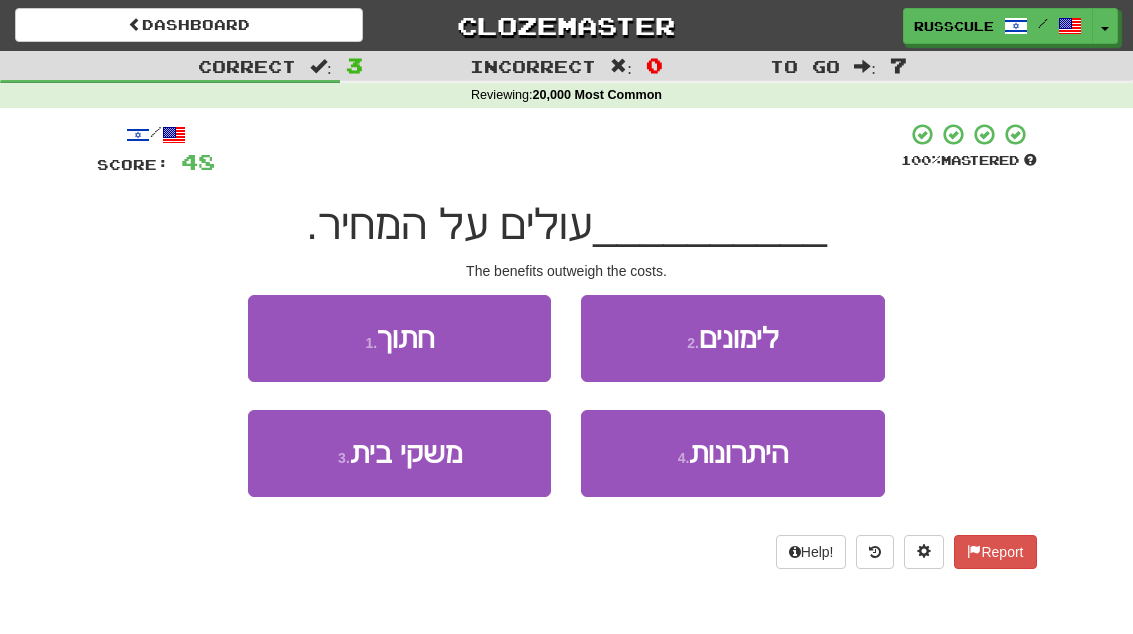 click on "היתרונות" at bounding box center [738, 453] 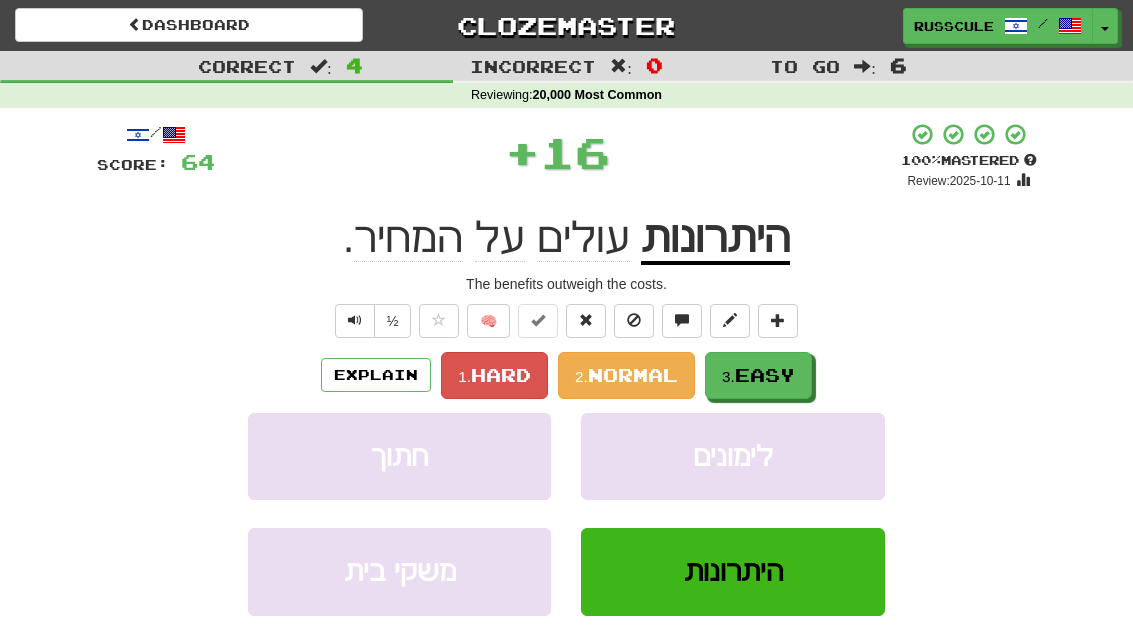 click on "3.  Easy" at bounding box center (758, 375) 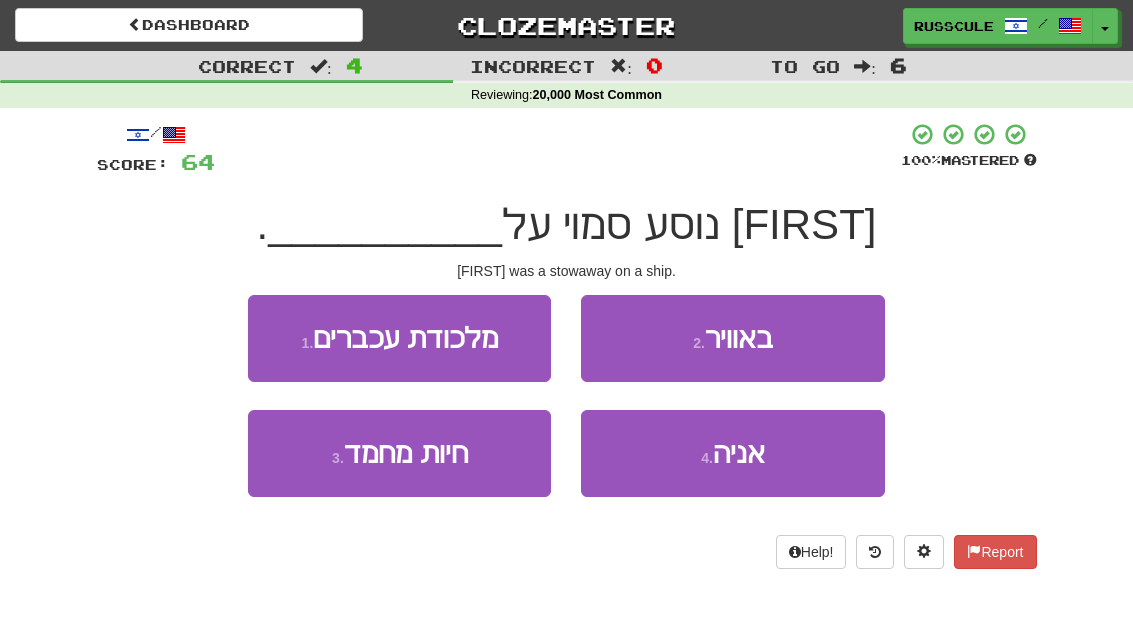 click on "4 .  אניה" at bounding box center (732, 453) 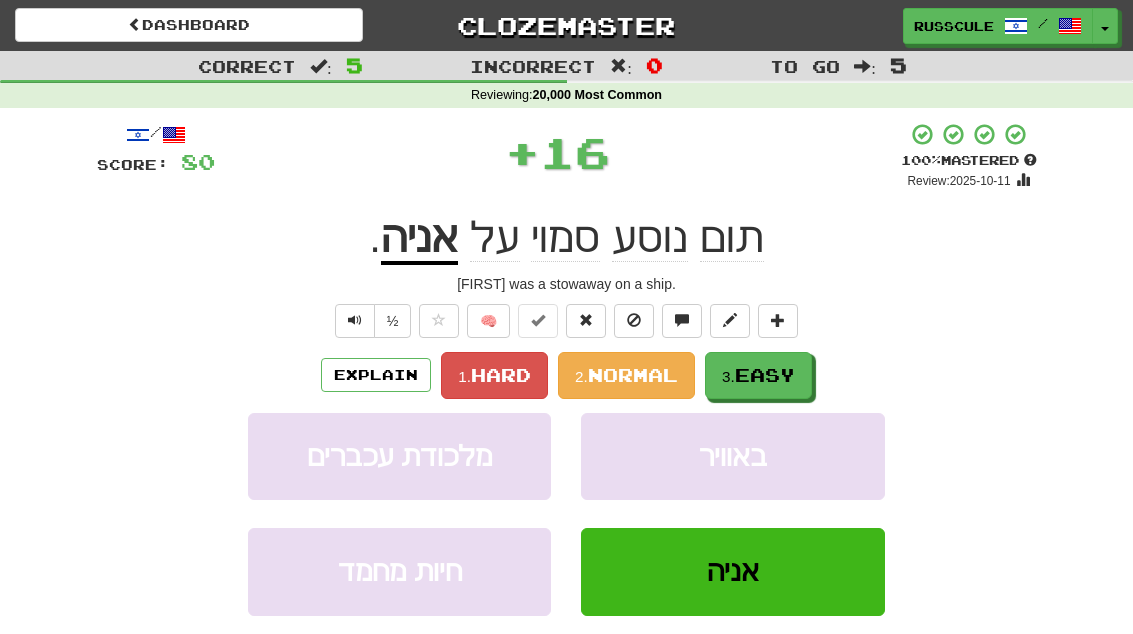 click on "3.  Easy" at bounding box center [758, 375] 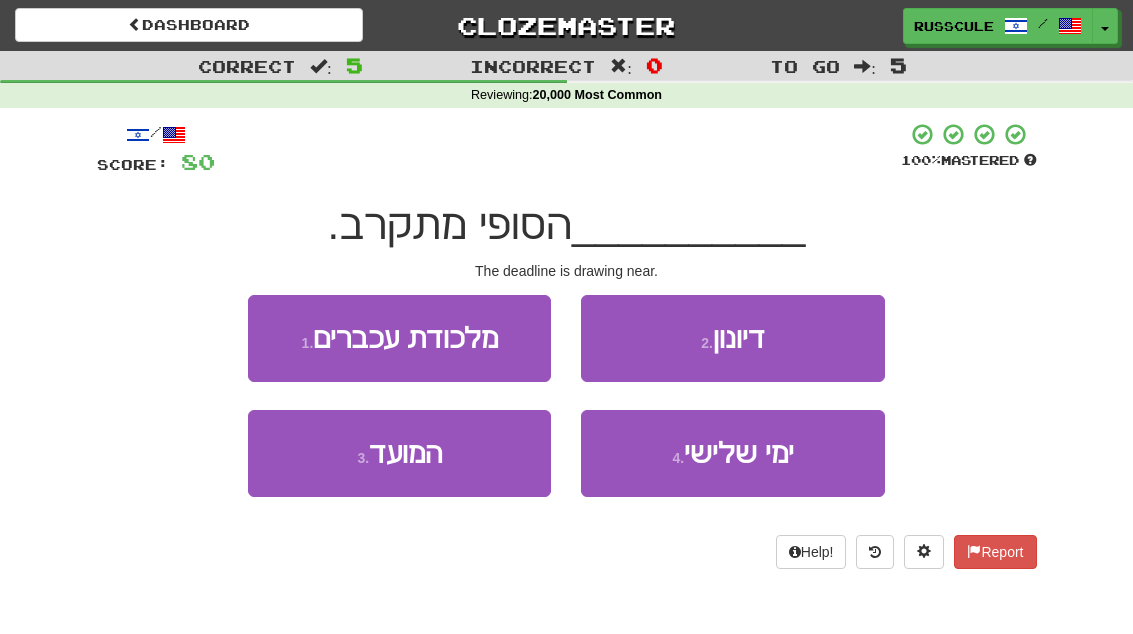 click on "3 .  המועד" at bounding box center (399, 453) 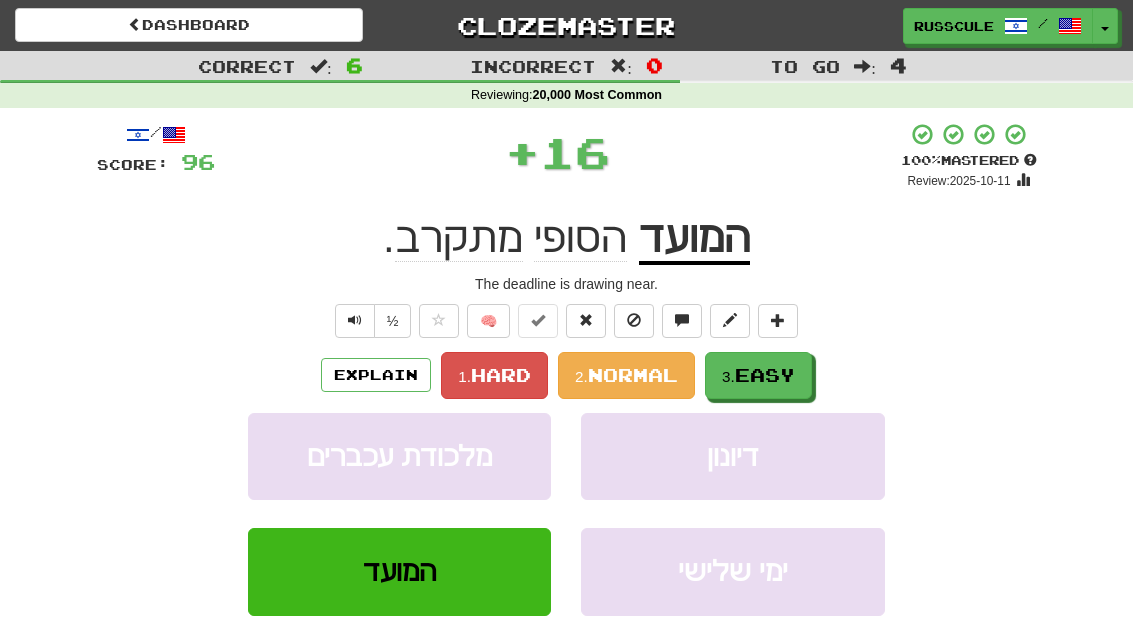click on "Easy" at bounding box center [765, 375] 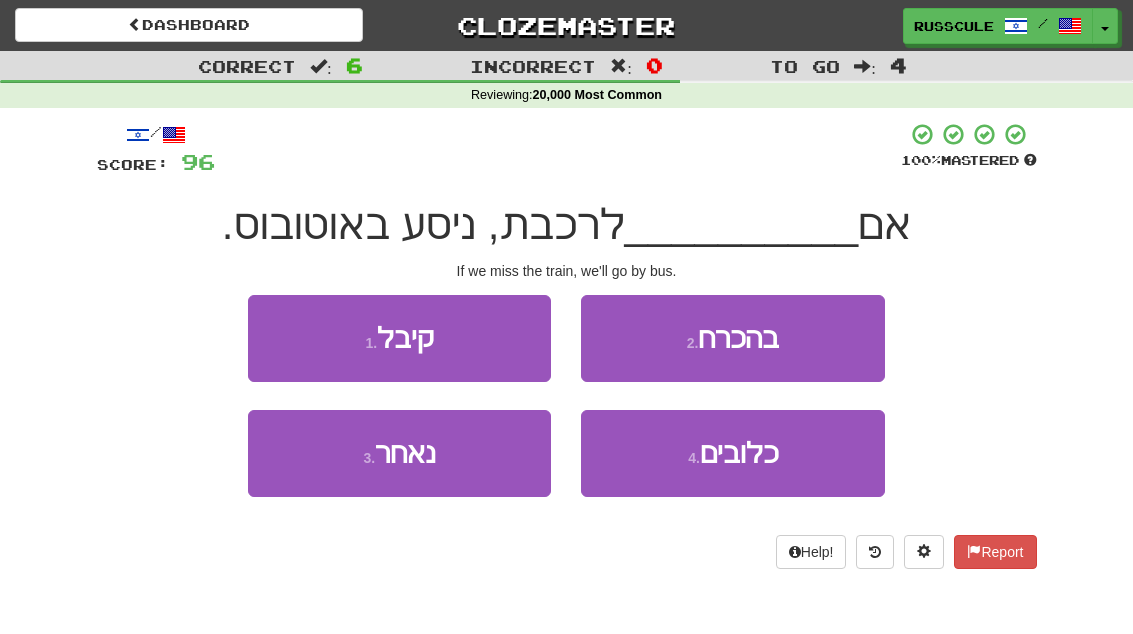 click on "2 .  בהכרח" at bounding box center [732, 338] 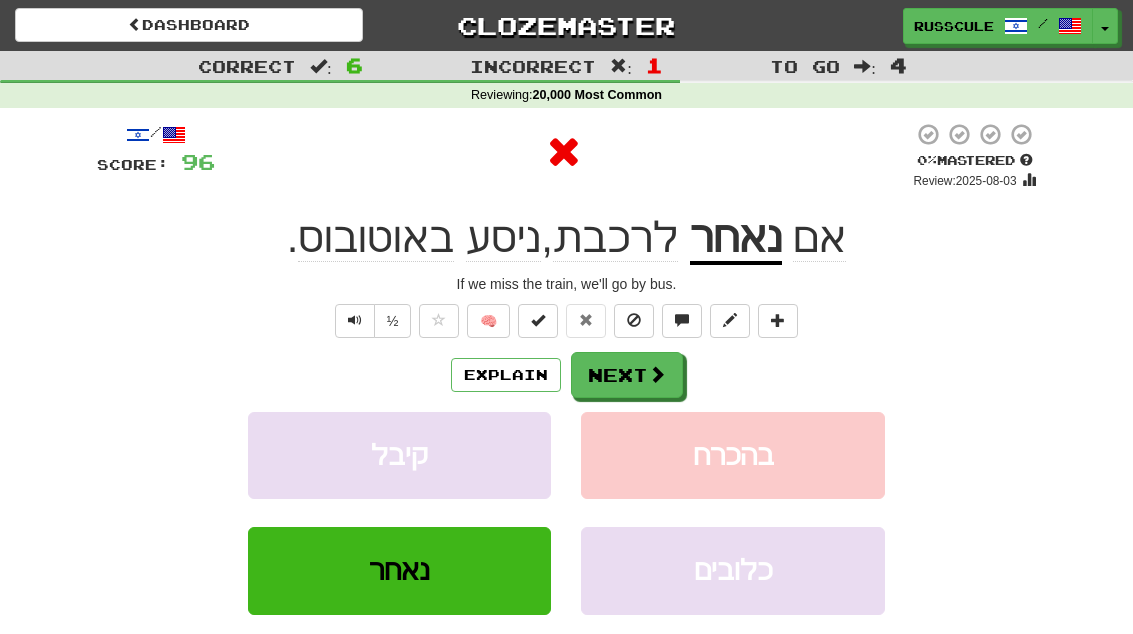 click on "Next" at bounding box center [627, 375] 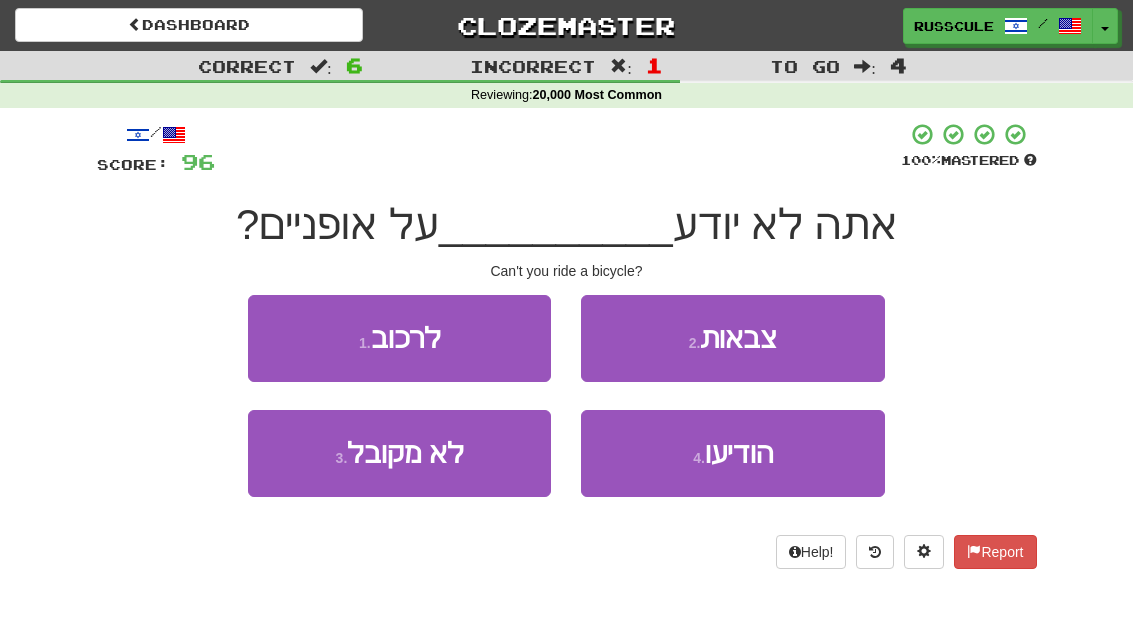 click on "1 .  לרכוב" at bounding box center [399, 338] 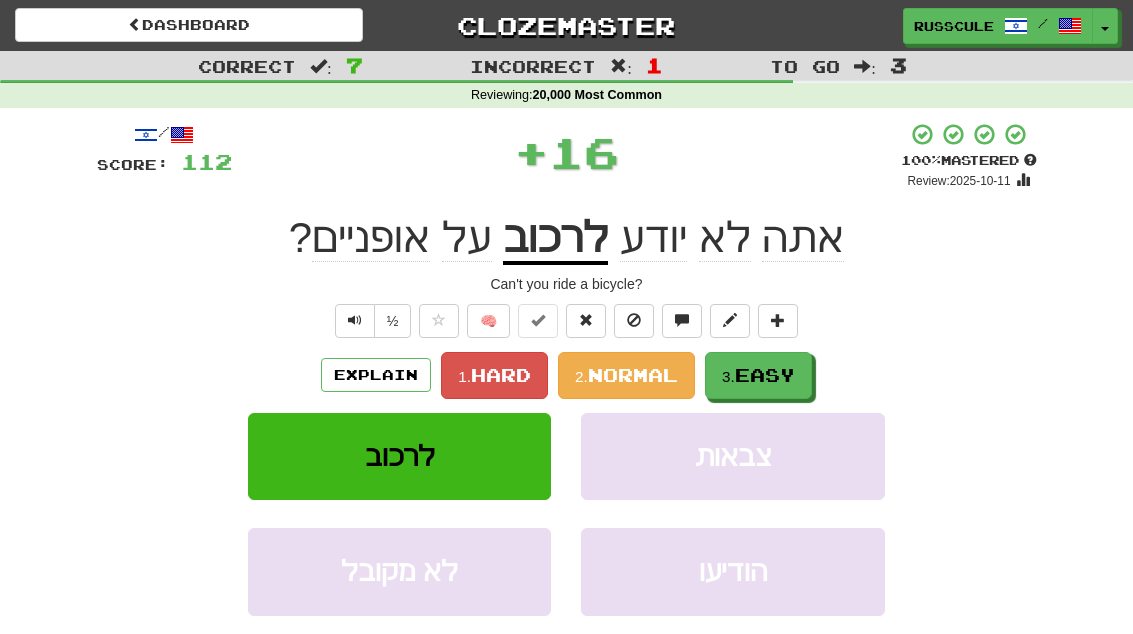 click on "Easy" at bounding box center (765, 375) 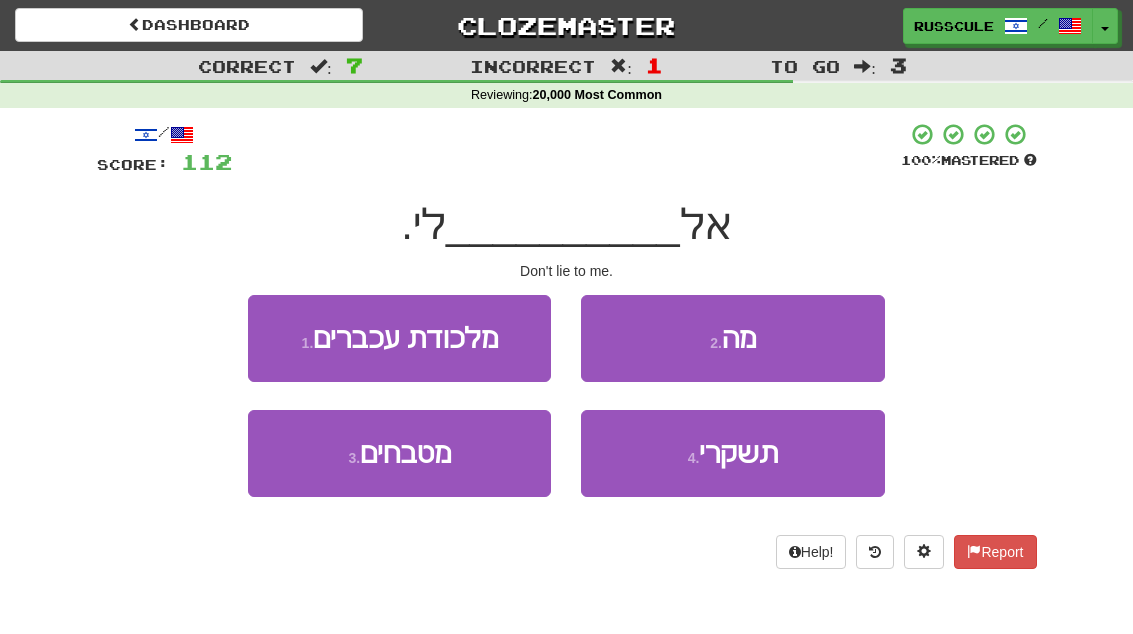 click on "4 .  תשקרי" at bounding box center (732, 453) 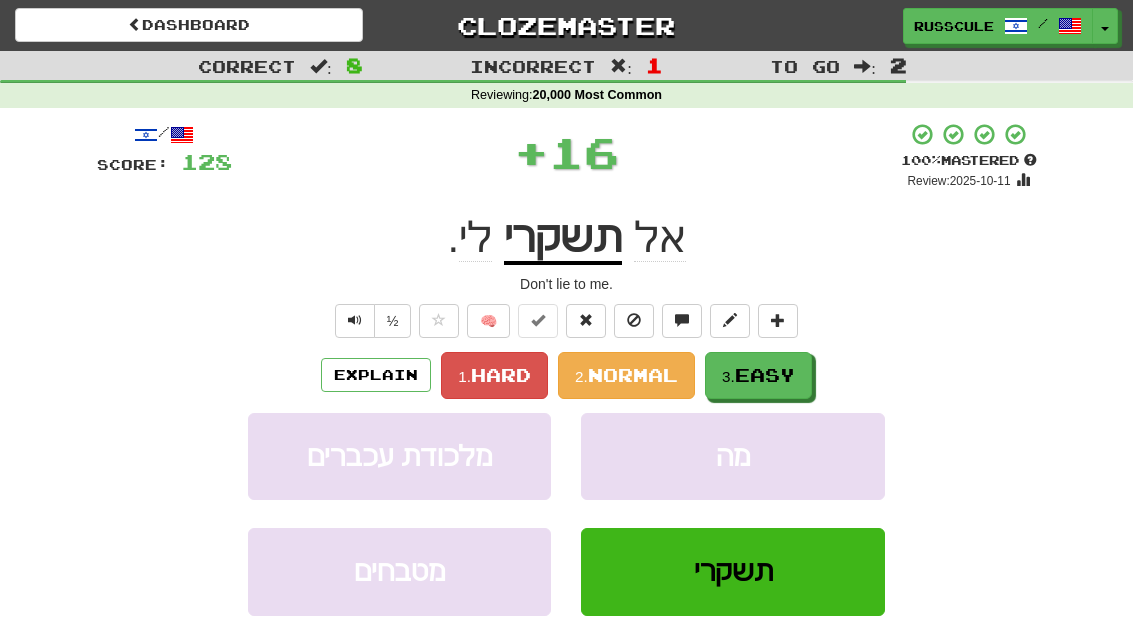 click on "3.  Easy" at bounding box center (758, 375) 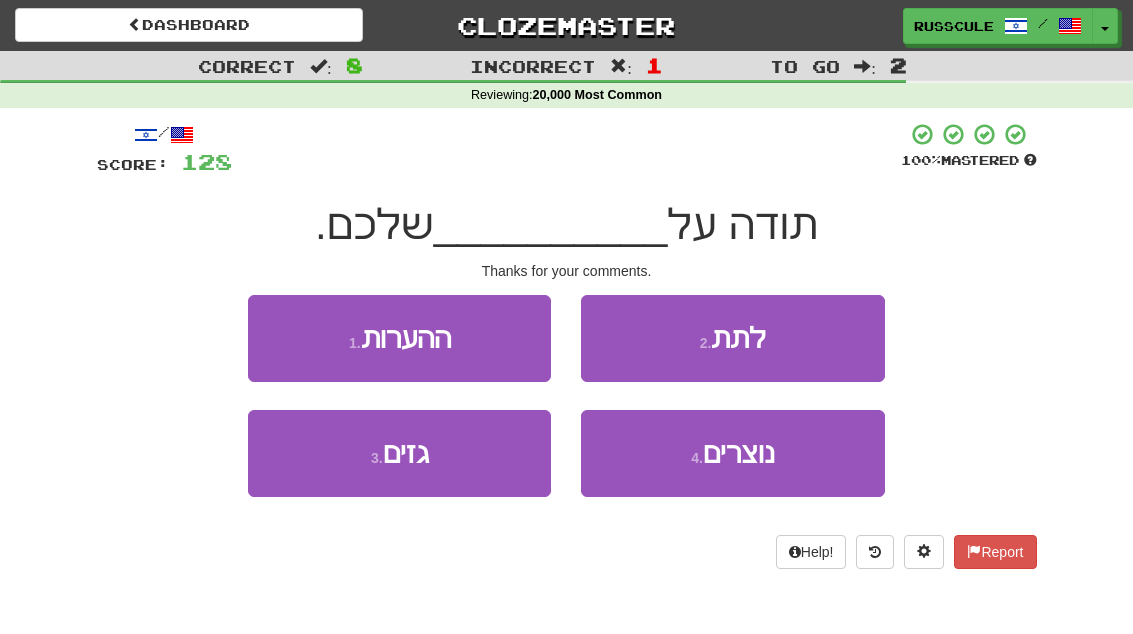click on "1 .  ההערות" at bounding box center (399, 338) 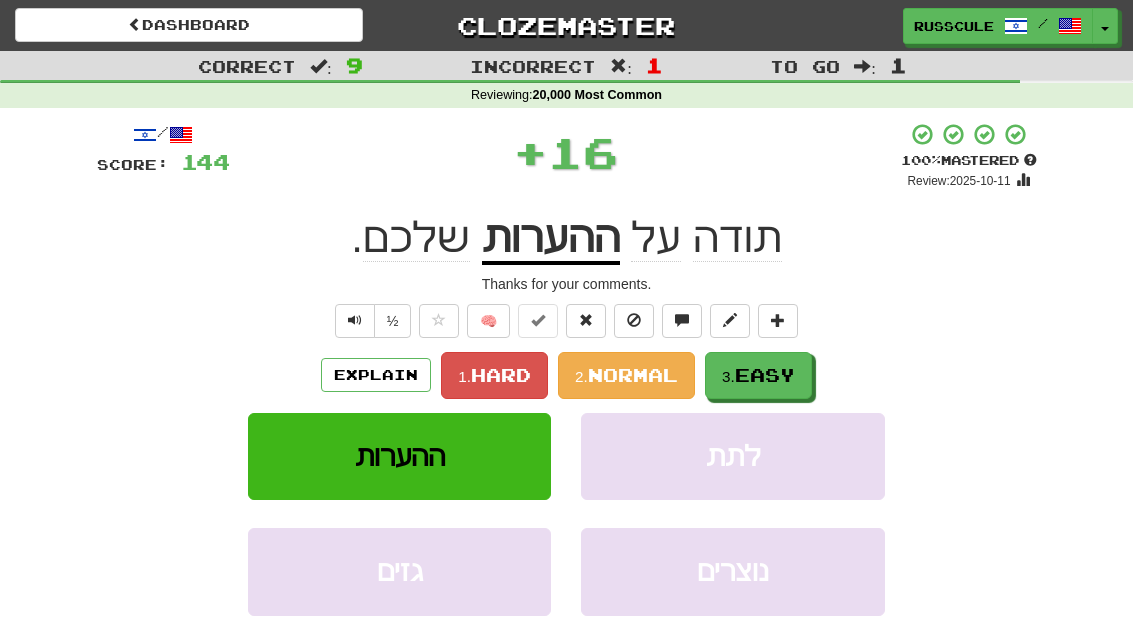 click on "Easy" at bounding box center (765, 375) 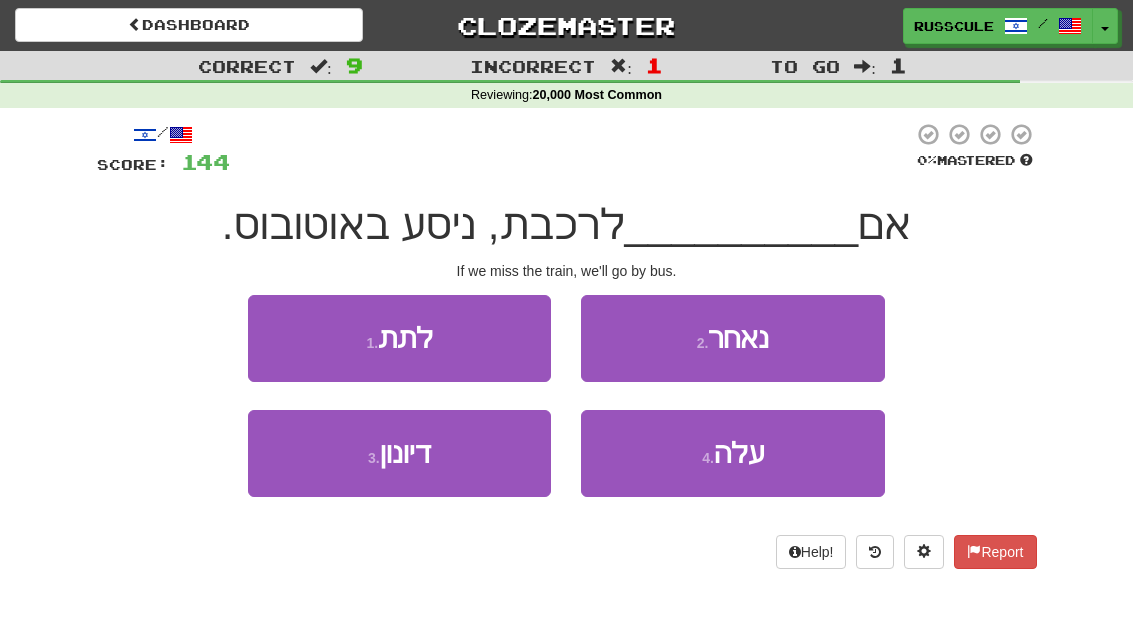 click on "2 .  נאחר" at bounding box center [732, 338] 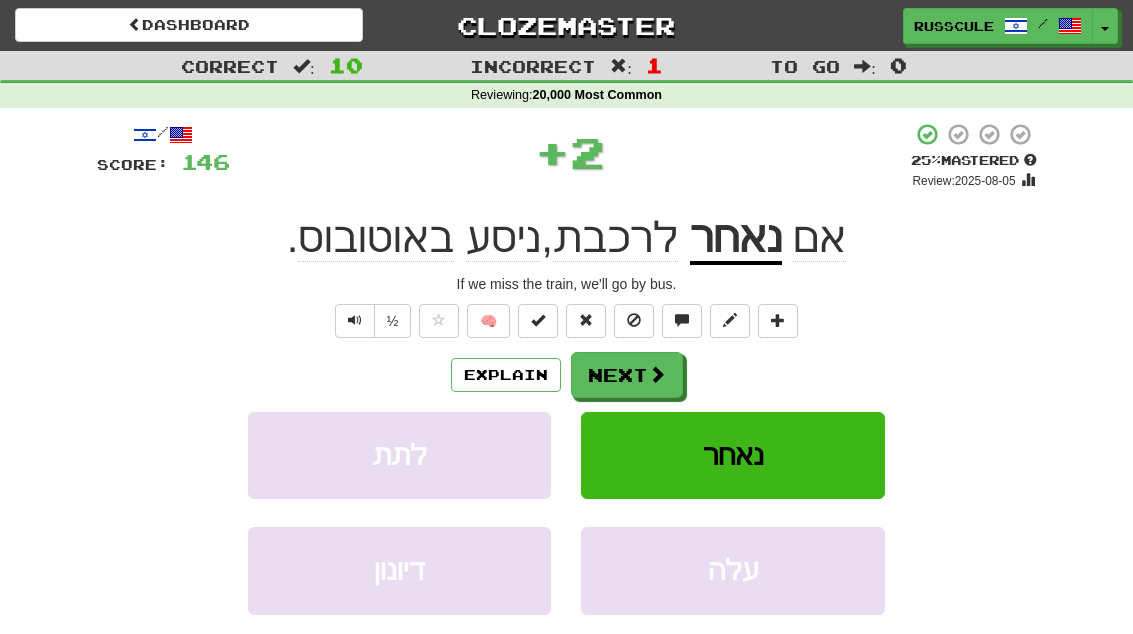 click on "Next" at bounding box center [627, 375] 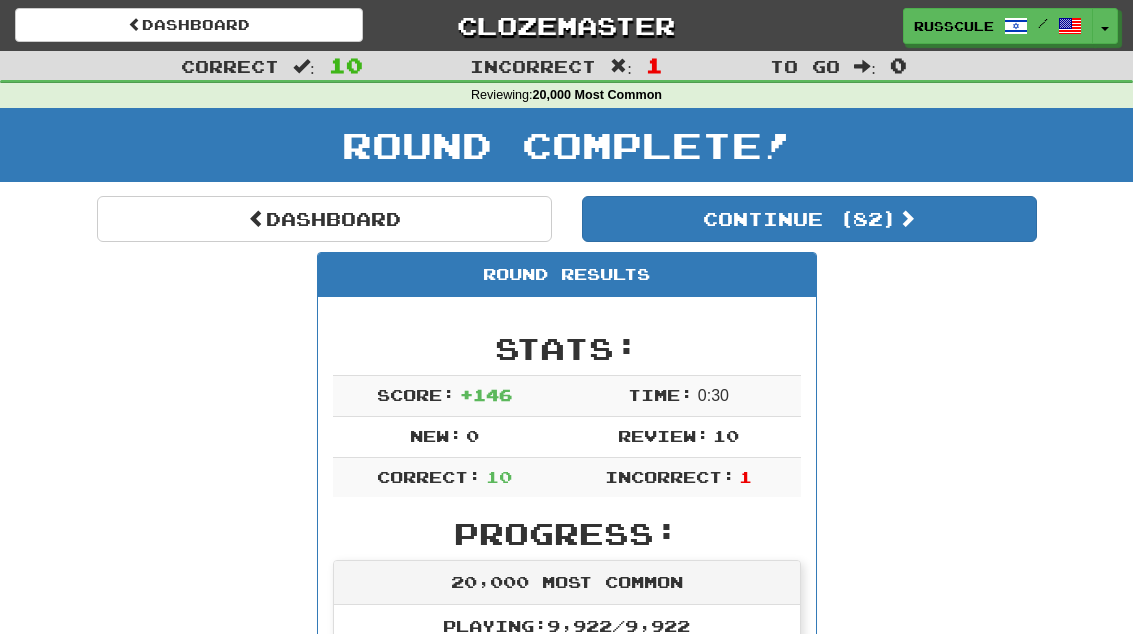 click on "Continue ( 82 )" at bounding box center (809, 219) 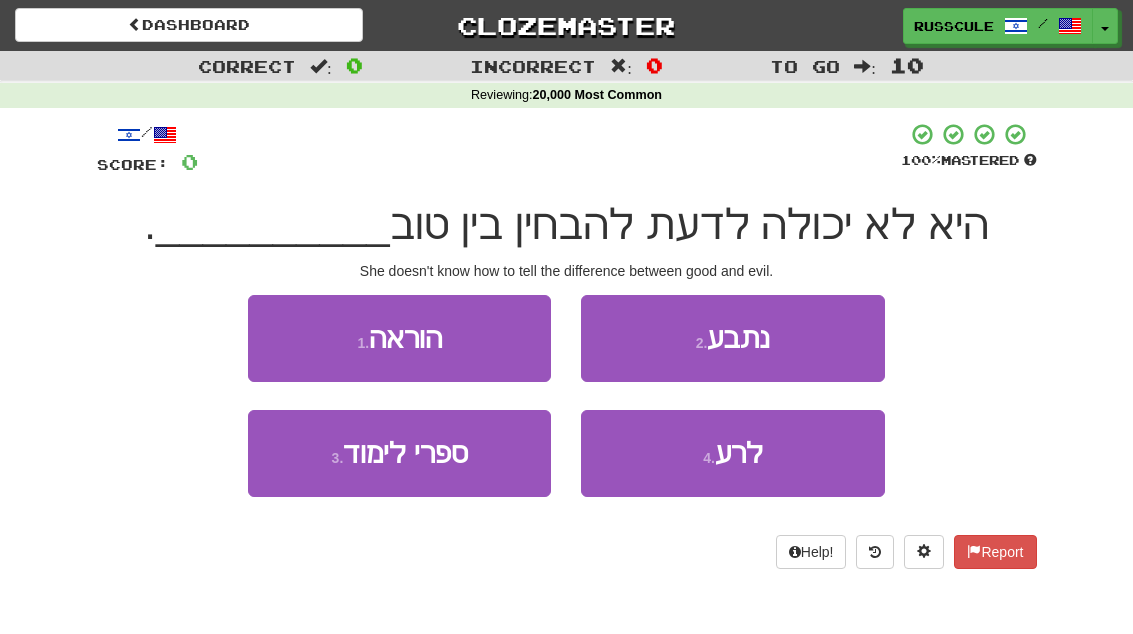 click on "4 .  לרע" at bounding box center [732, 453] 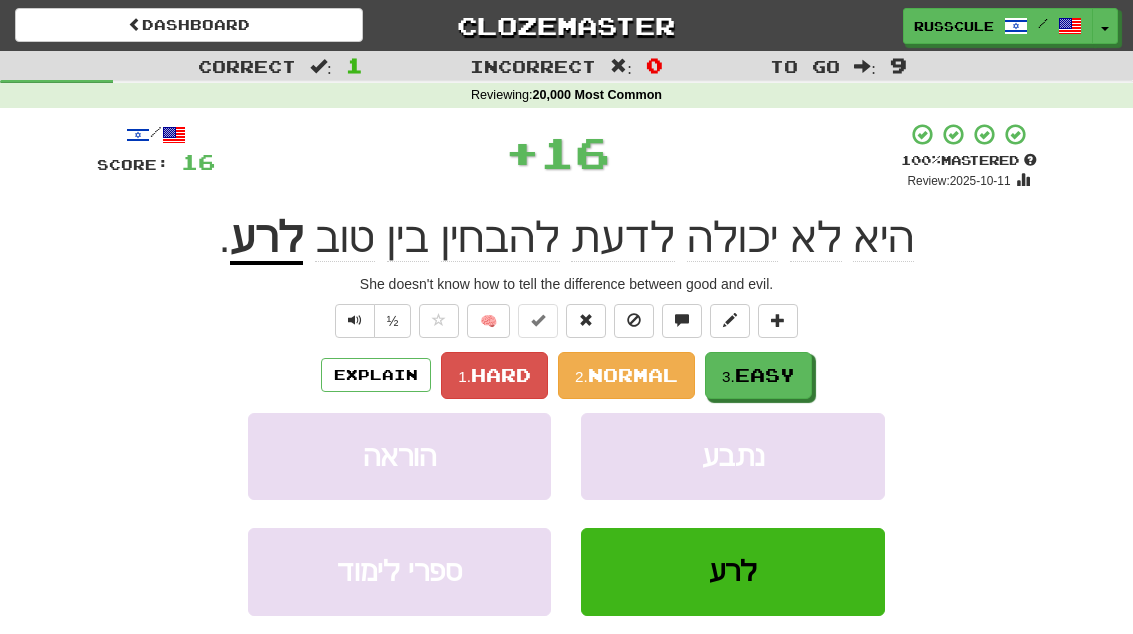 click on "3.  Easy" at bounding box center (758, 375) 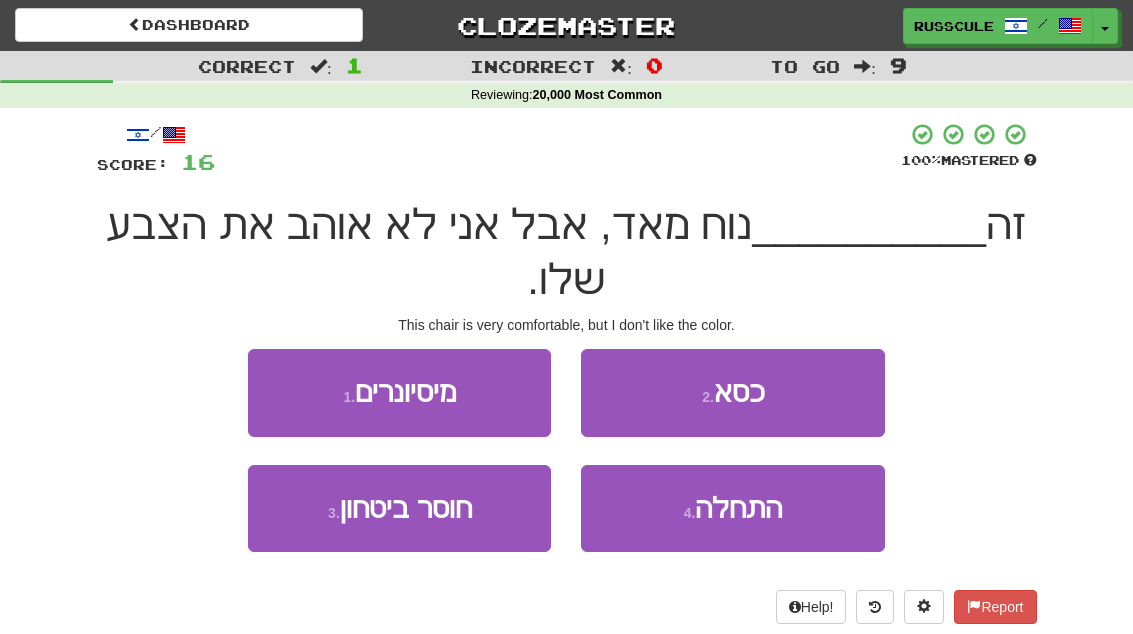 click on "2 .  כסא" at bounding box center [732, 392] 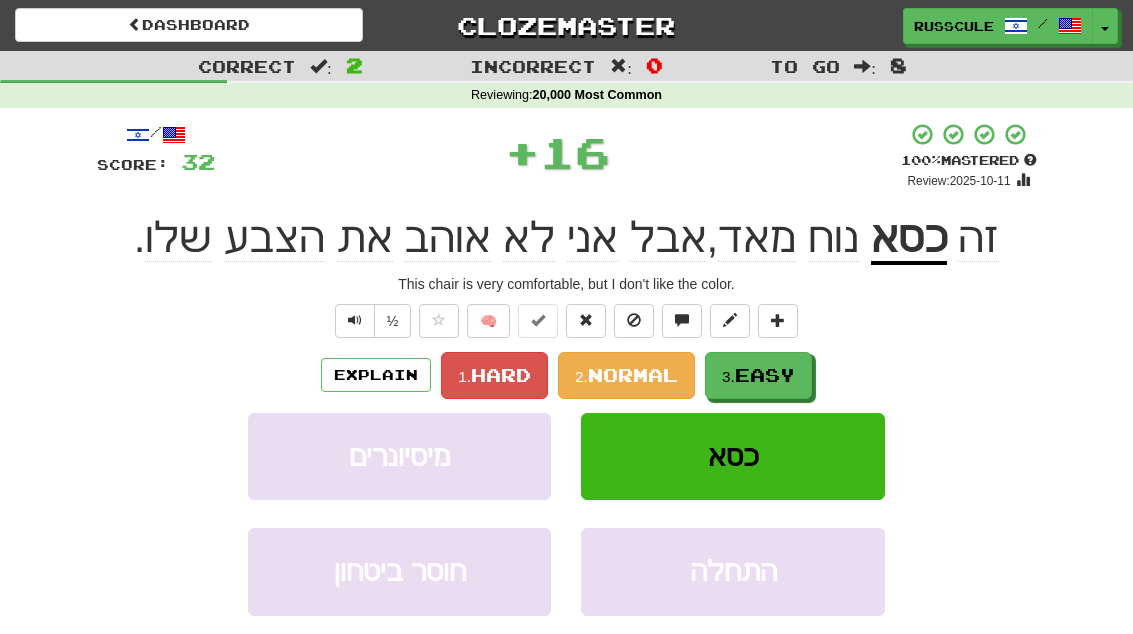 click on "3.  Easy" at bounding box center (758, 375) 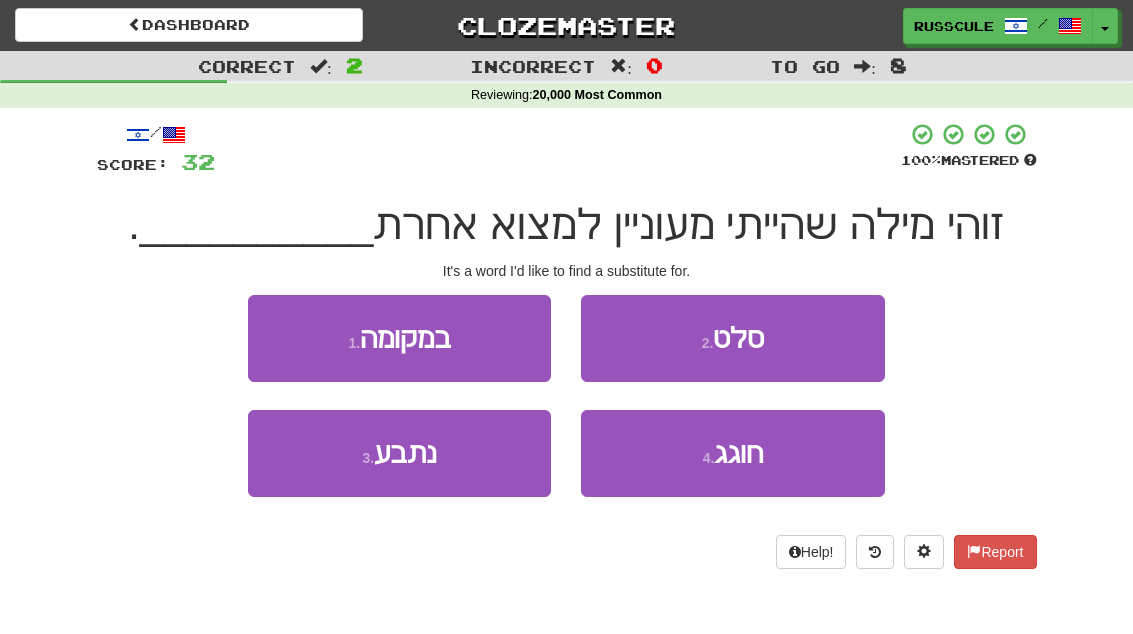 click on "1 .  במקומה" at bounding box center (399, 338) 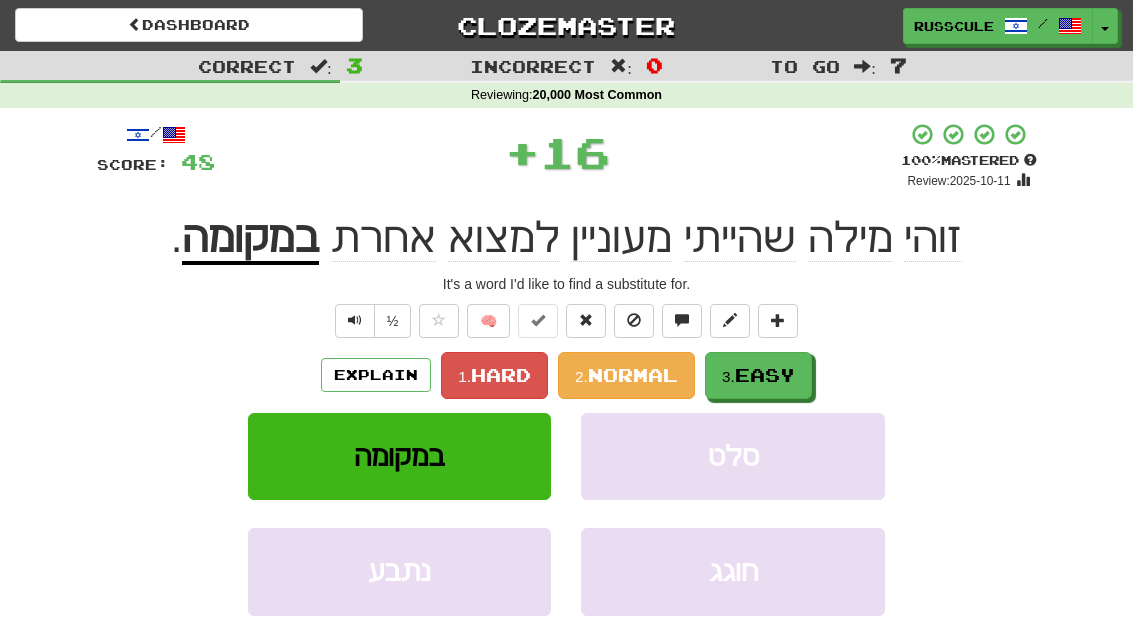 click on "3.  Easy" at bounding box center [758, 375] 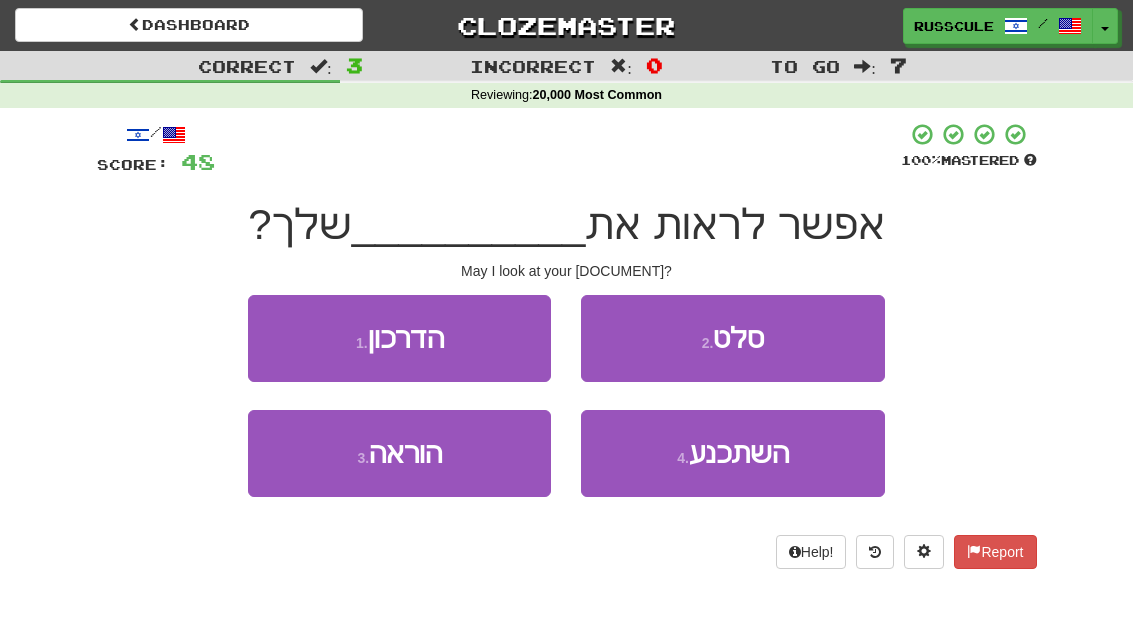 click on "1 .  הדרכון" at bounding box center (399, 338) 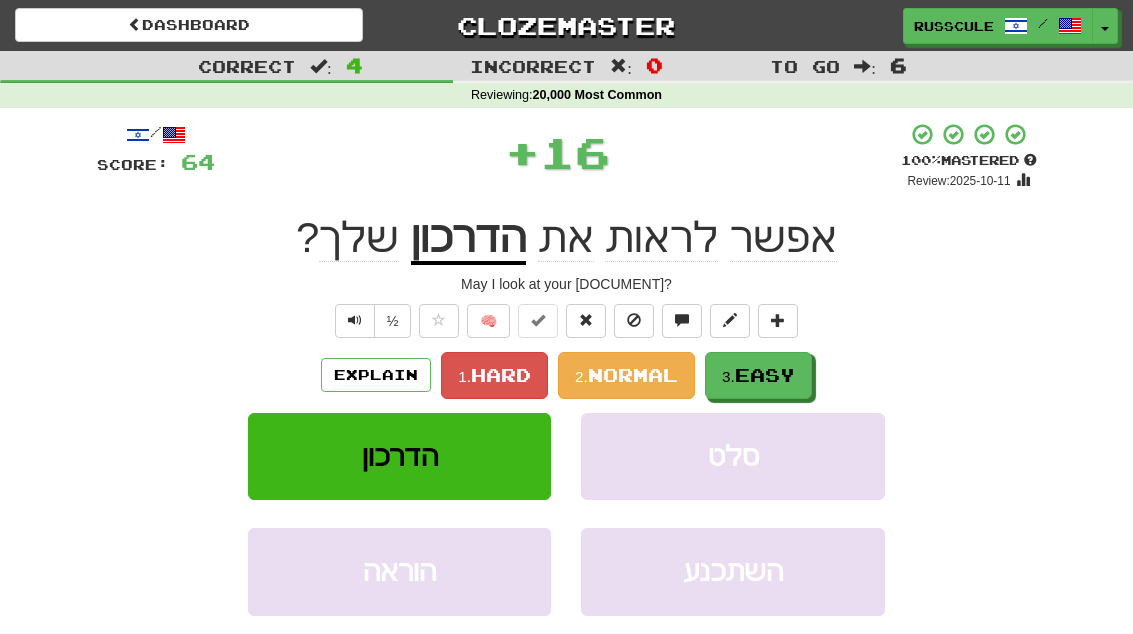 click on "Easy" at bounding box center [765, 375] 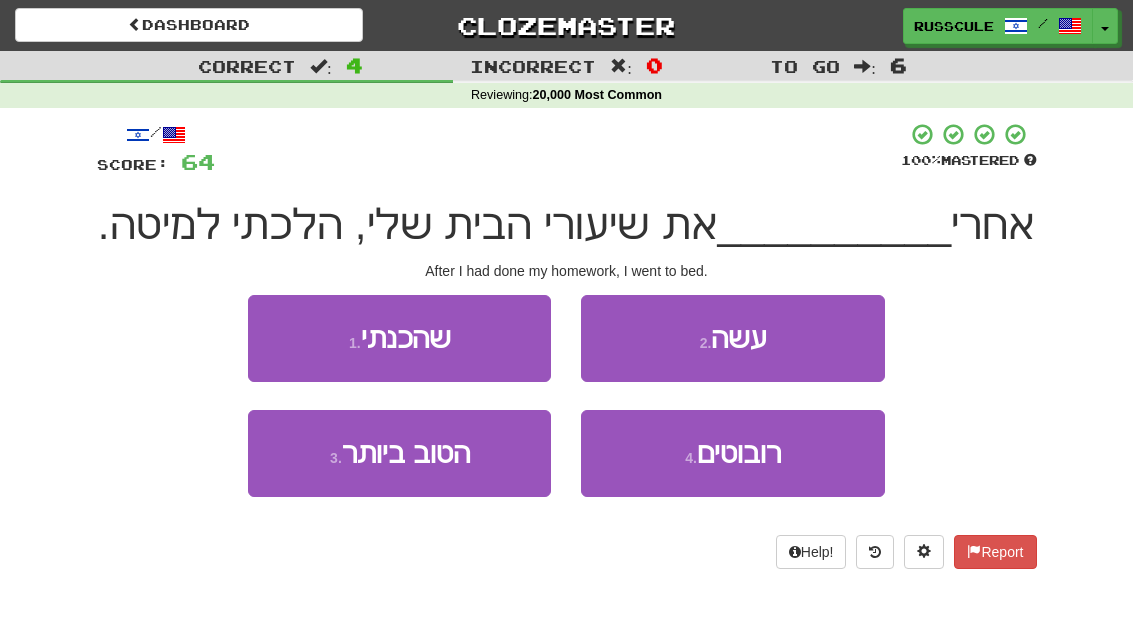 click on "1 .  שהכנתי" at bounding box center (399, 338) 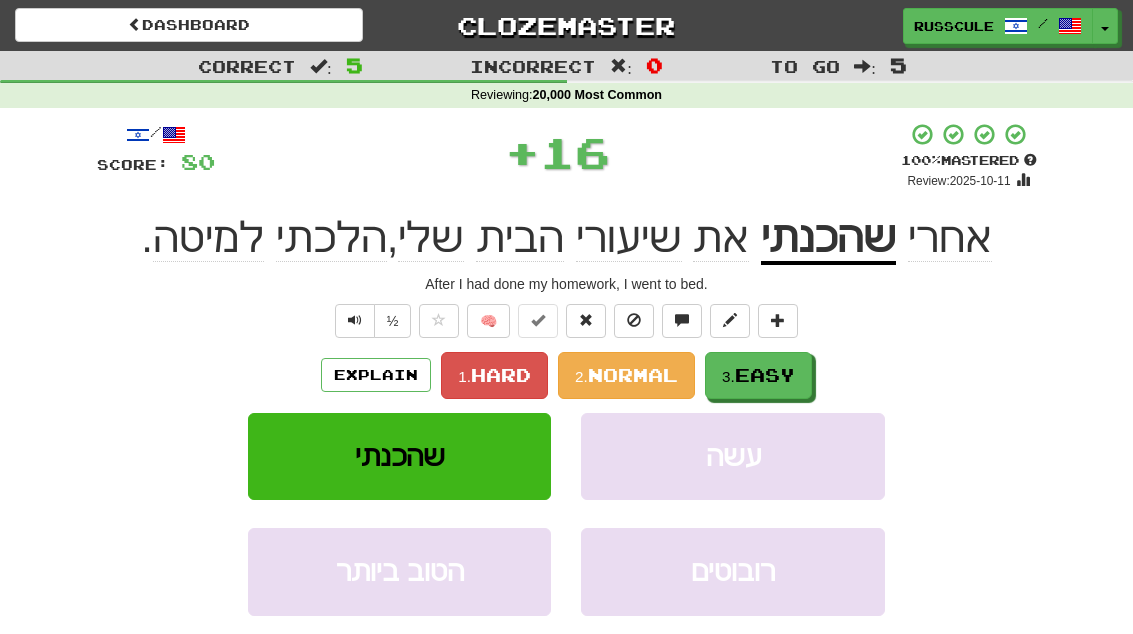 click on "Easy" at bounding box center (765, 375) 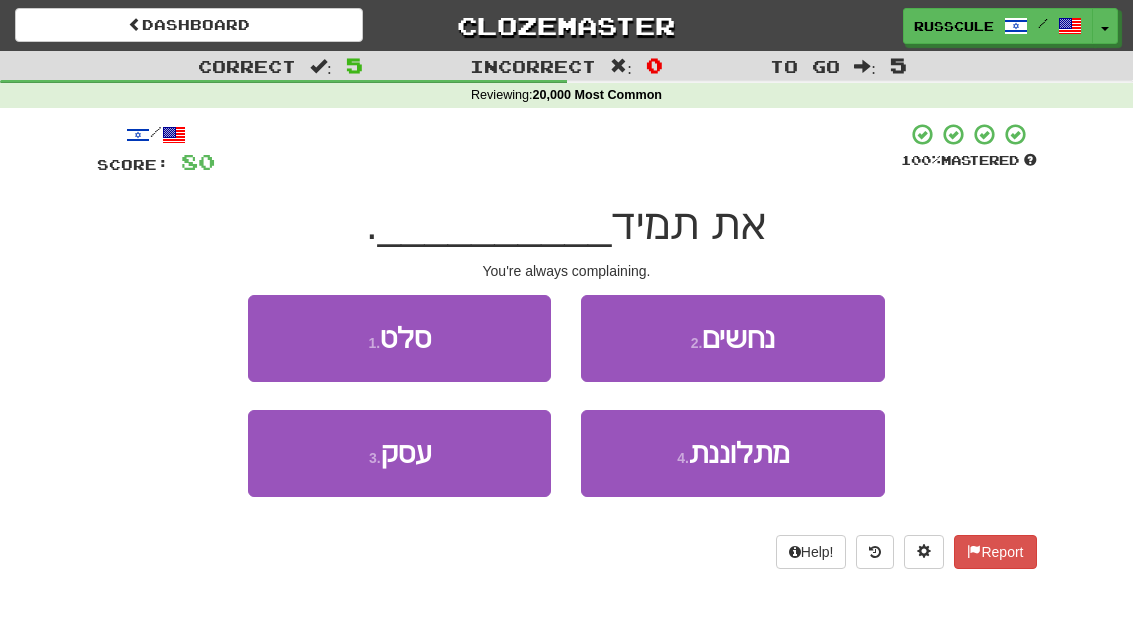click on "4 .  מתלוננת" at bounding box center (732, 453) 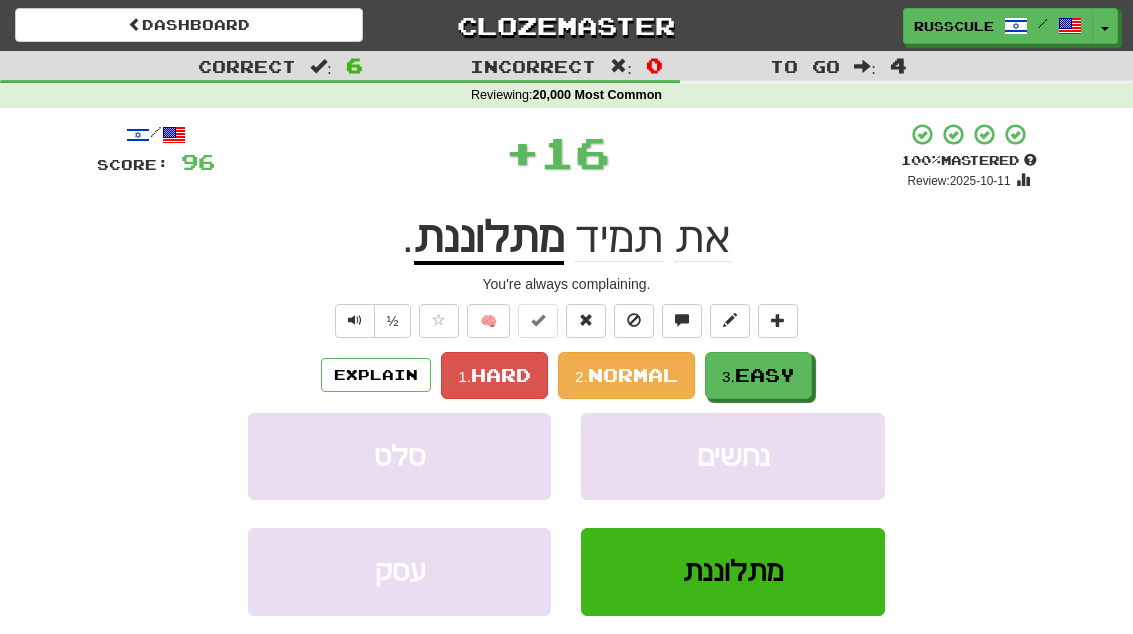 click on "3.  Easy" at bounding box center (758, 375) 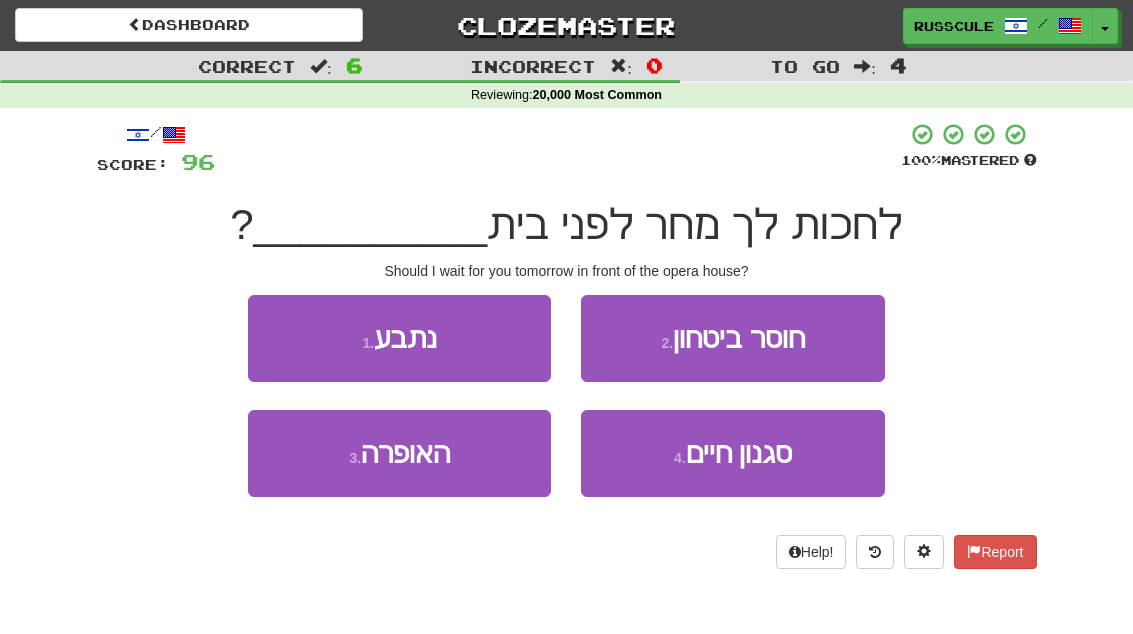 click on "3 .  האופרה" at bounding box center [399, 453] 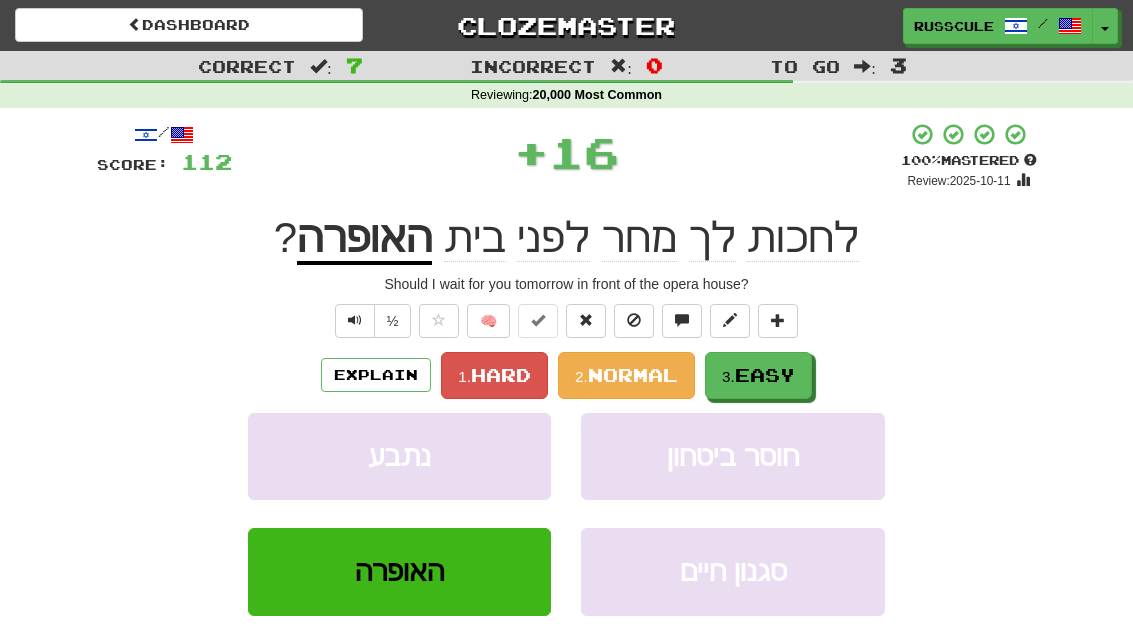 click on "Easy" at bounding box center [765, 375] 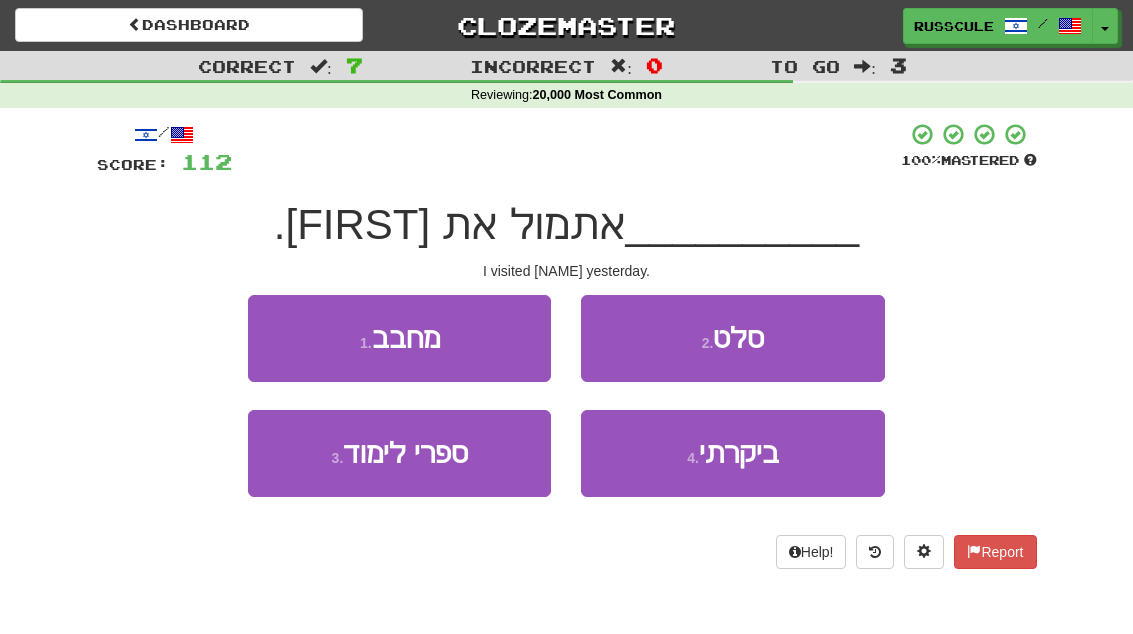 click on "ביקרתי" at bounding box center [739, 453] 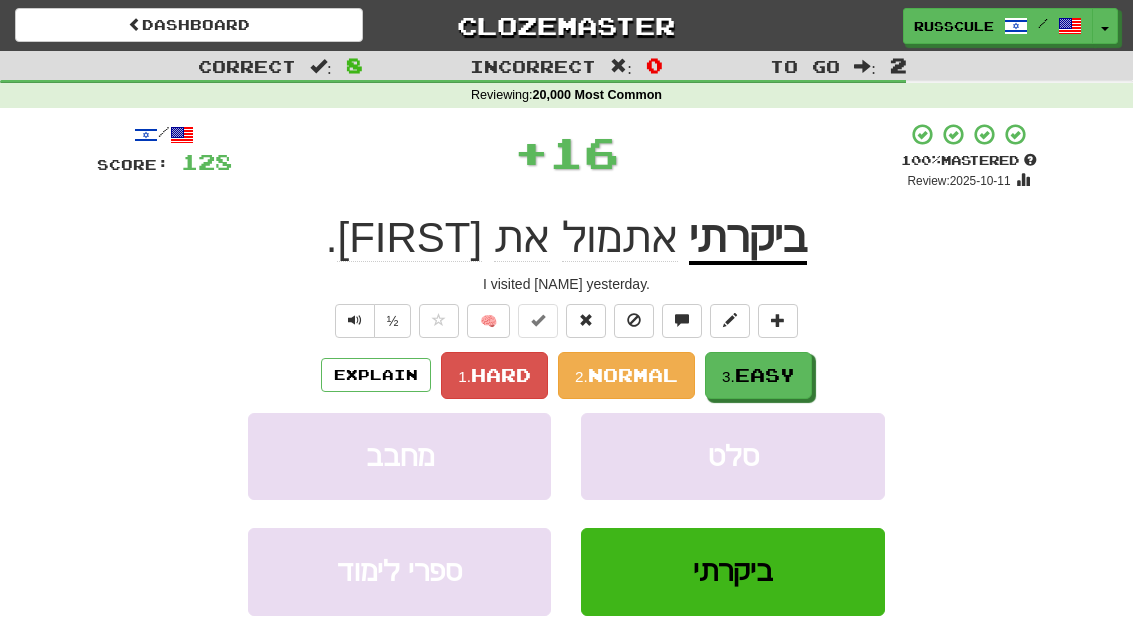 click on "Easy" at bounding box center (765, 375) 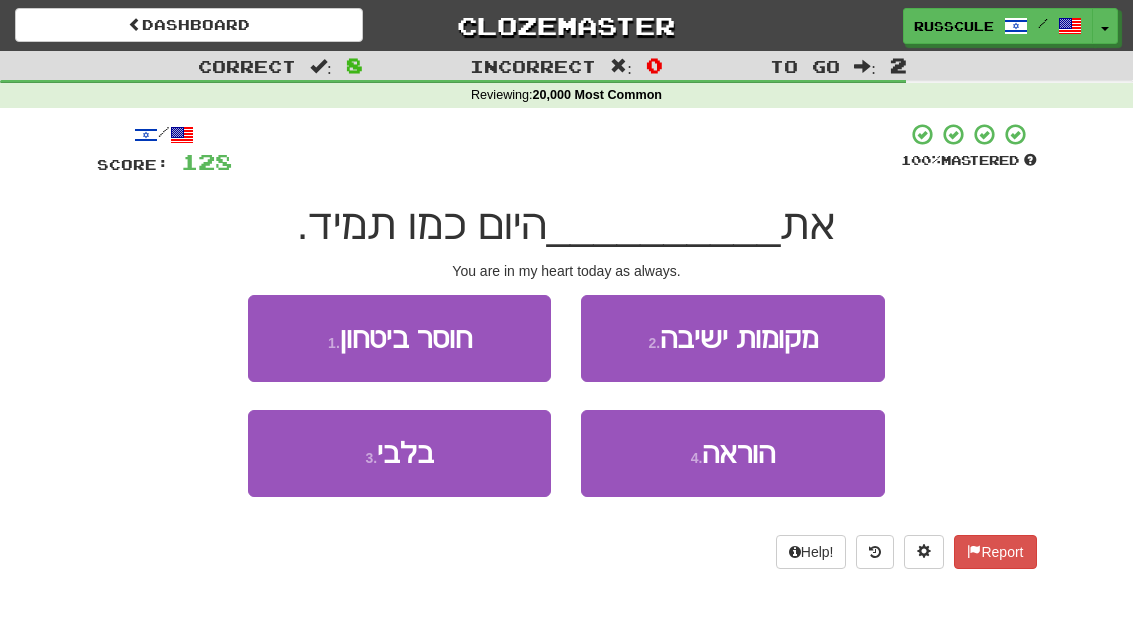 click on "3 .  בלבי" at bounding box center (399, 453) 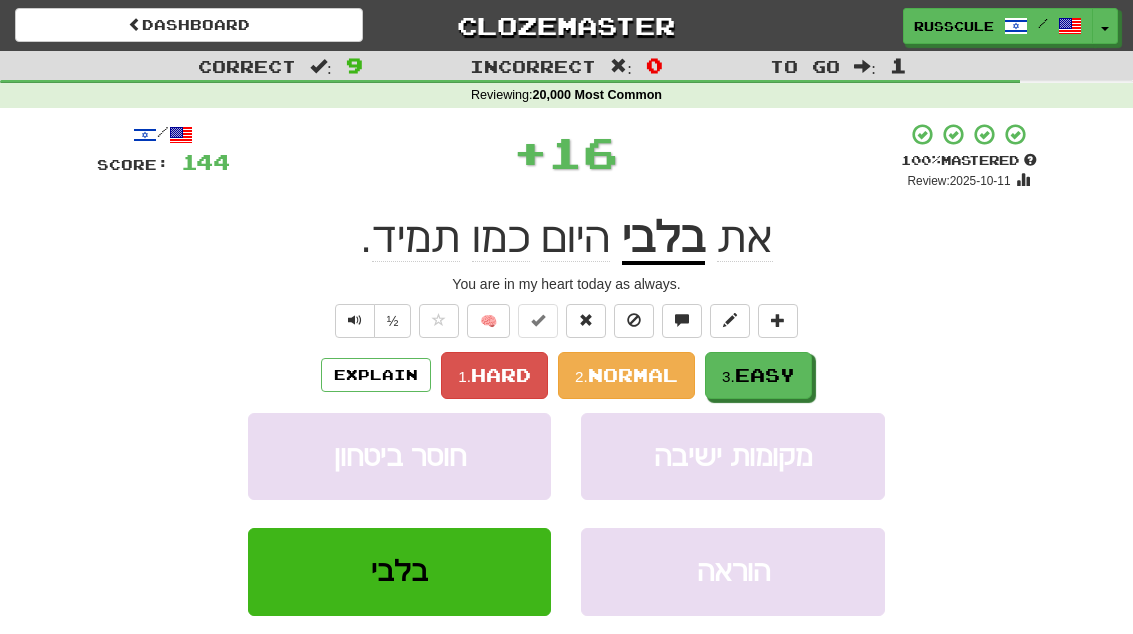 click on "3.  Easy" at bounding box center (758, 375) 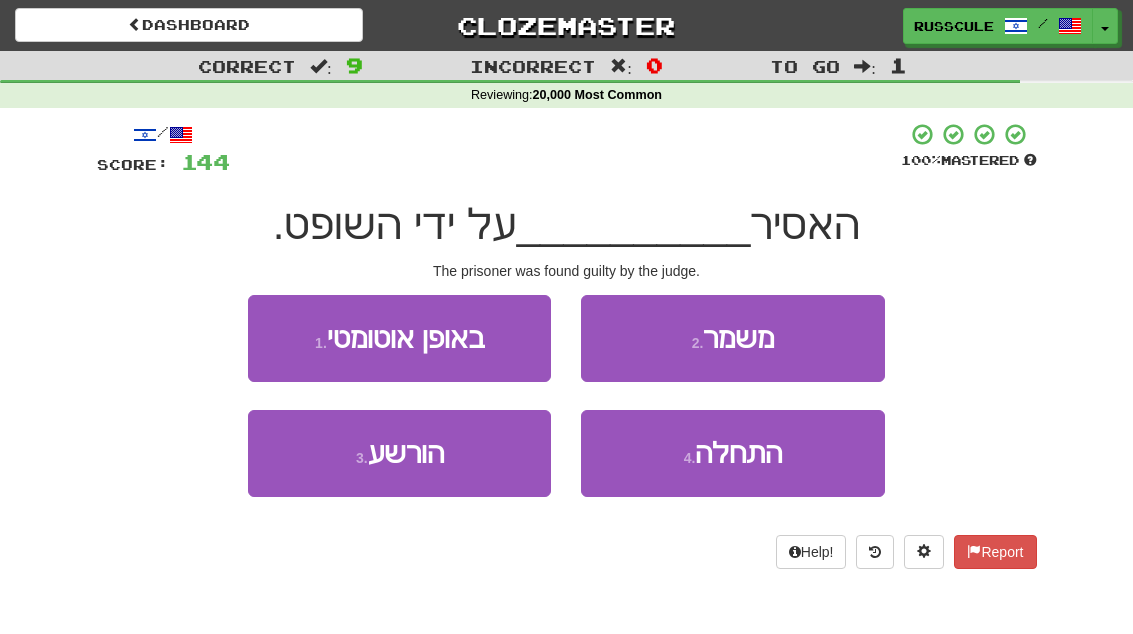 click on "3 .  הורשע" at bounding box center [399, 453] 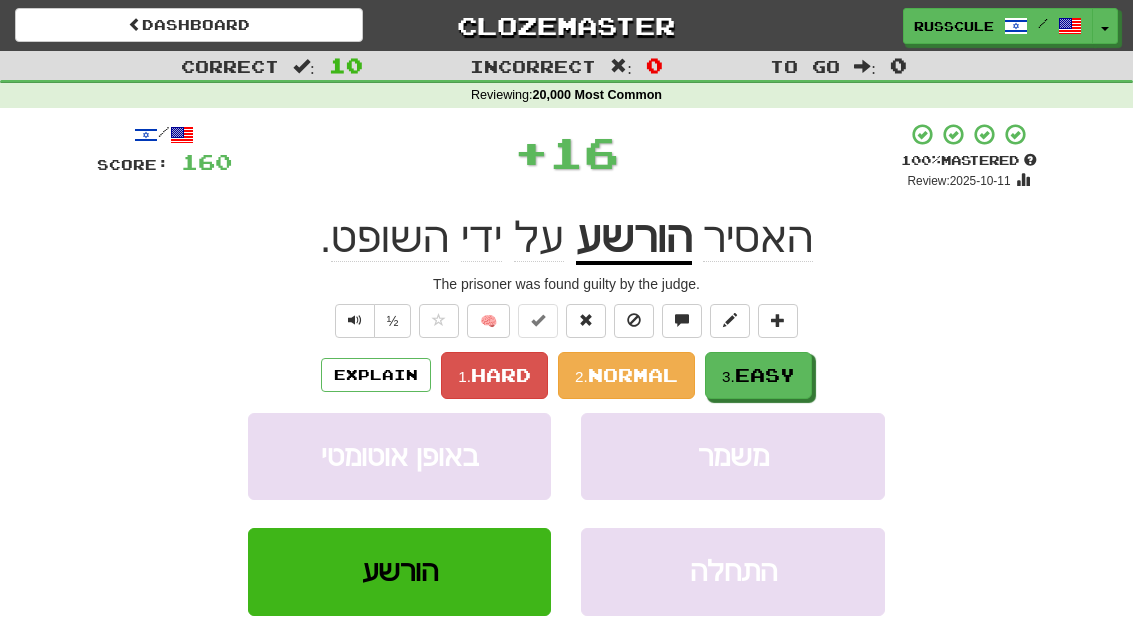 click on "Easy" at bounding box center [765, 375] 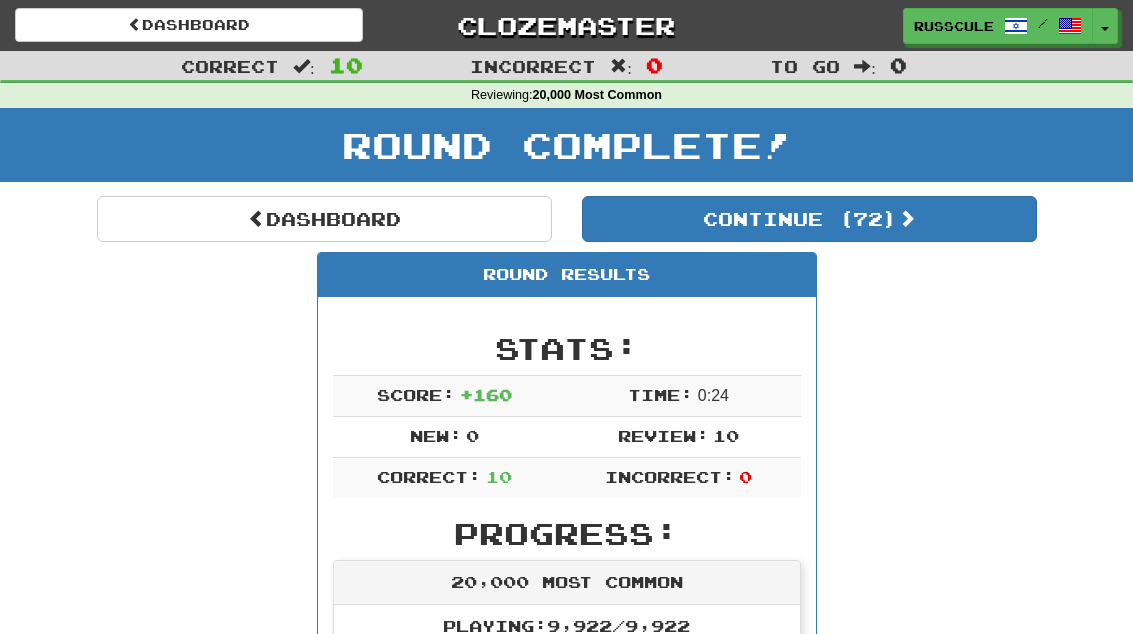 click on "Continue ( 72 )" at bounding box center (809, 219) 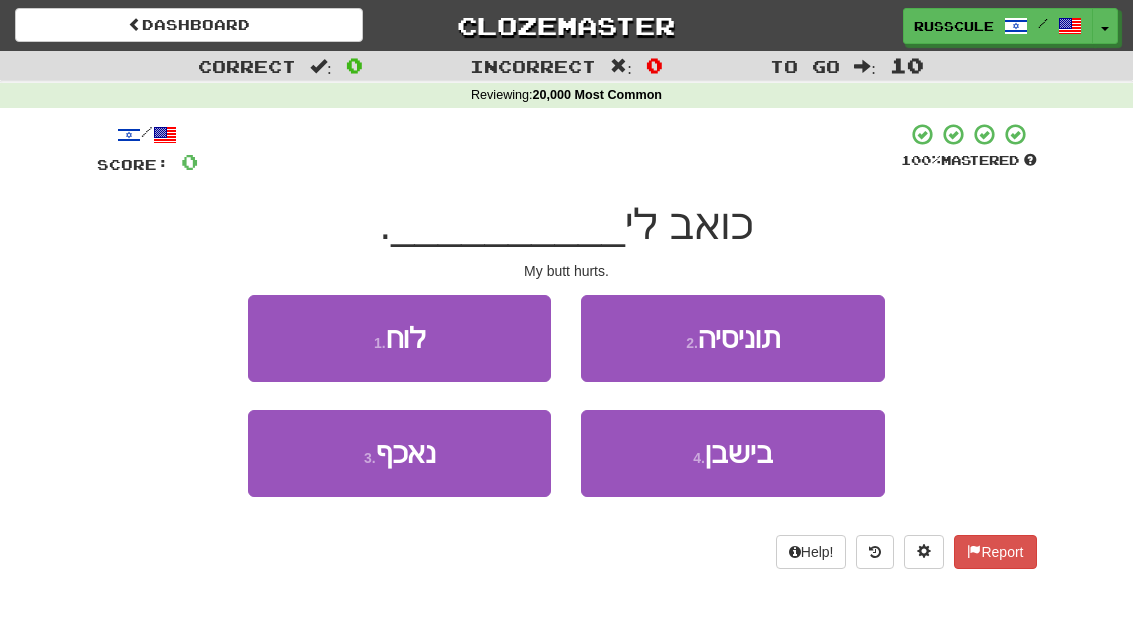 click on "4 .  בישבן" at bounding box center [732, 453] 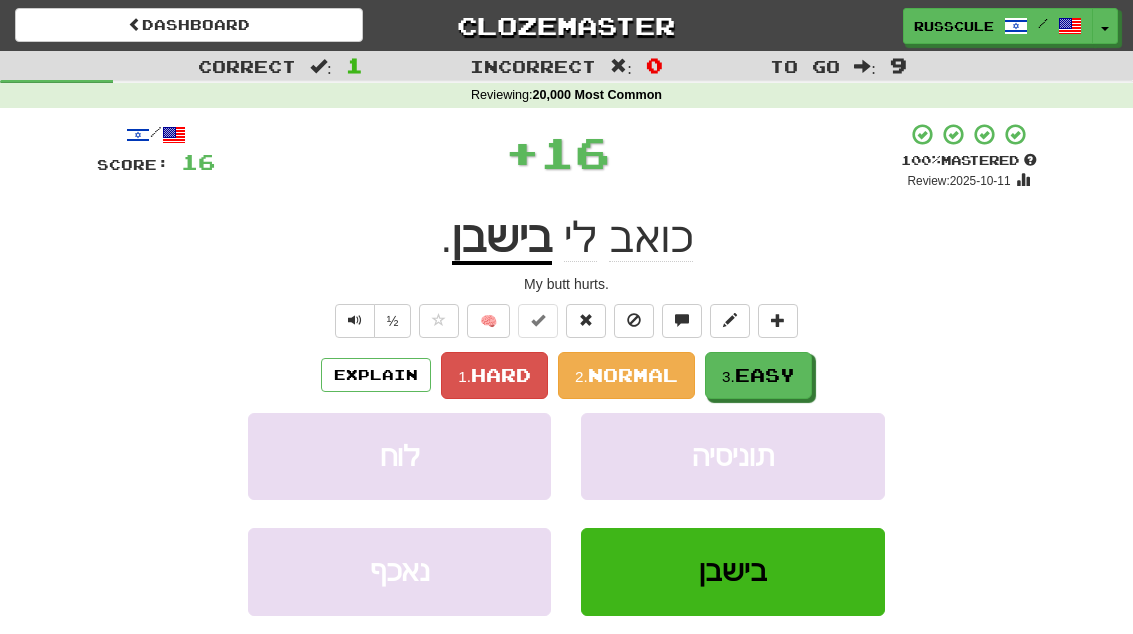 click on "Easy" at bounding box center (765, 375) 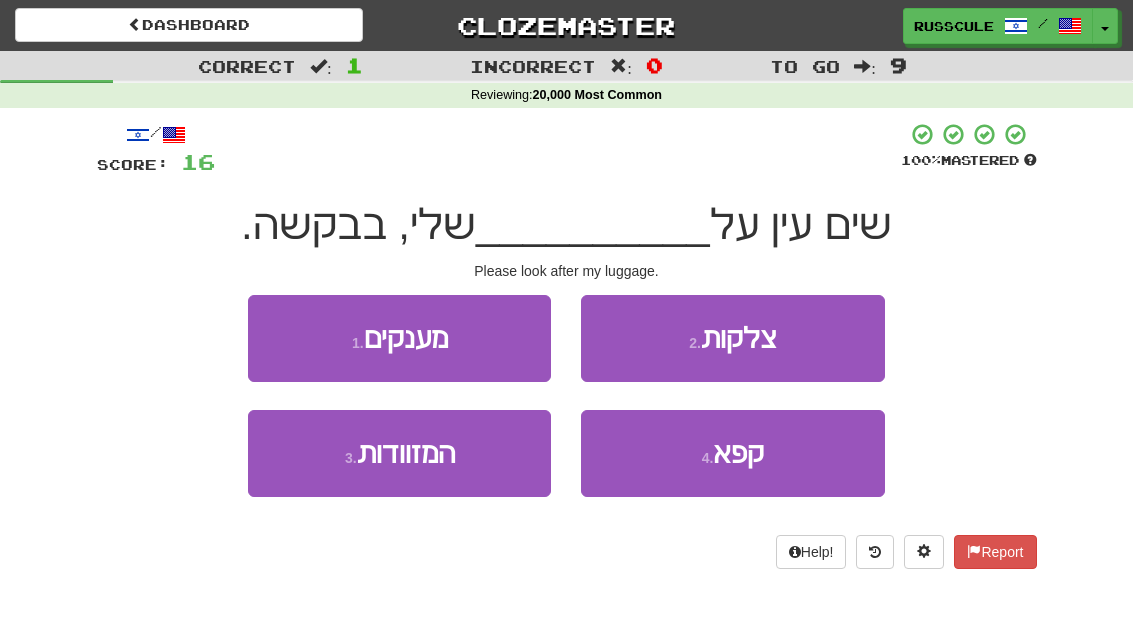 click on "3 .  המזוודות" at bounding box center [399, 453] 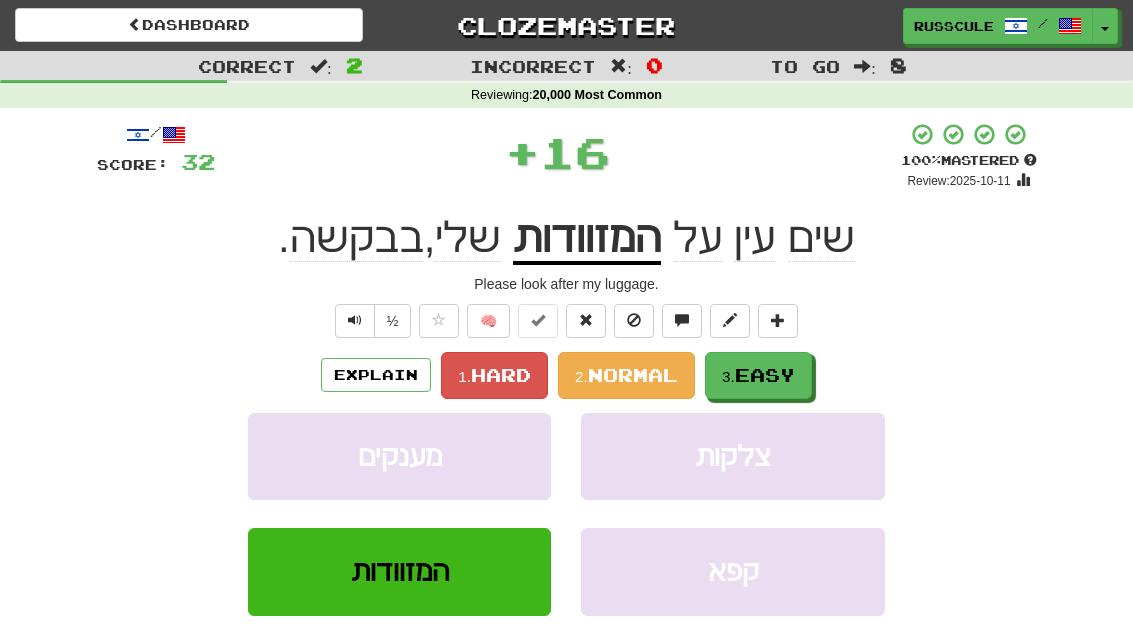 click on "3.  Easy" at bounding box center (758, 375) 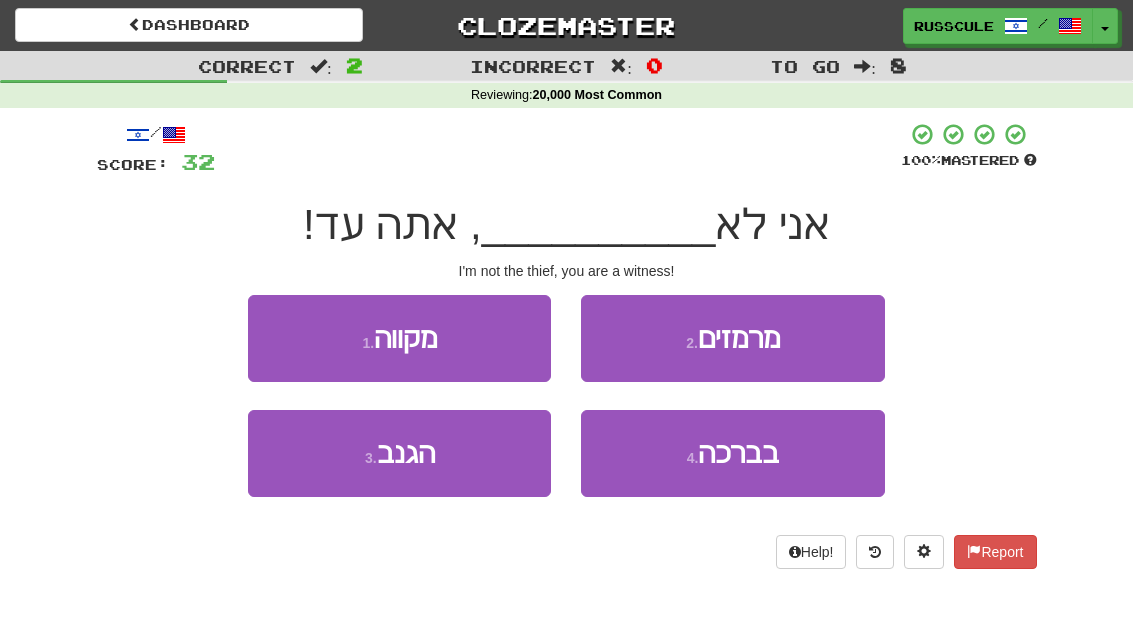 click on "3 .  הגנב" at bounding box center (399, 453) 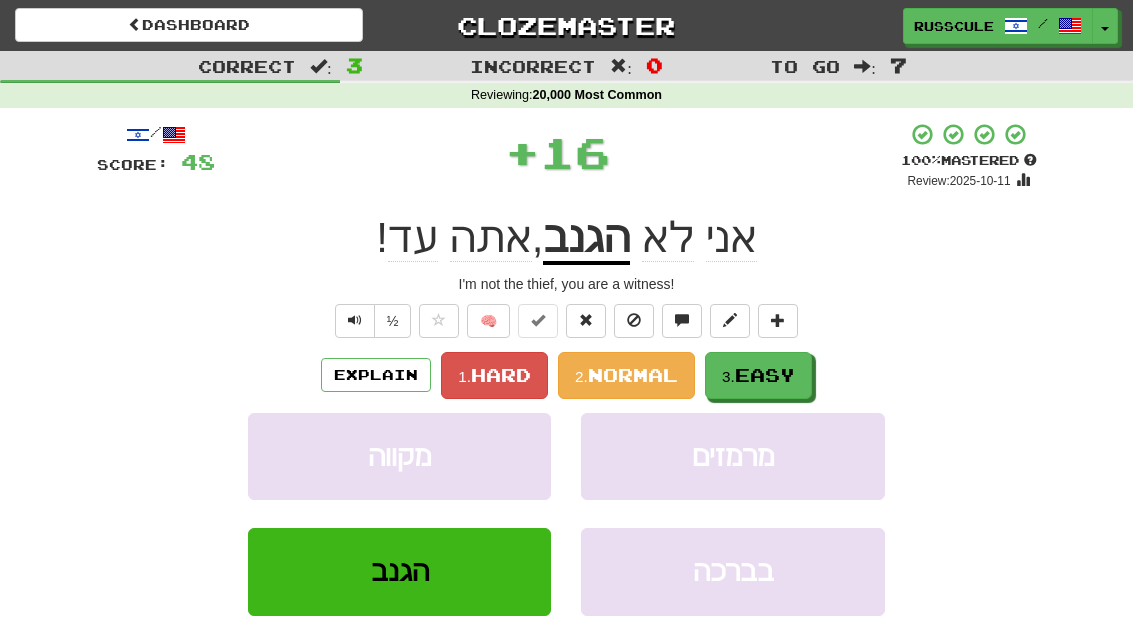 click on "Easy" at bounding box center (765, 375) 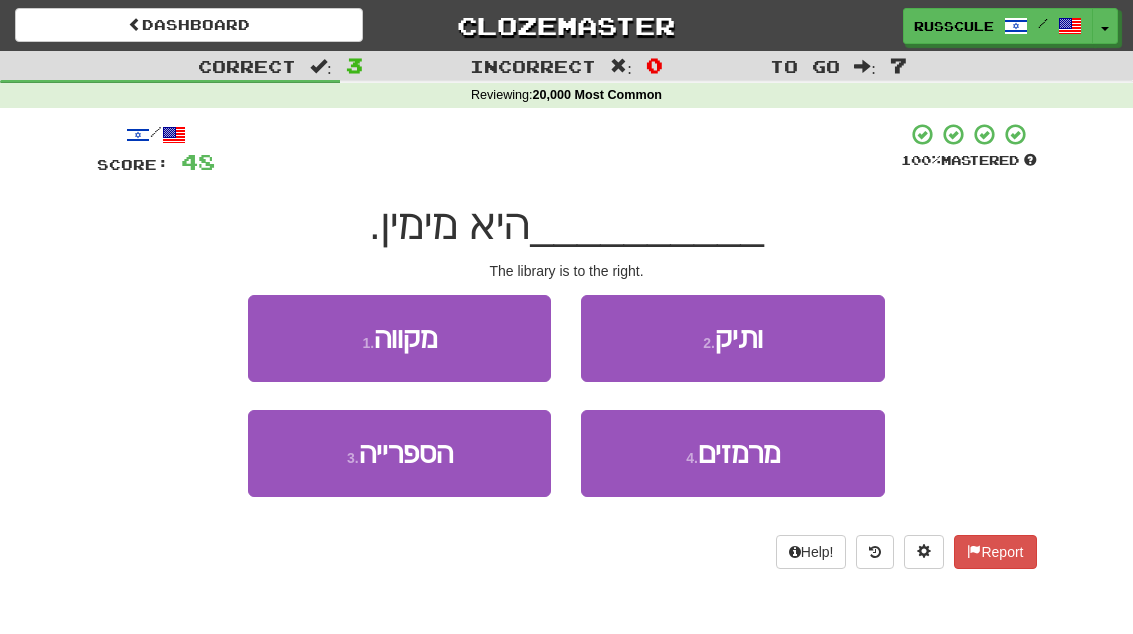 click on "3 .  הספרייה" at bounding box center [399, 453] 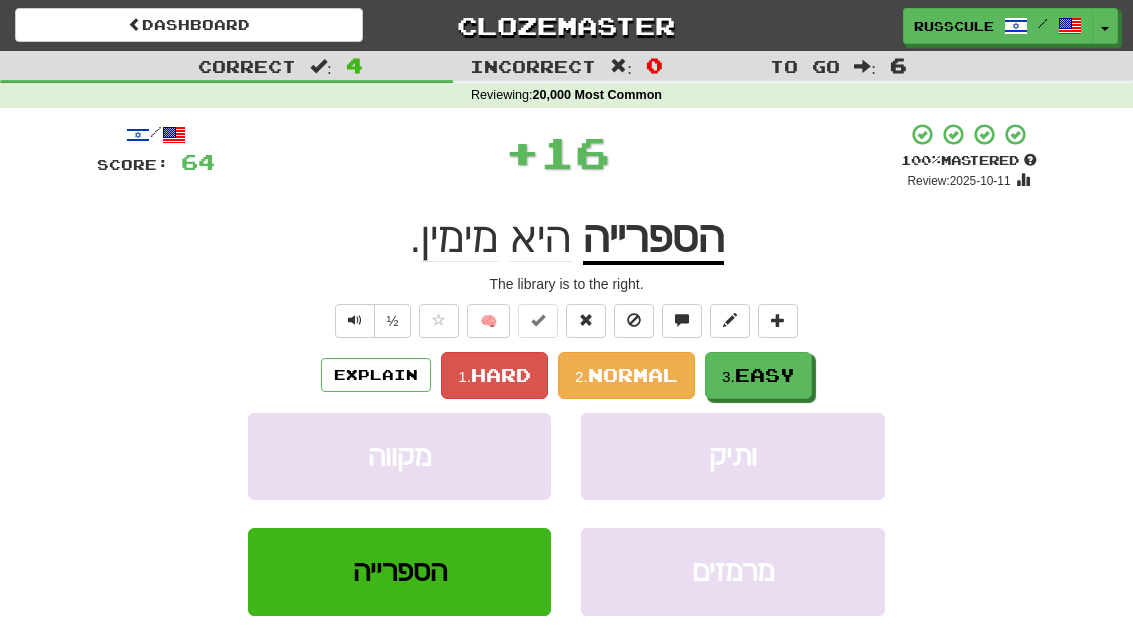 click on "Easy" at bounding box center [765, 375] 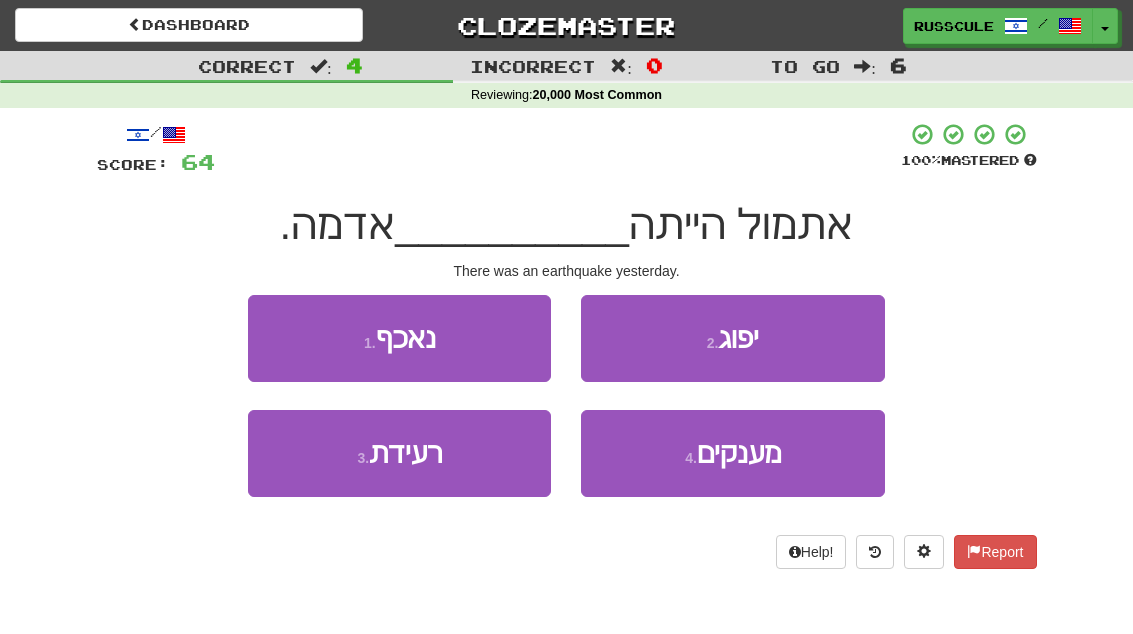 click on "3 .  רעידת" at bounding box center (399, 453) 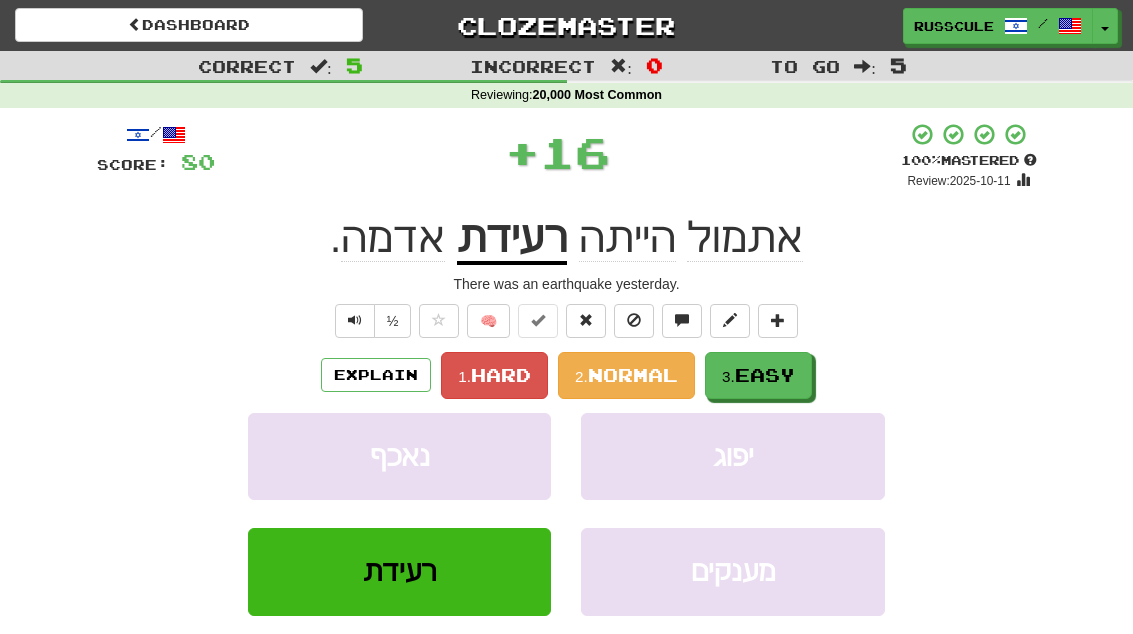 click on "Easy" at bounding box center (765, 375) 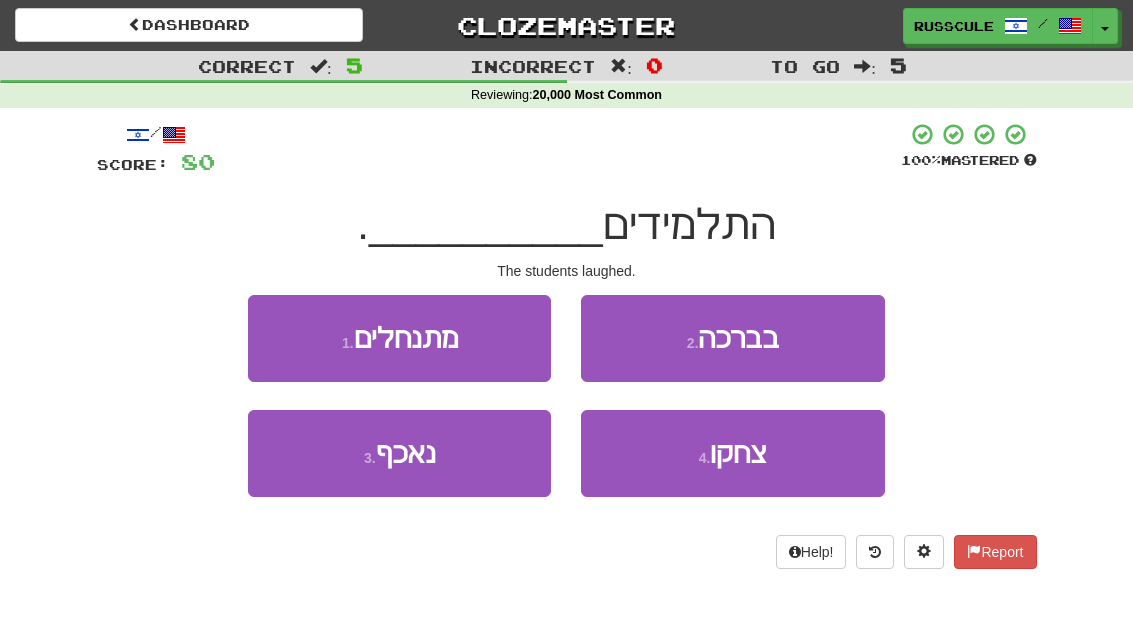 click on "1 .  מתנחלים" at bounding box center (399, 338) 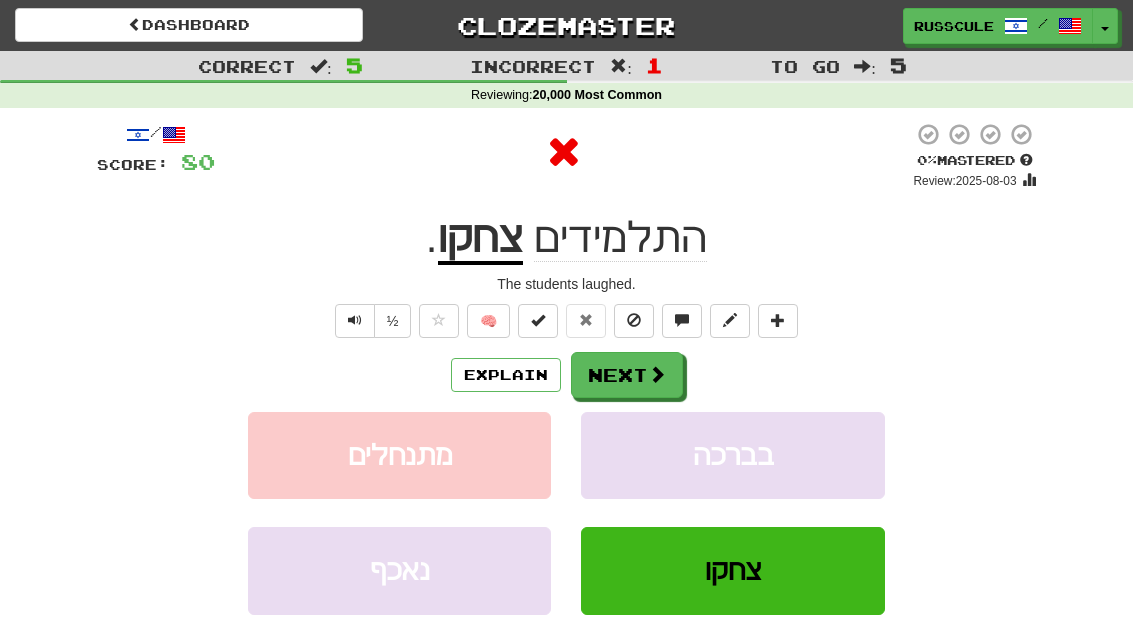 click on "Next" at bounding box center [627, 375] 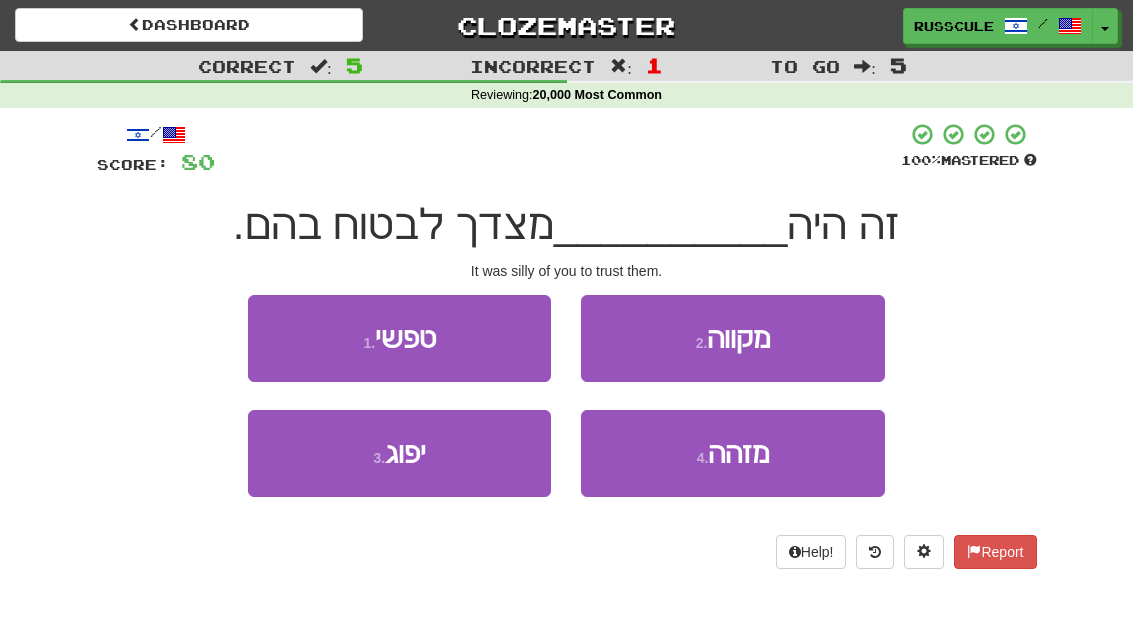 click on "1 .  טפשי" at bounding box center [399, 338] 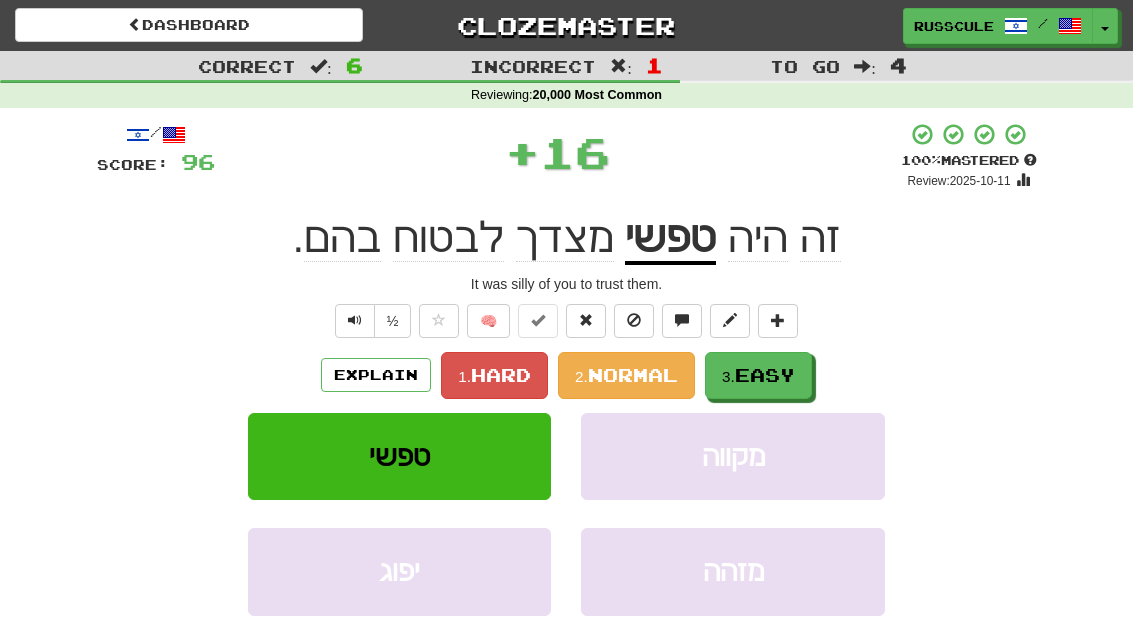 click on "Easy" at bounding box center (765, 375) 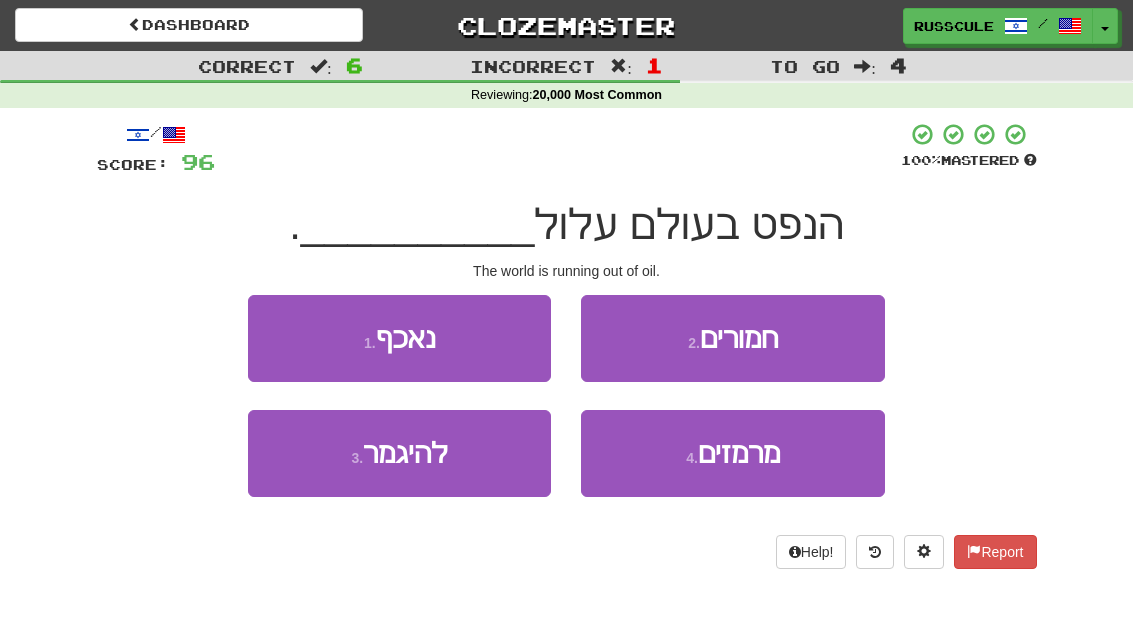 click on "3 .  להיגמר" at bounding box center (399, 453) 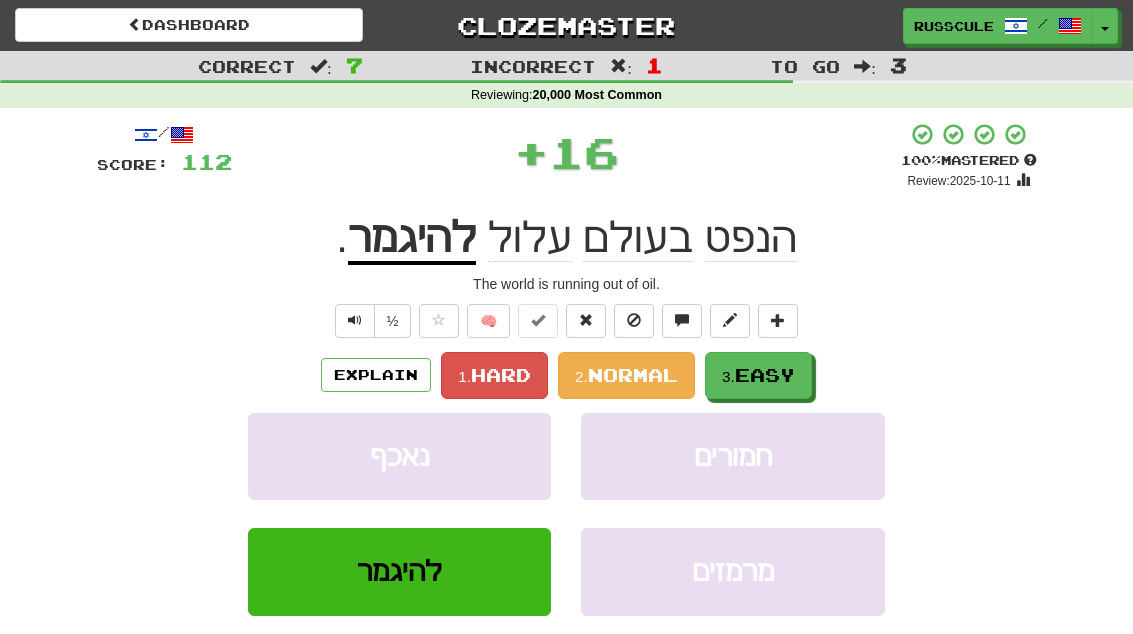 click on "Easy" at bounding box center [765, 375] 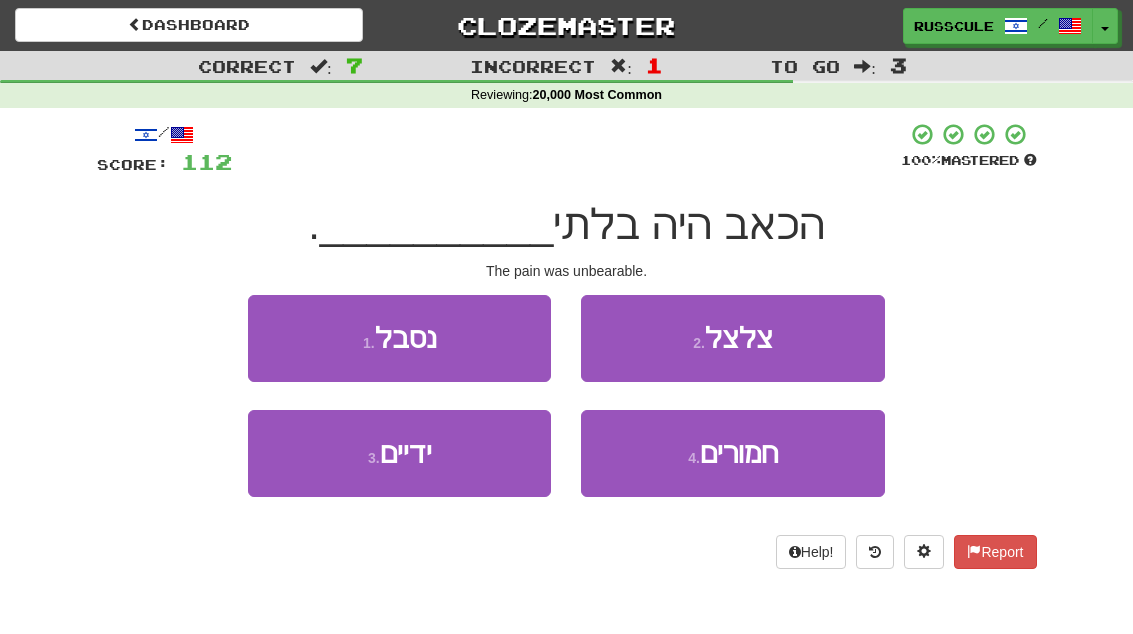 click on "1 .  נסבל" at bounding box center (399, 338) 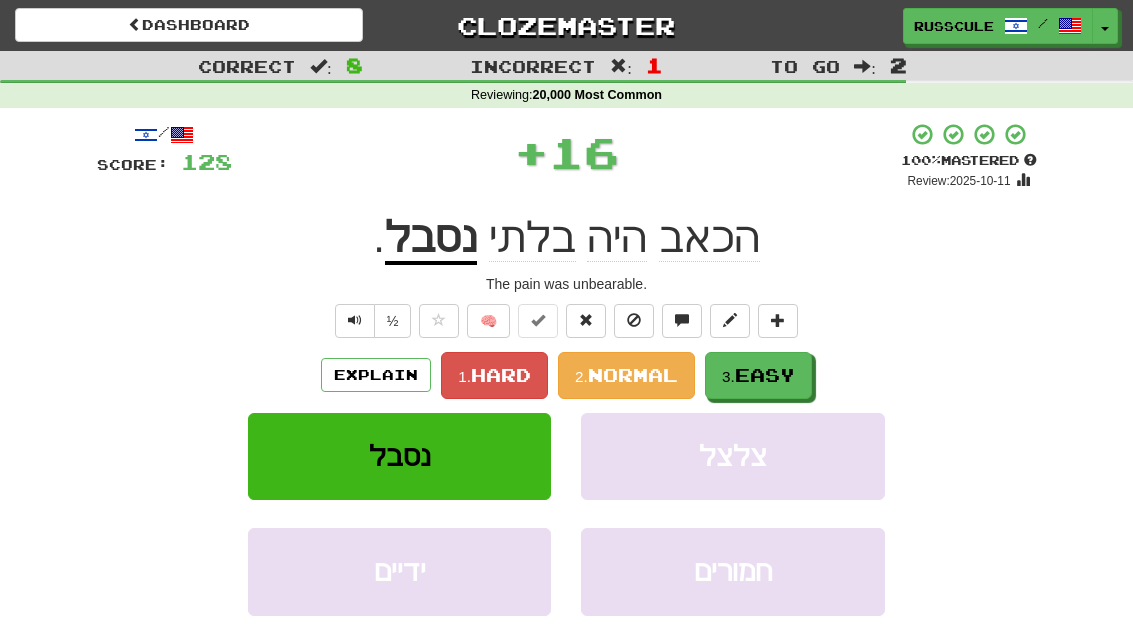 click on "3.  Easy" at bounding box center (758, 375) 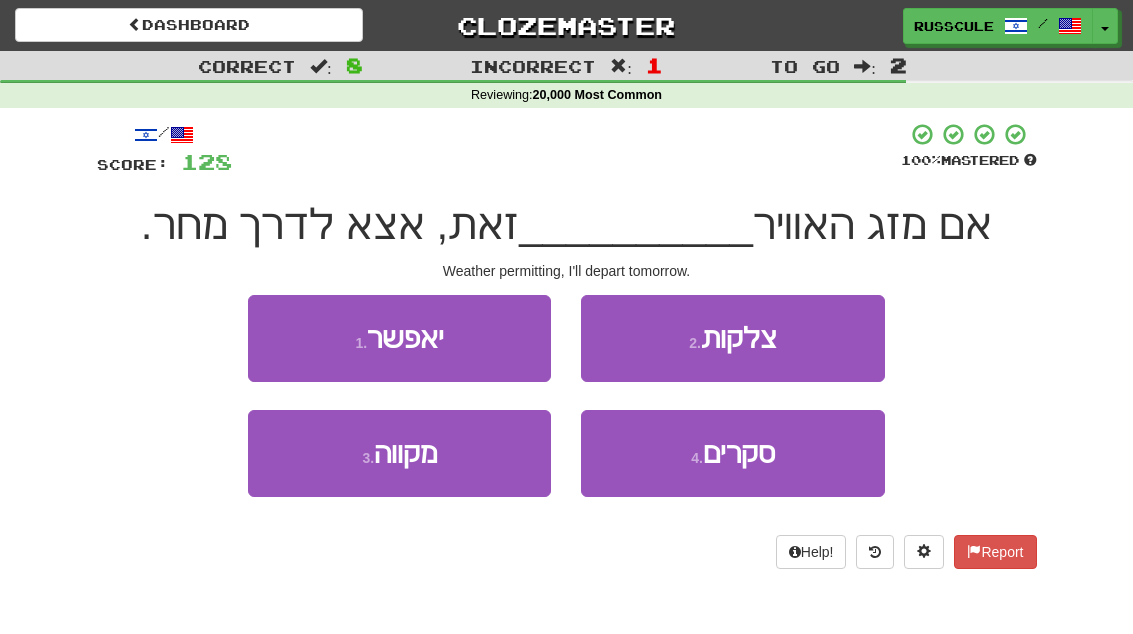 click on "1 .  יאפשר" at bounding box center (399, 338) 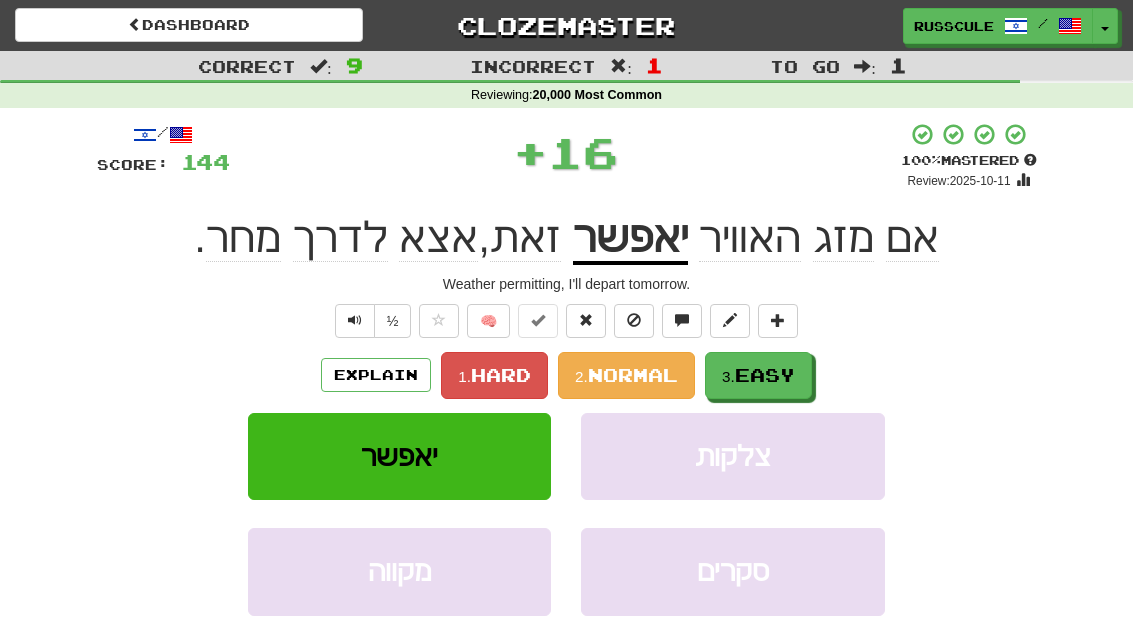 click on "Easy" at bounding box center [765, 375] 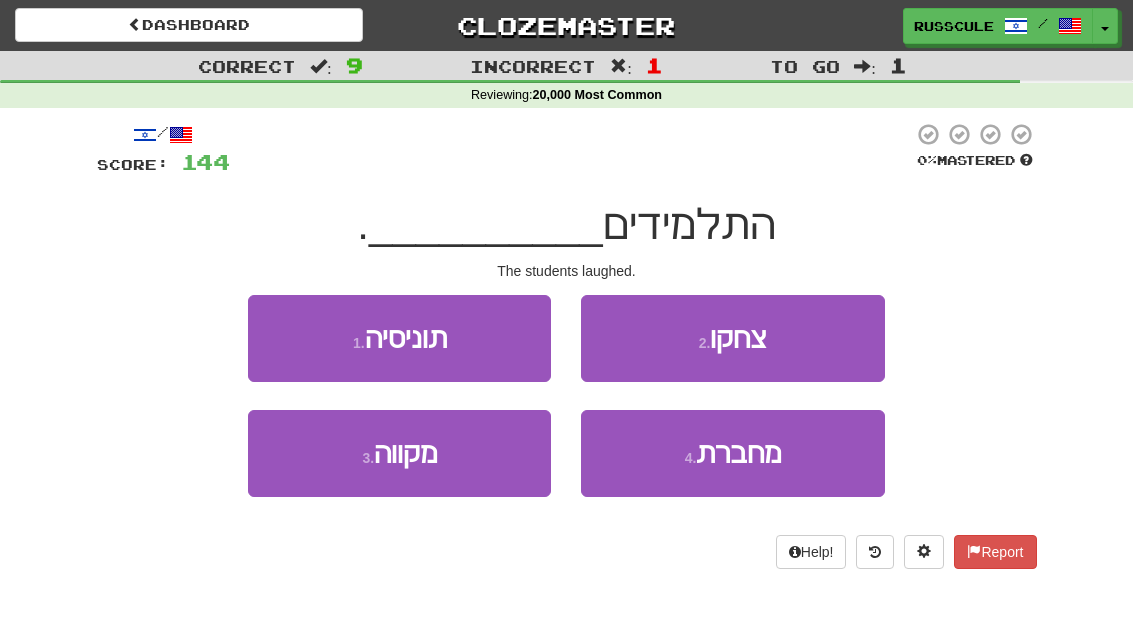 click on "2 .  צחקו" at bounding box center [732, 338] 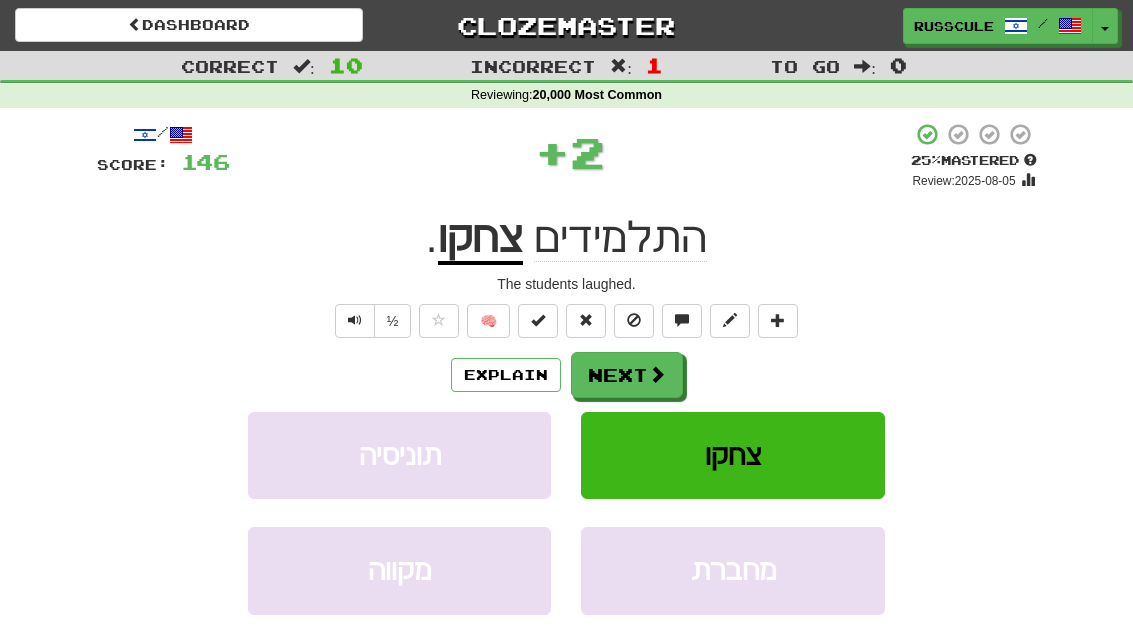 click on "Next" at bounding box center [627, 375] 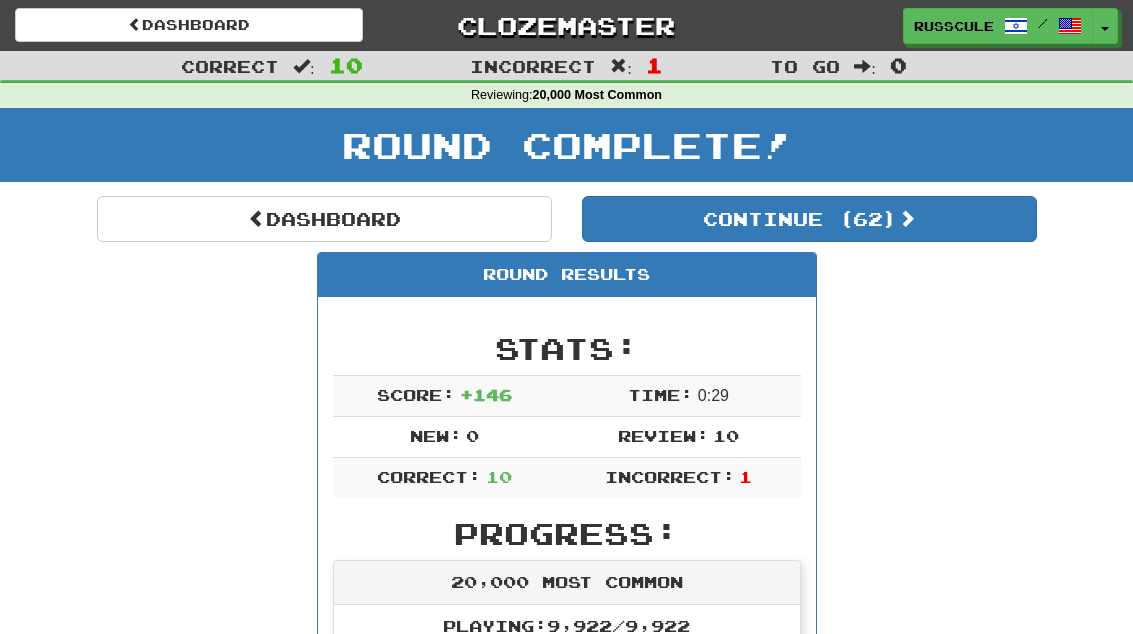 click on "Continue ( 62 )" at bounding box center [809, 219] 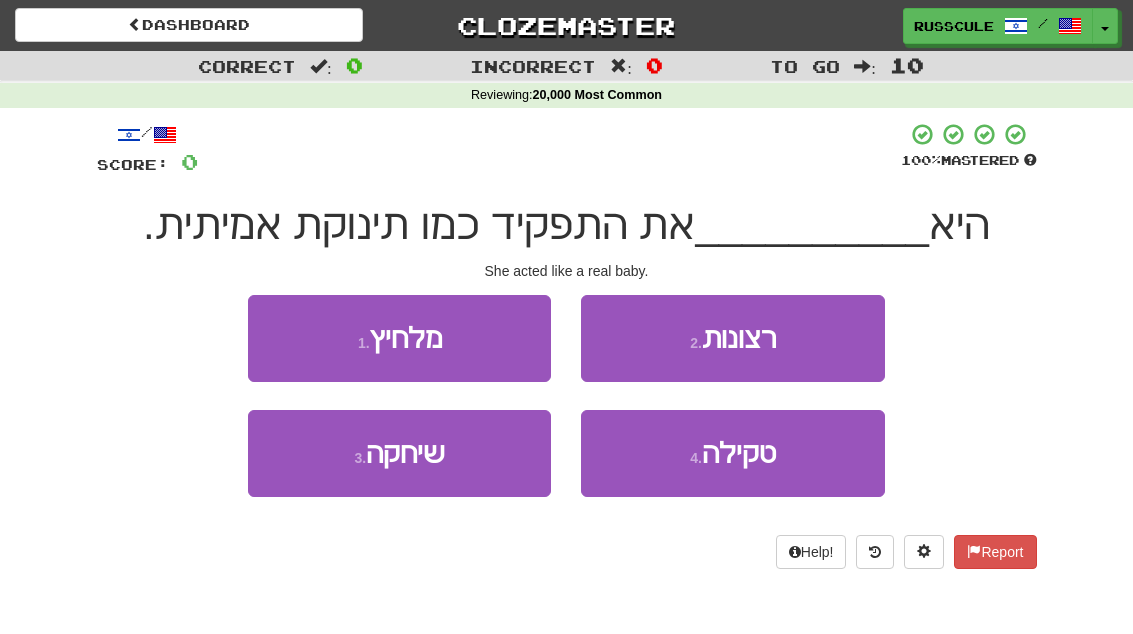 click on "3 .  שיחקה" at bounding box center [399, 453] 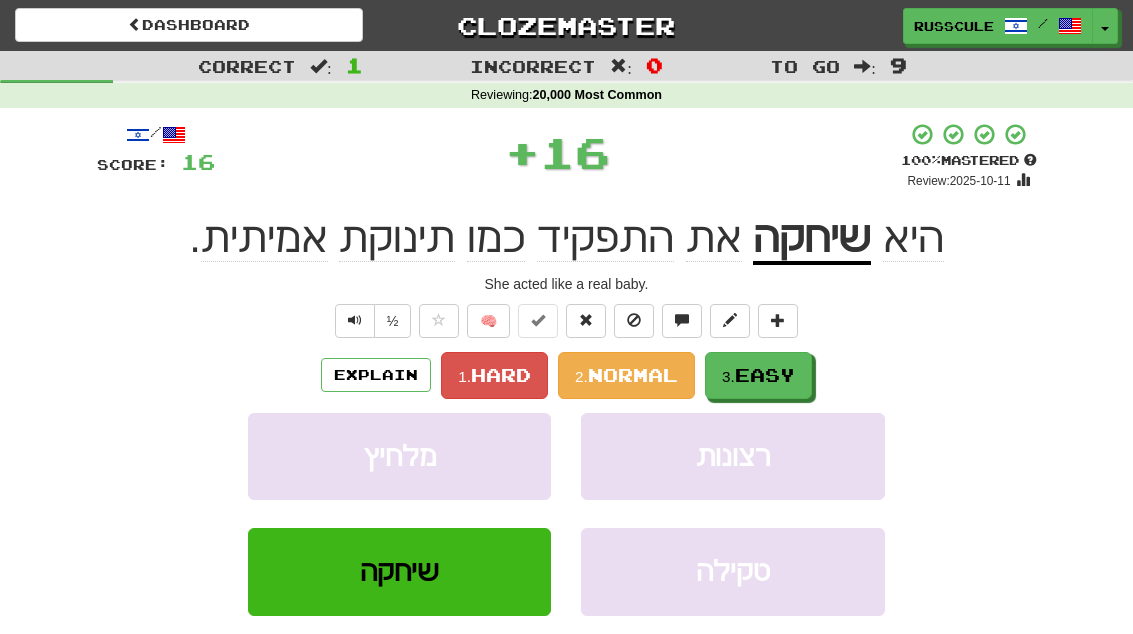click on "3.  Easy" at bounding box center (758, 375) 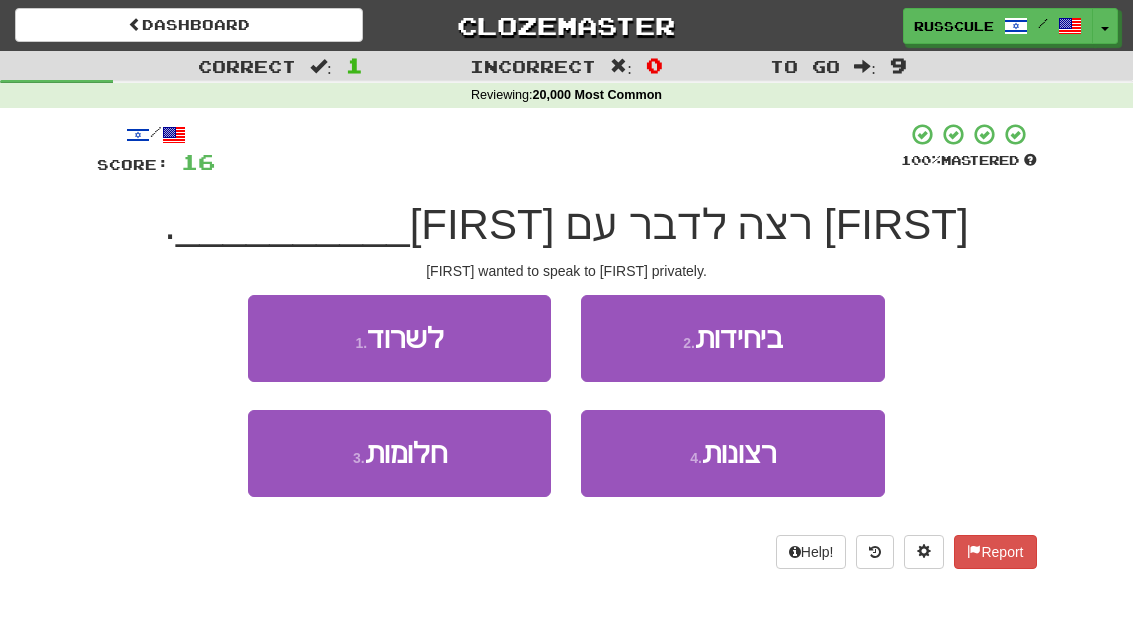click on "2 .  ביחידות" at bounding box center [732, 338] 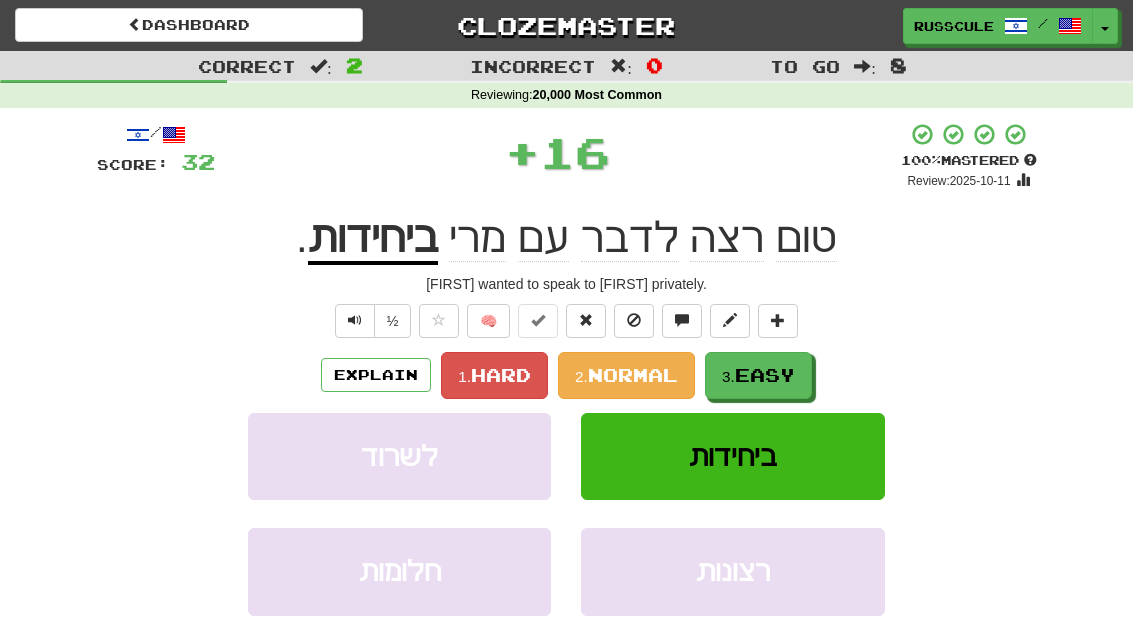 click on "Easy" at bounding box center [765, 375] 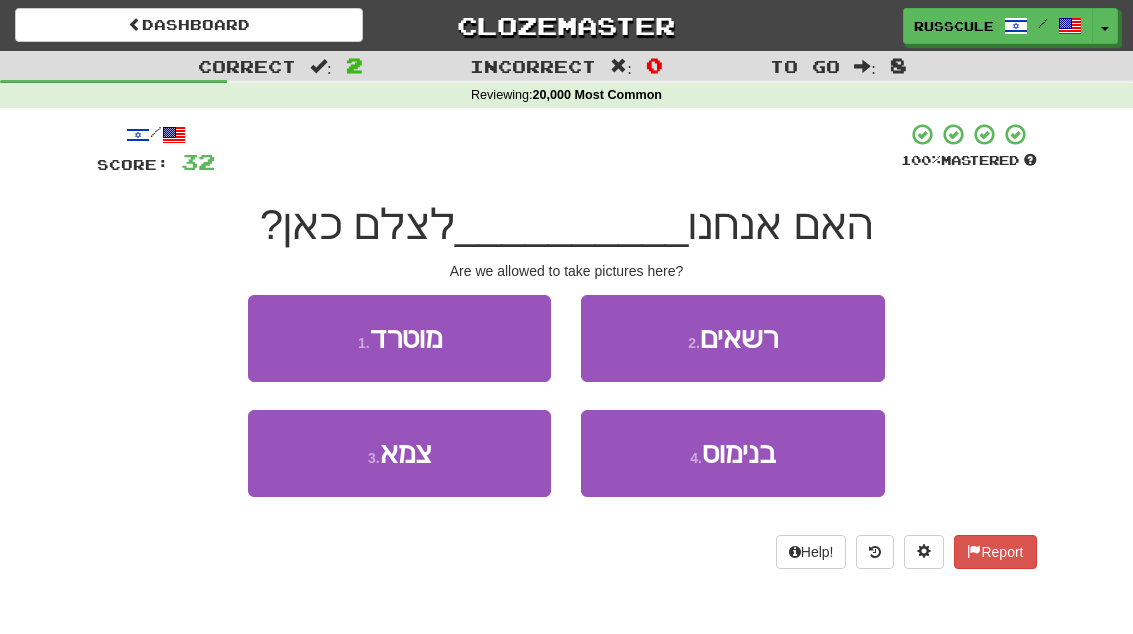click on "2 .  רשאים" at bounding box center [732, 338] 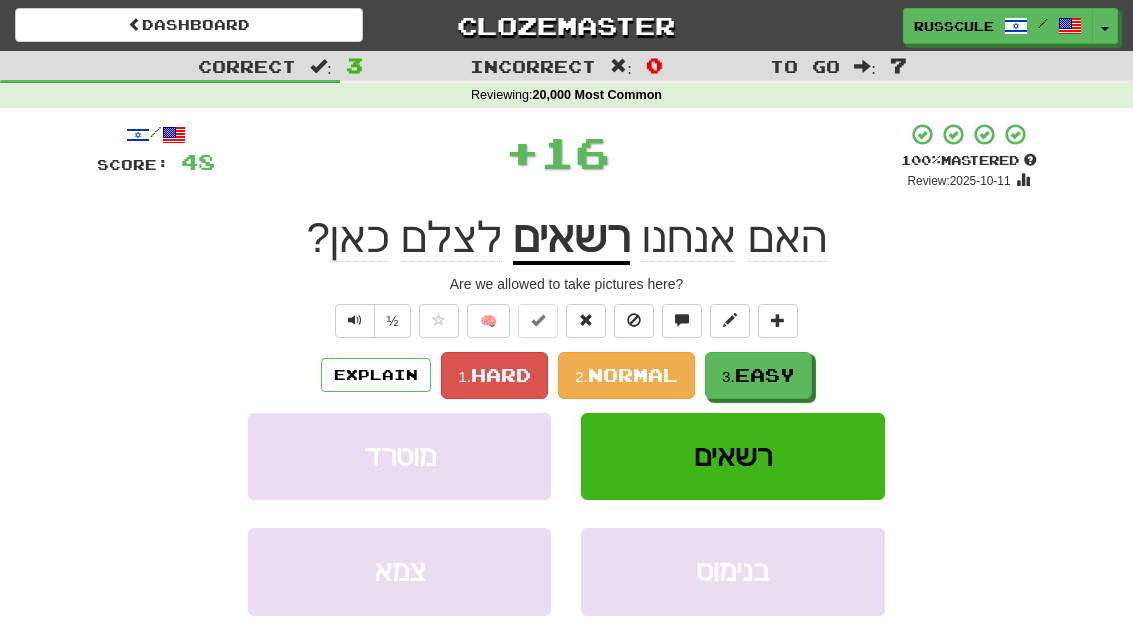 click on "Easy" at bounding box center (765, 375) 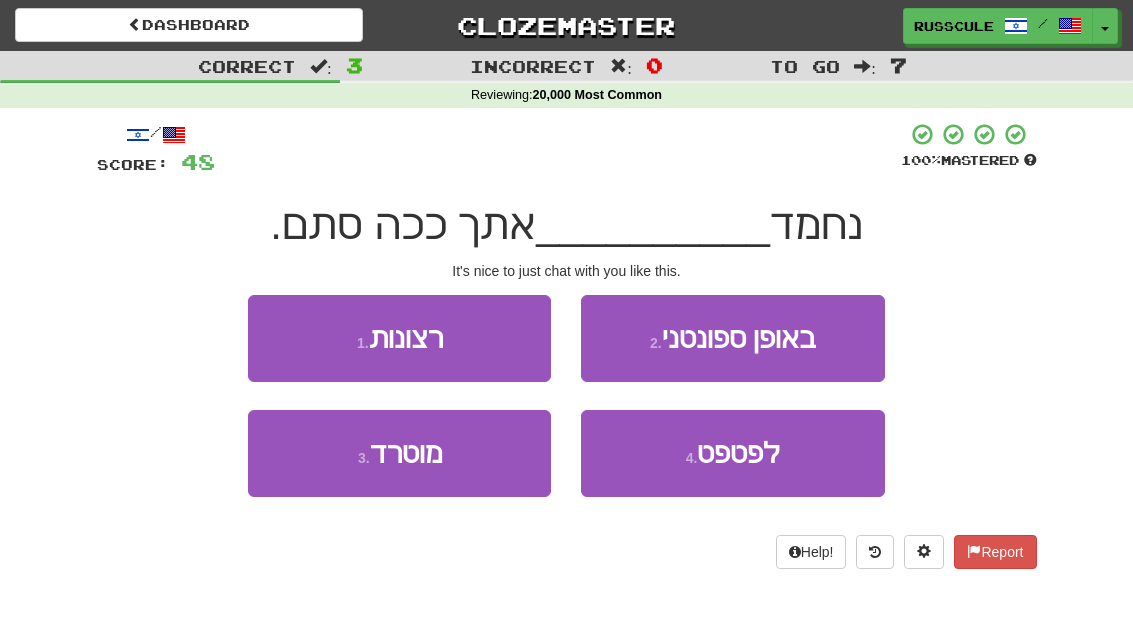 click on "לפטפט" at bounding box center (738, 453) 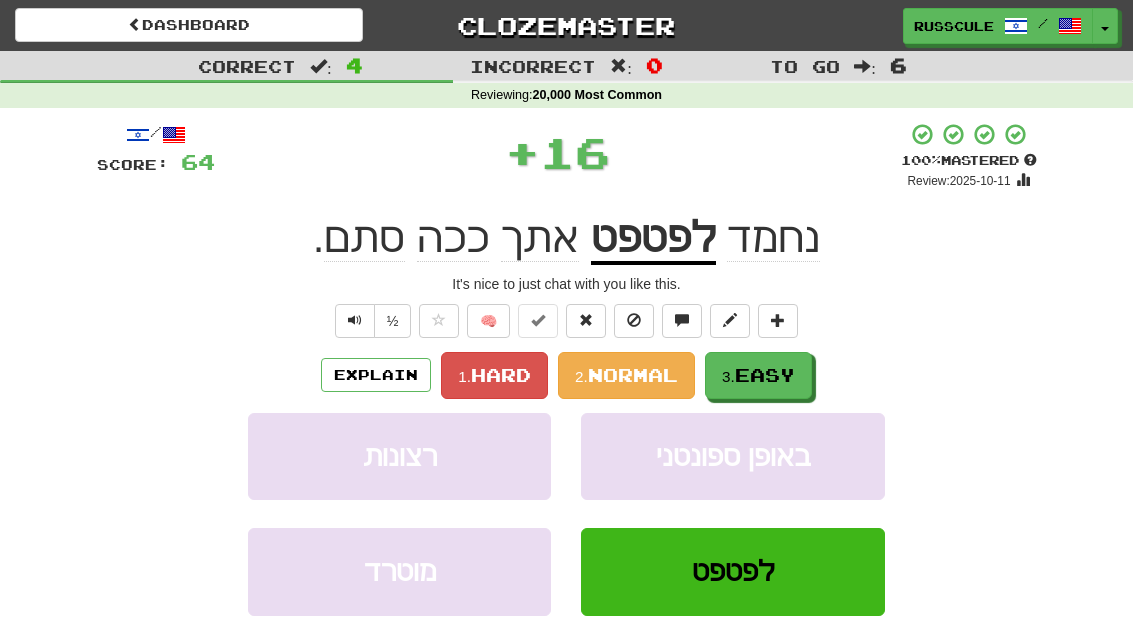 click on "Easy" at bounding box center (765, 375) 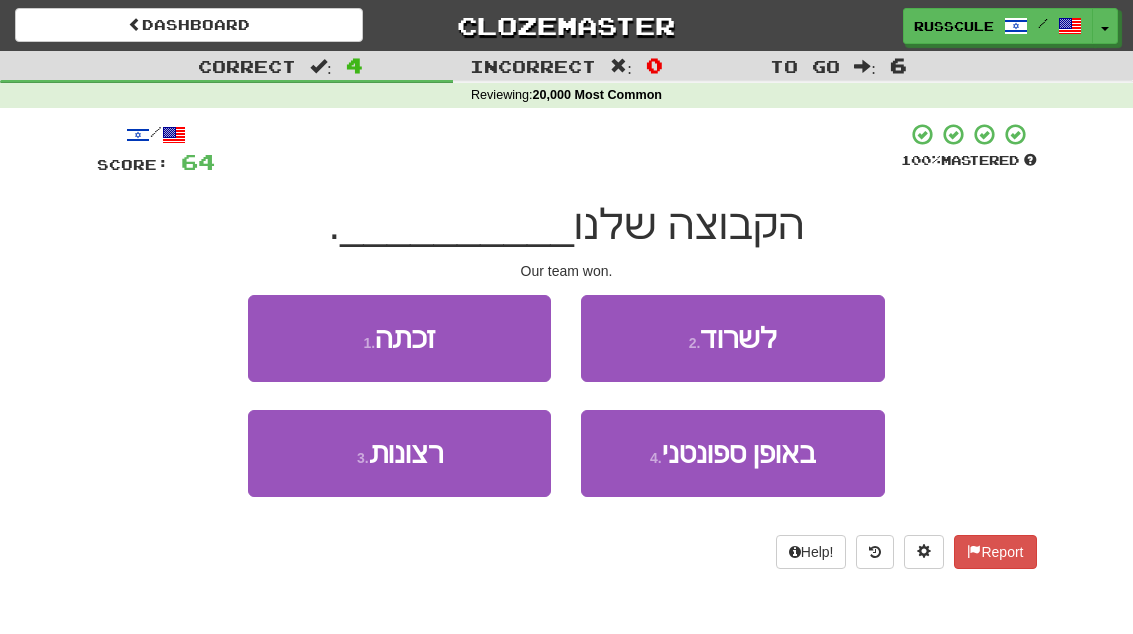 click on "1 .  זכתה" at bounding box center (399, 338) 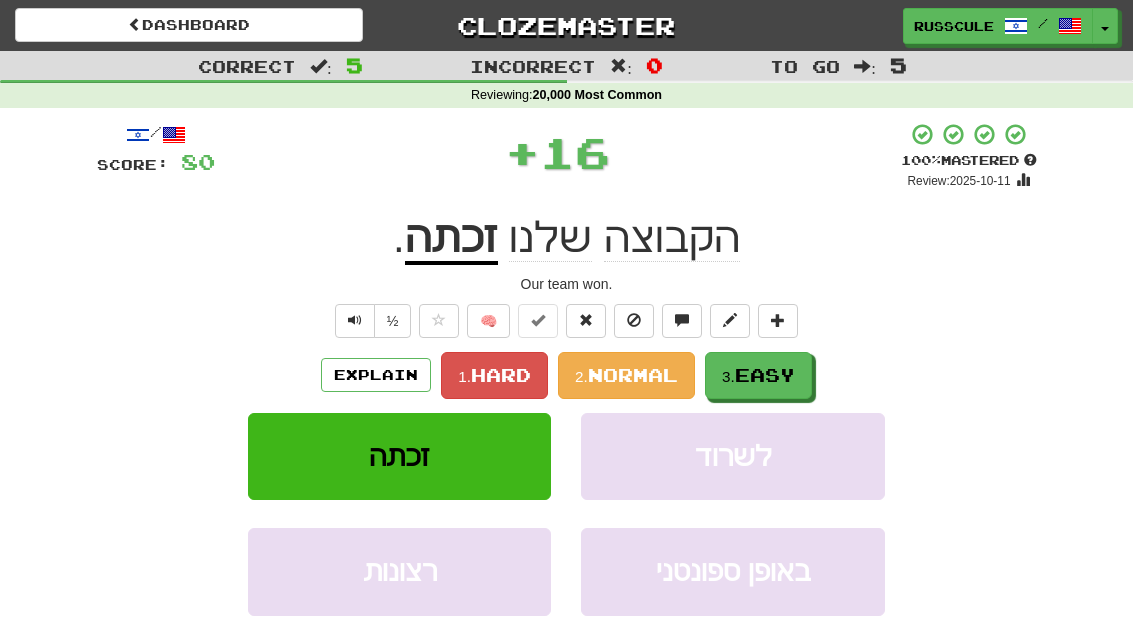 click on "Easy" at bounding box center (765, 375) 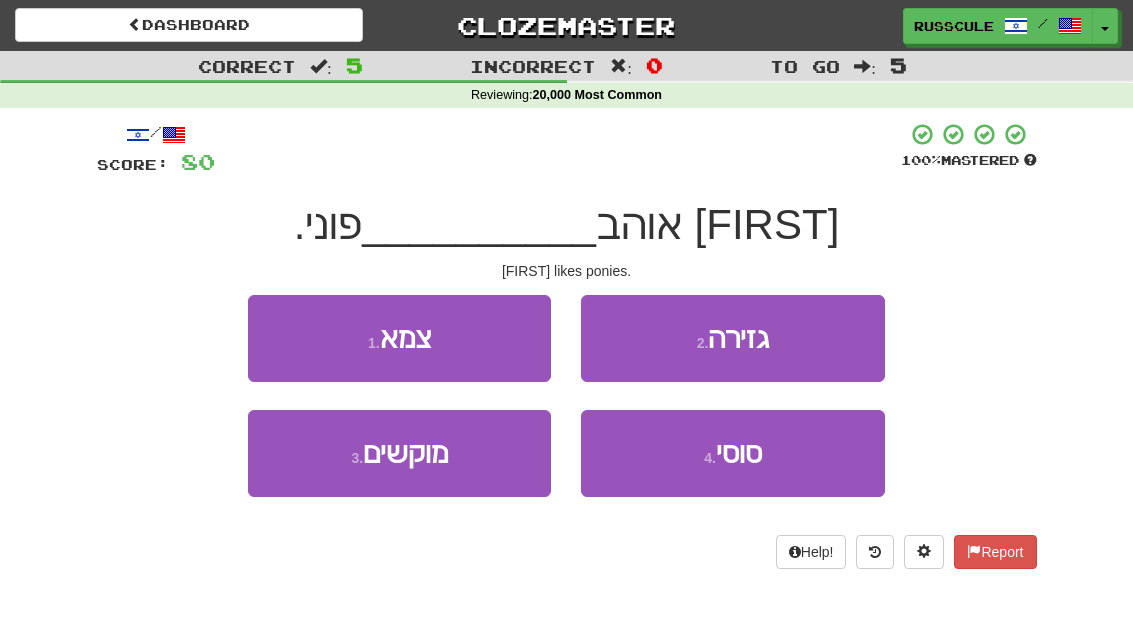 click on "סוסי" at bounding box center [739, 453] 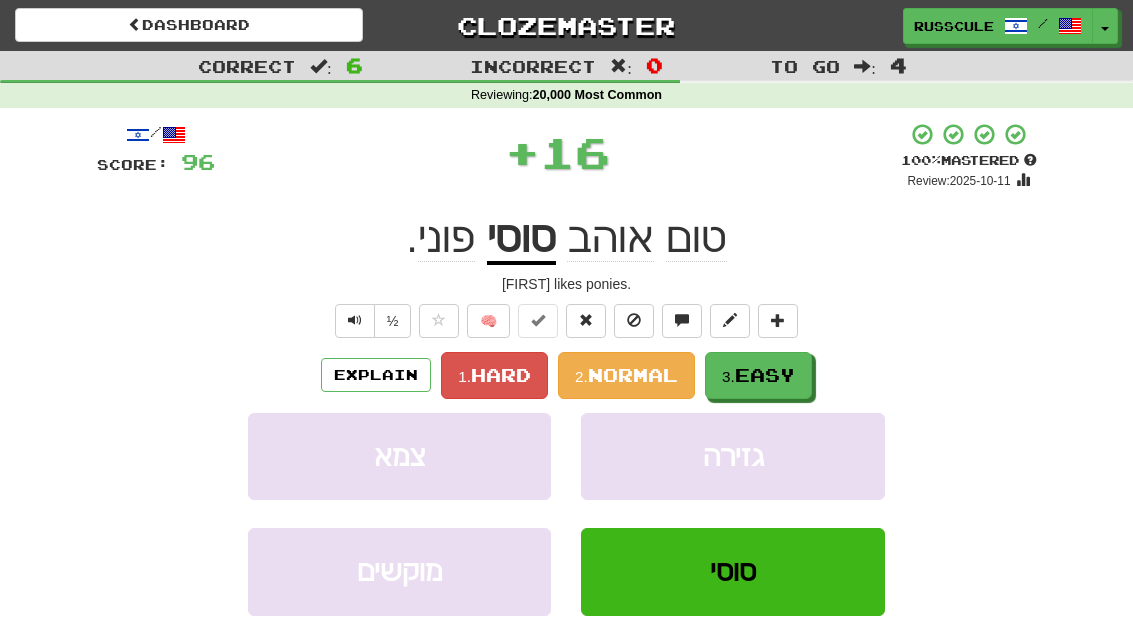 click on "Easy" at bounding box center (765, 375) 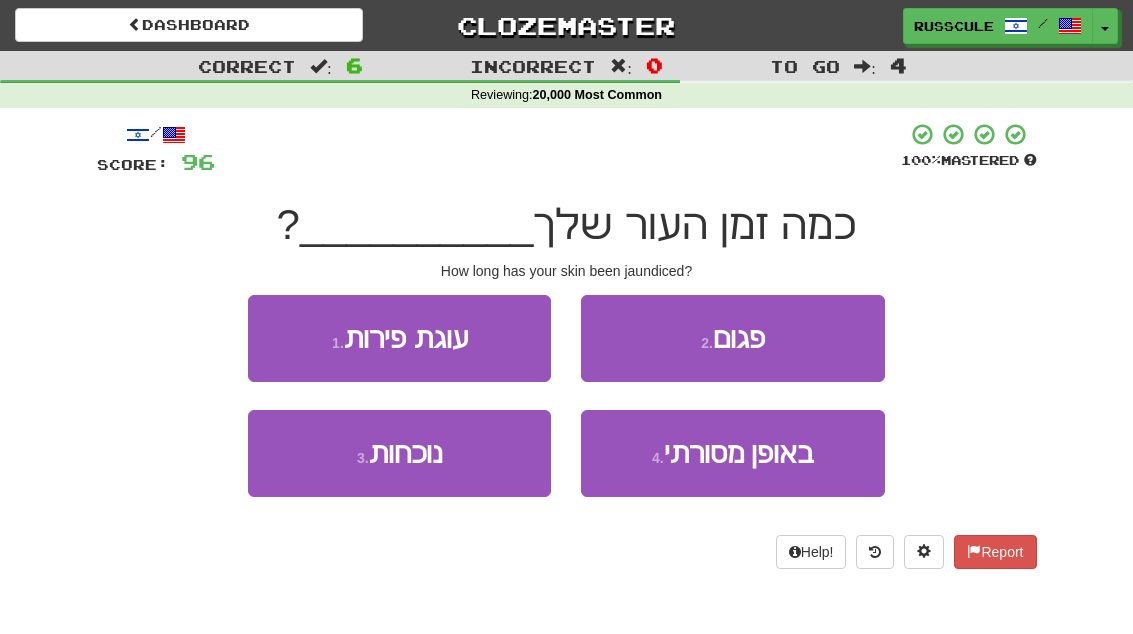 click on "2 .  פגום" at bounding box center [732, 338] 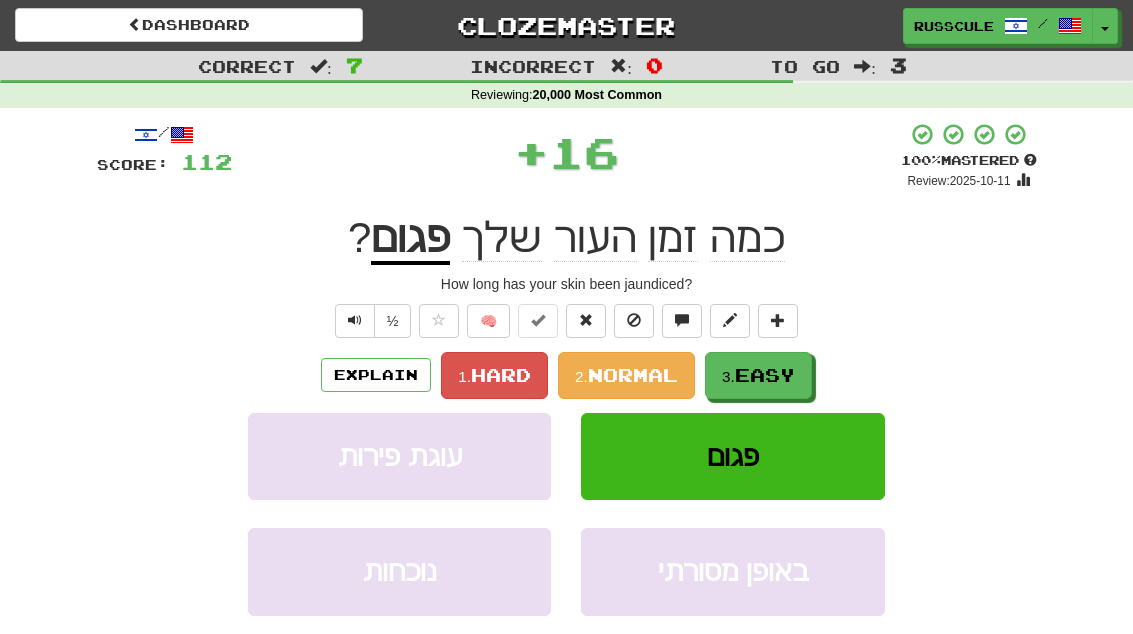 click on "Easy" at bounding box center [765, 375] 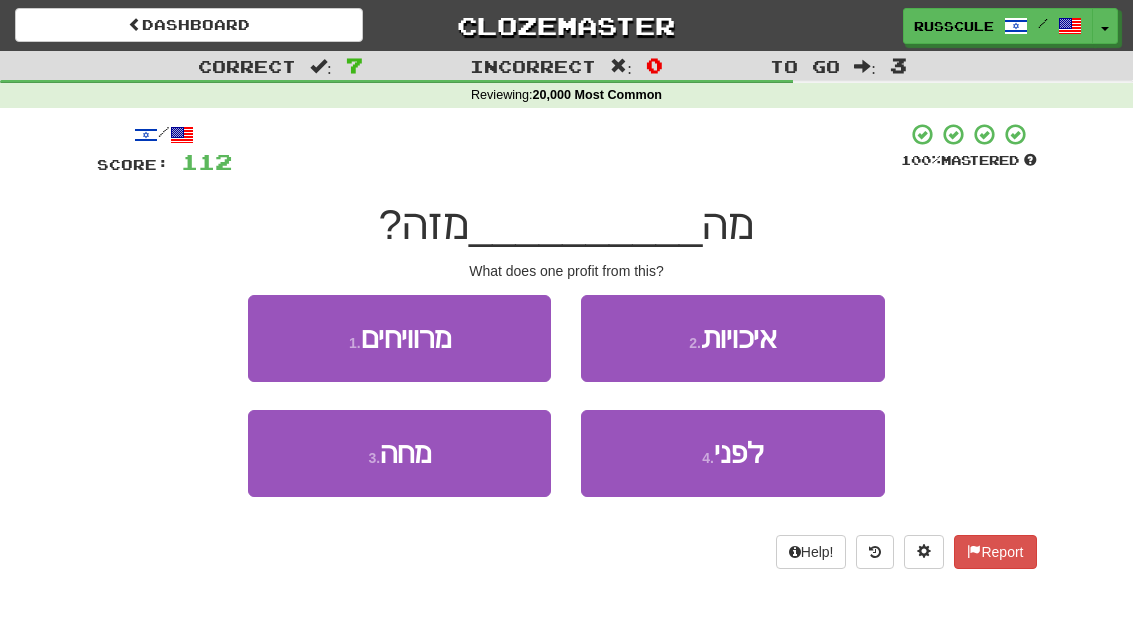 click on "1 .  מרוויחים" at bounding box center [399, 338] 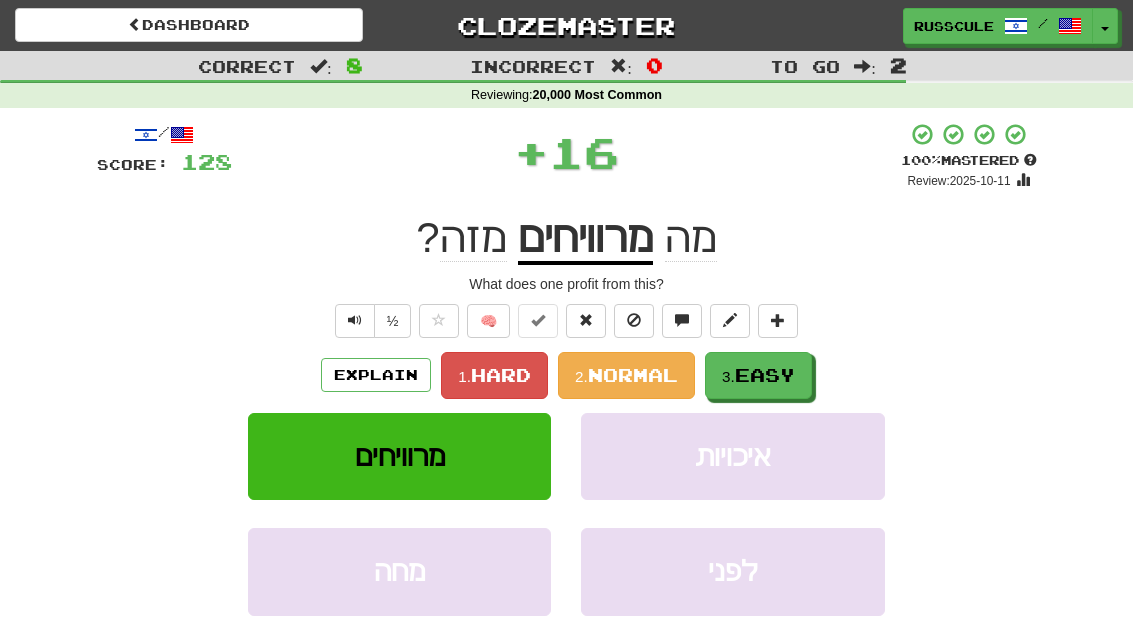 click on "Easy" at bounding box center [765, 375] 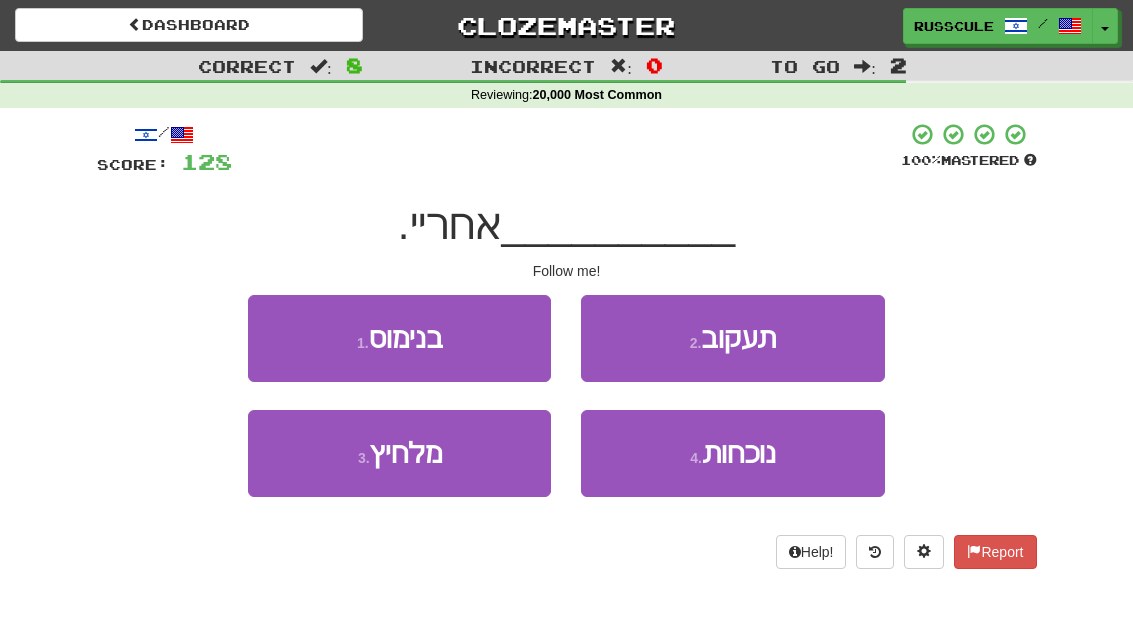click on "2 .  תעקוב" at bounding box center (732, 338) 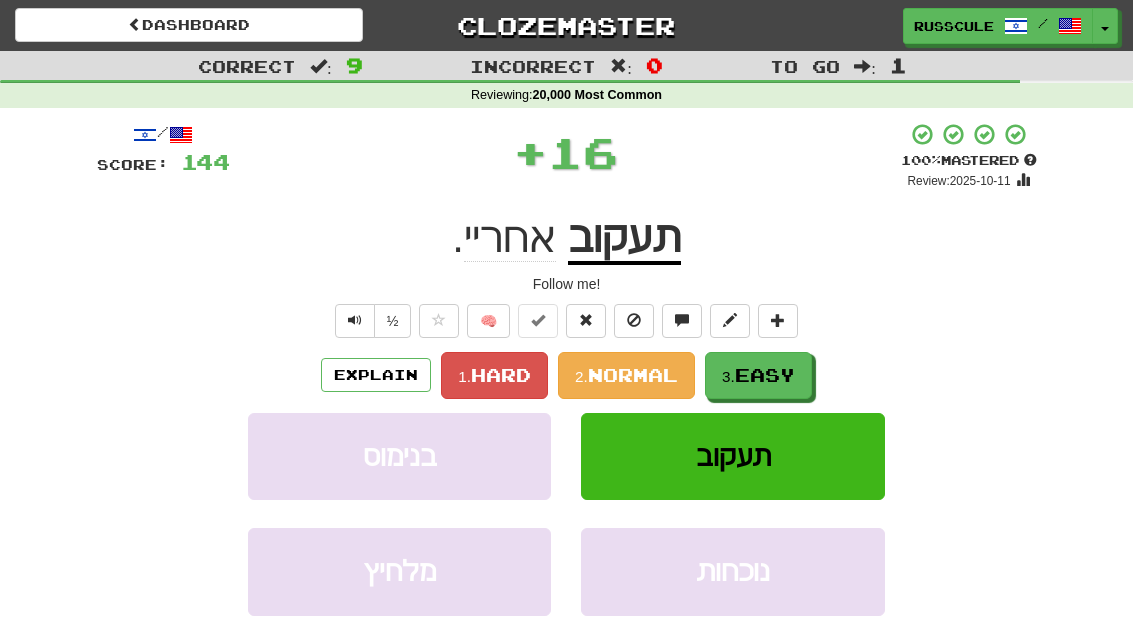 click on "Easy" at bounding box center [765, 375] 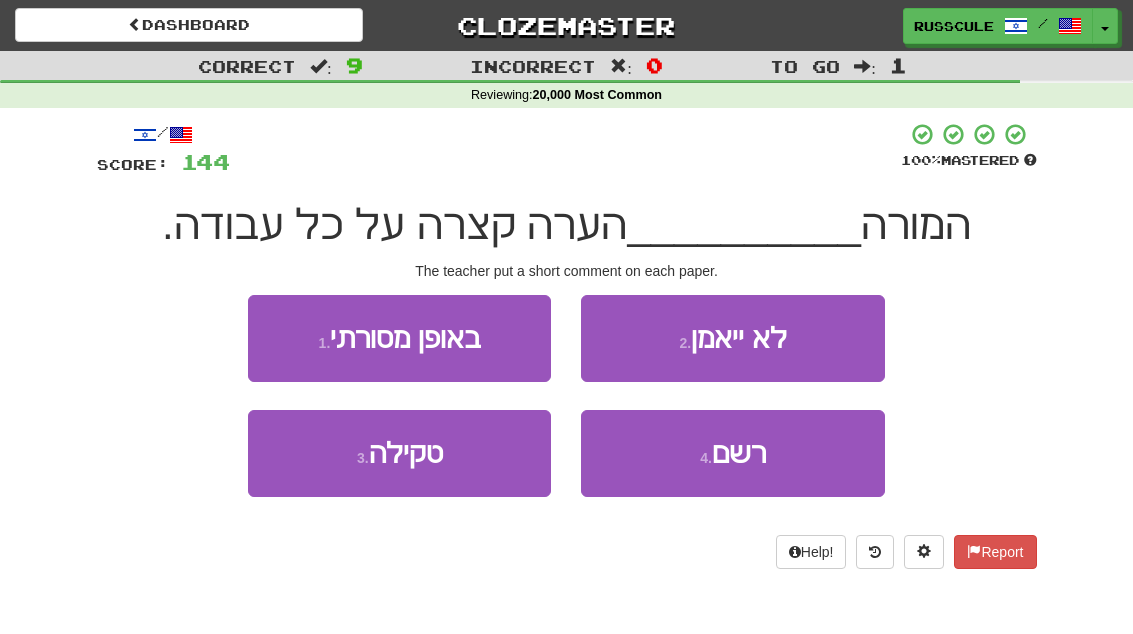 click on "רשם" at bounding box center [739, 453] 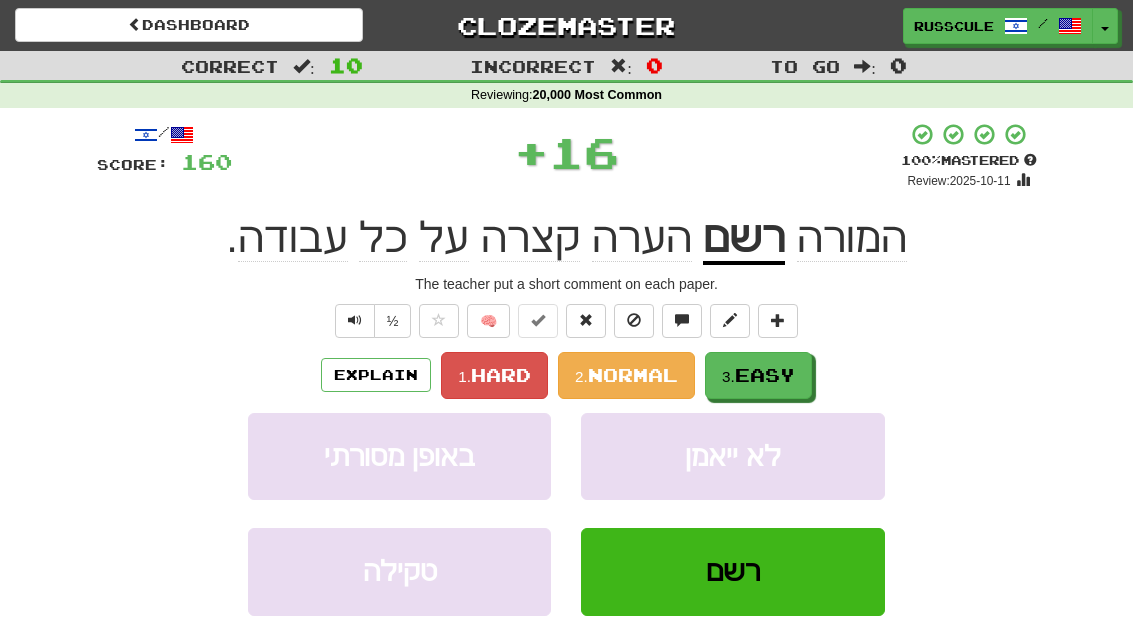 click on "Easy" at bounding box center [765, 375] 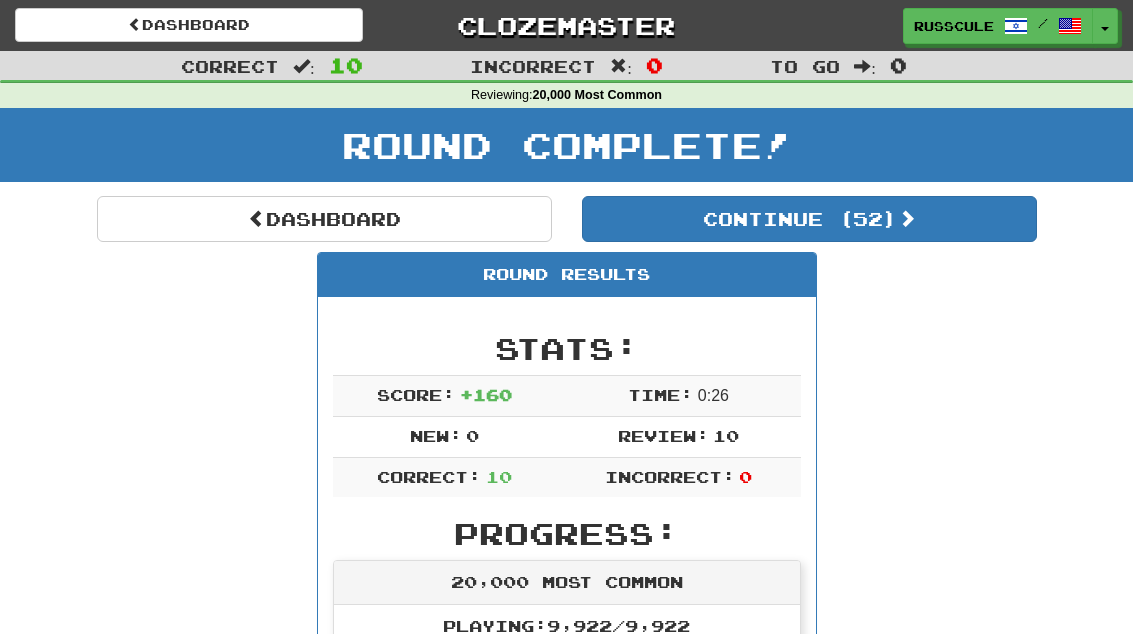 click on "Continue ( 52 )" at bounding box center [809, 219] 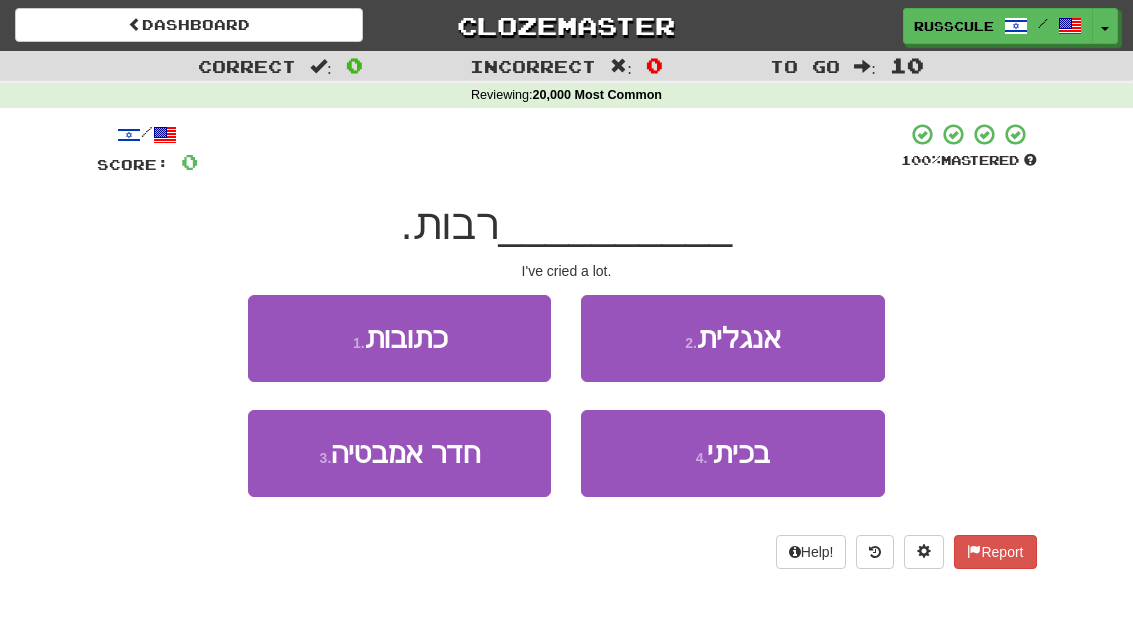 click on "4 .  בכיתי" at bounding box center (732, 453) 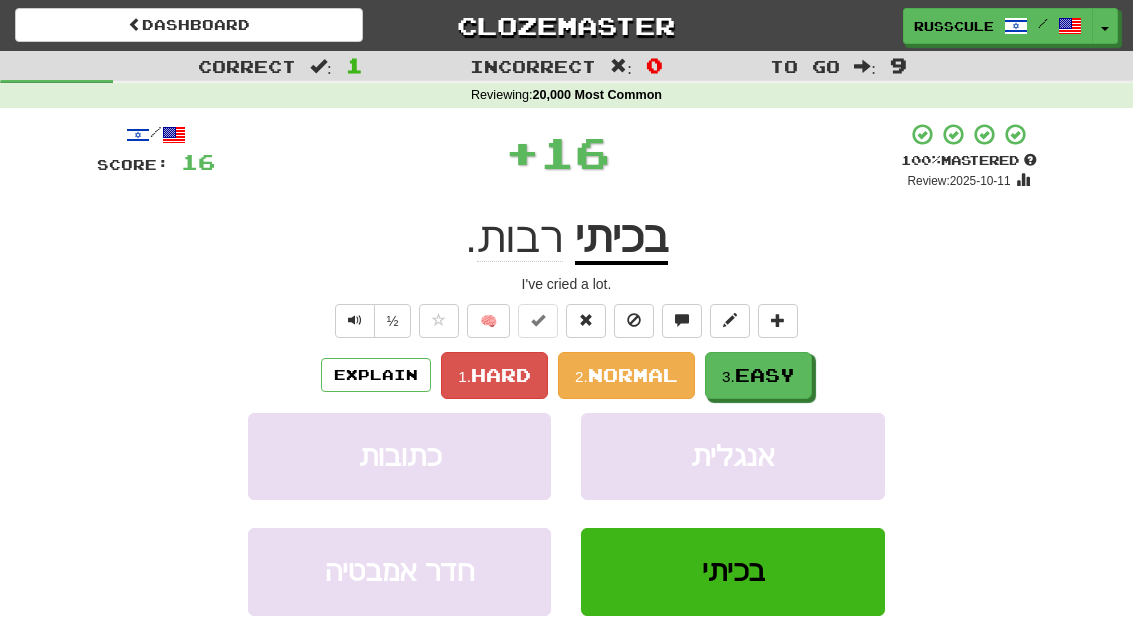 click on "3.  Easy" at bounding box center (758, 375) 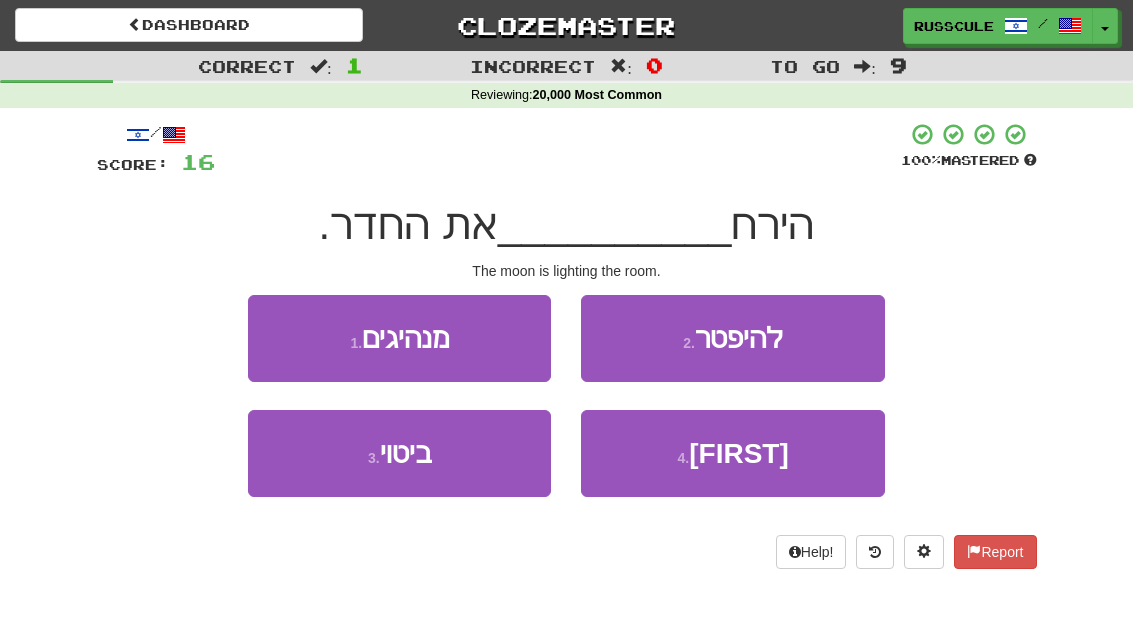 click on "4 .  [FIRST]" at bounding box center [732, 453] 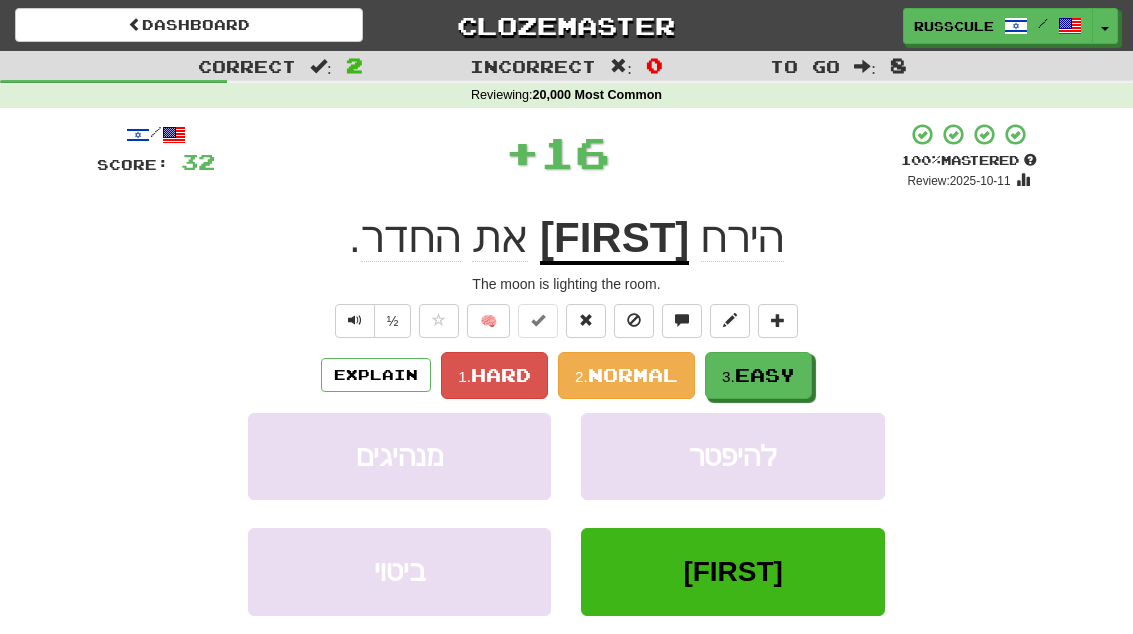click on "Easy" at bounding box center [765, 375] 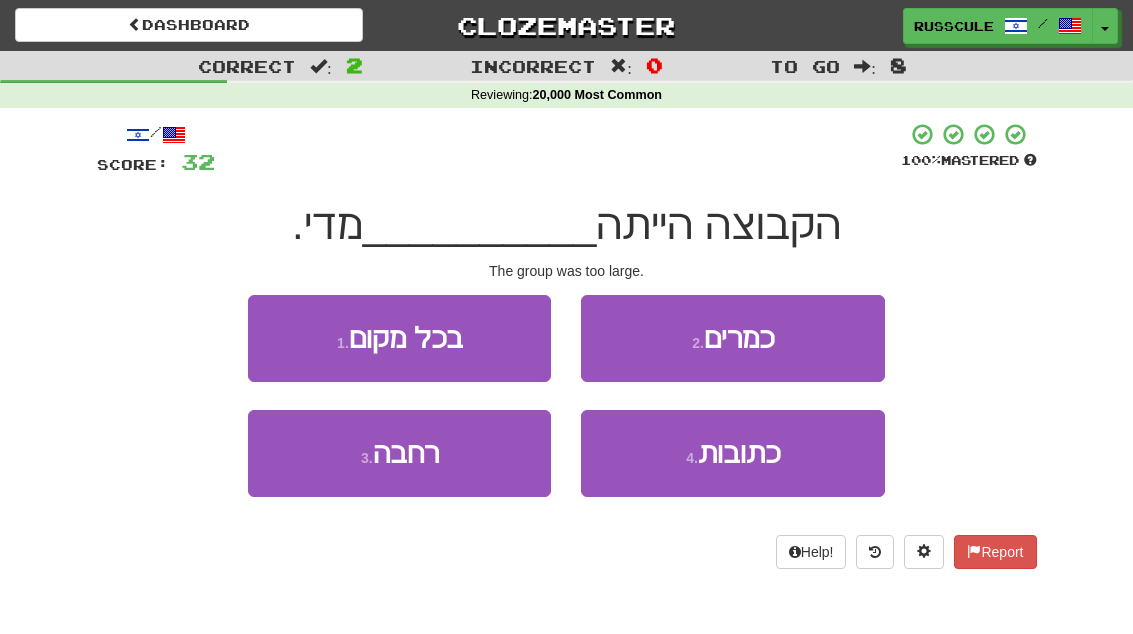 click on "3 .  רחבה" at bounding box center [399, 453] 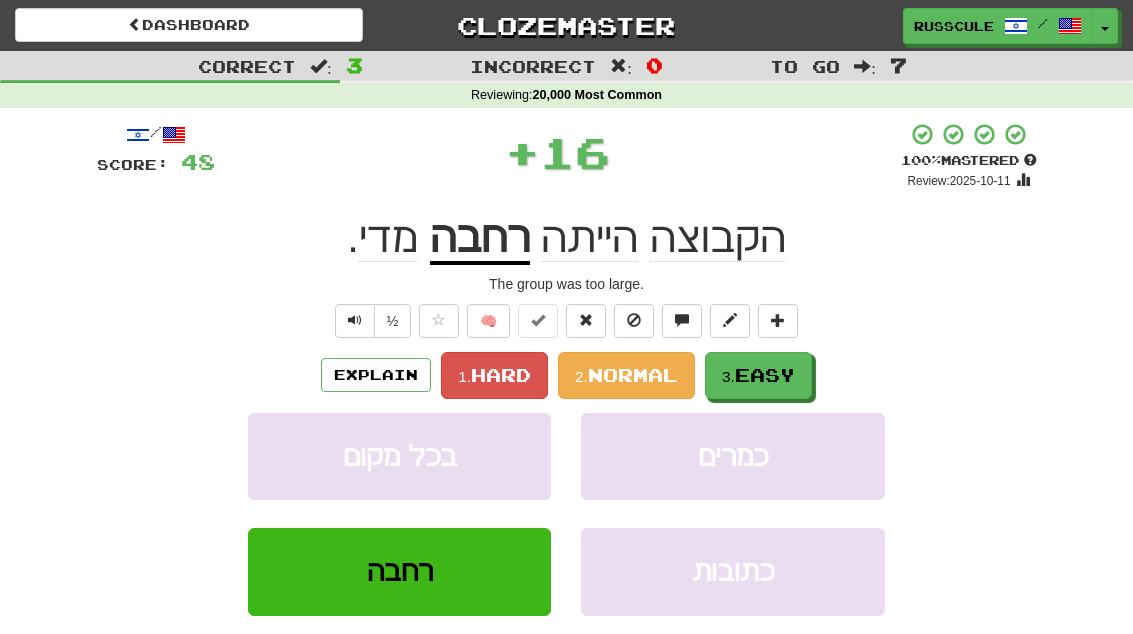 click on "Easy" at bounding box center [765, 375] 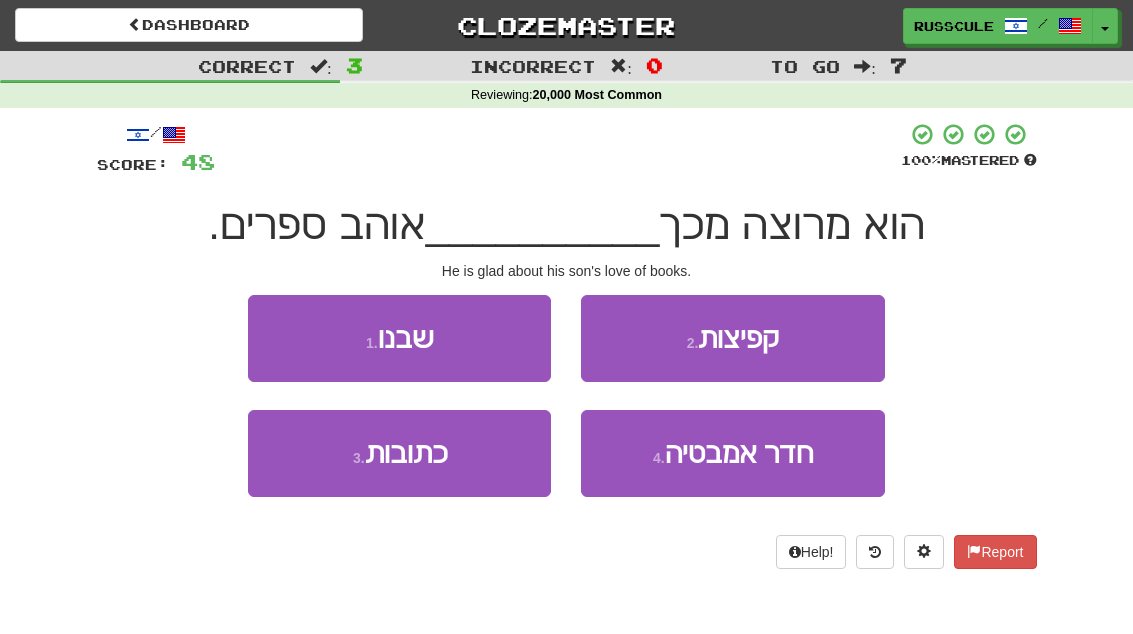 click on "1 .  שבנו" at bounding box center (399, 338) 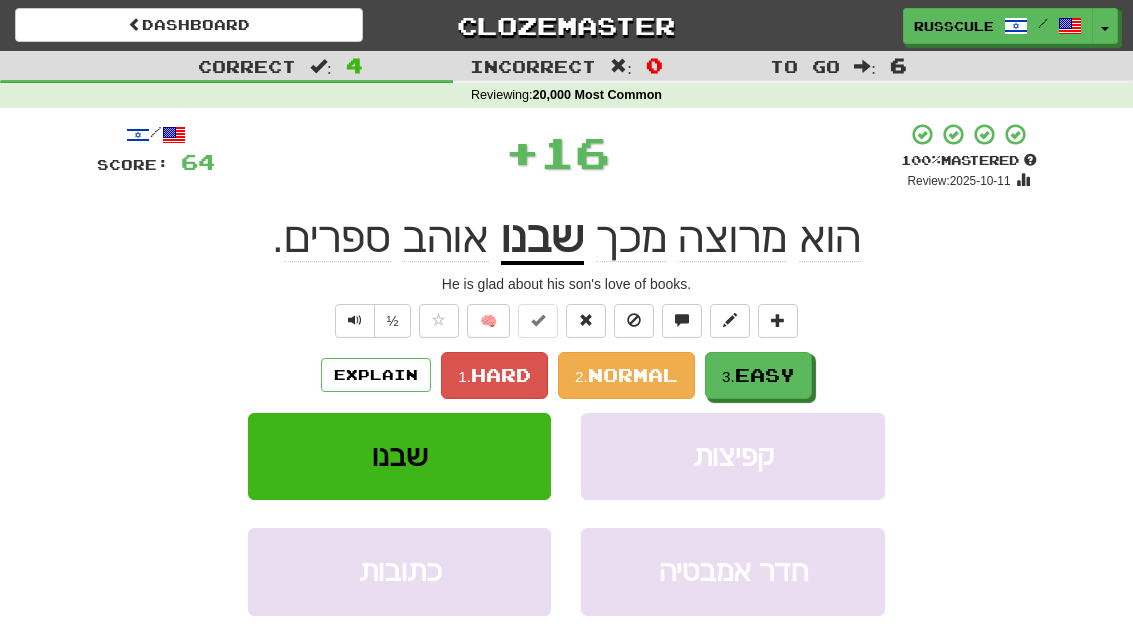 click on "Easy" at bounding box center [765, 375] 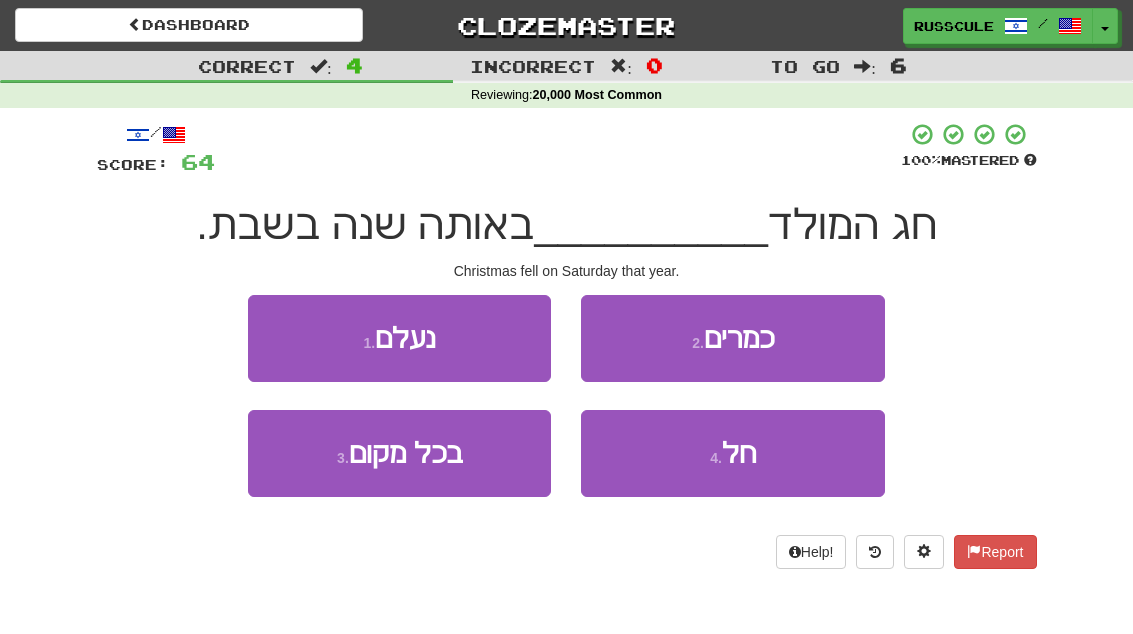 click on "4 .  חל" at bounding box center (732, 453) 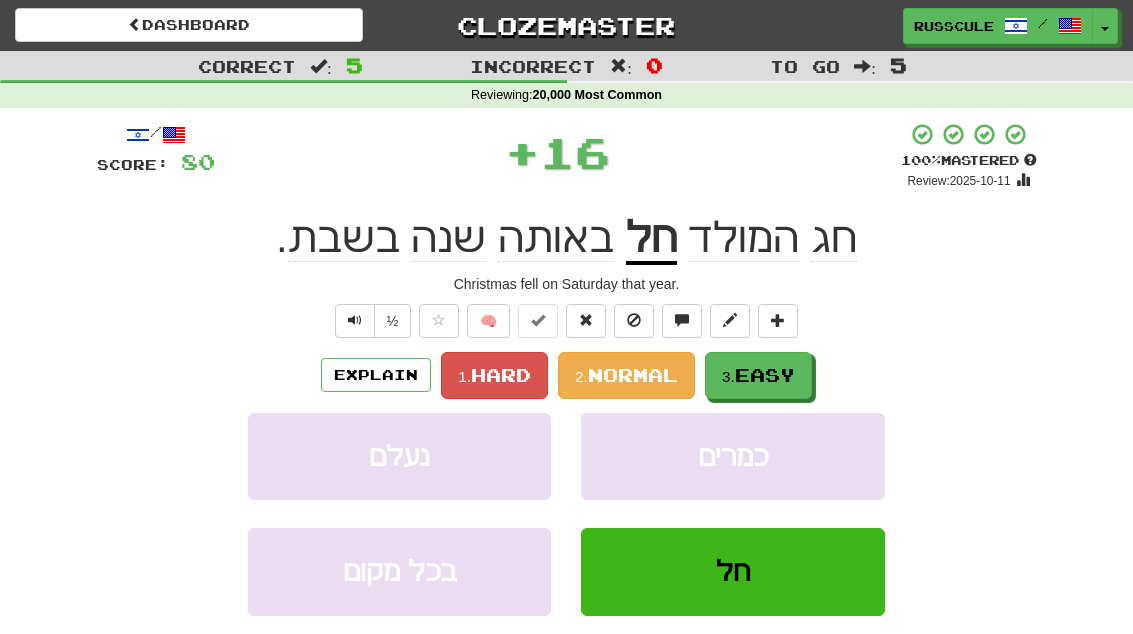 click on "3.  Easy" at bounding box center [758, 375] 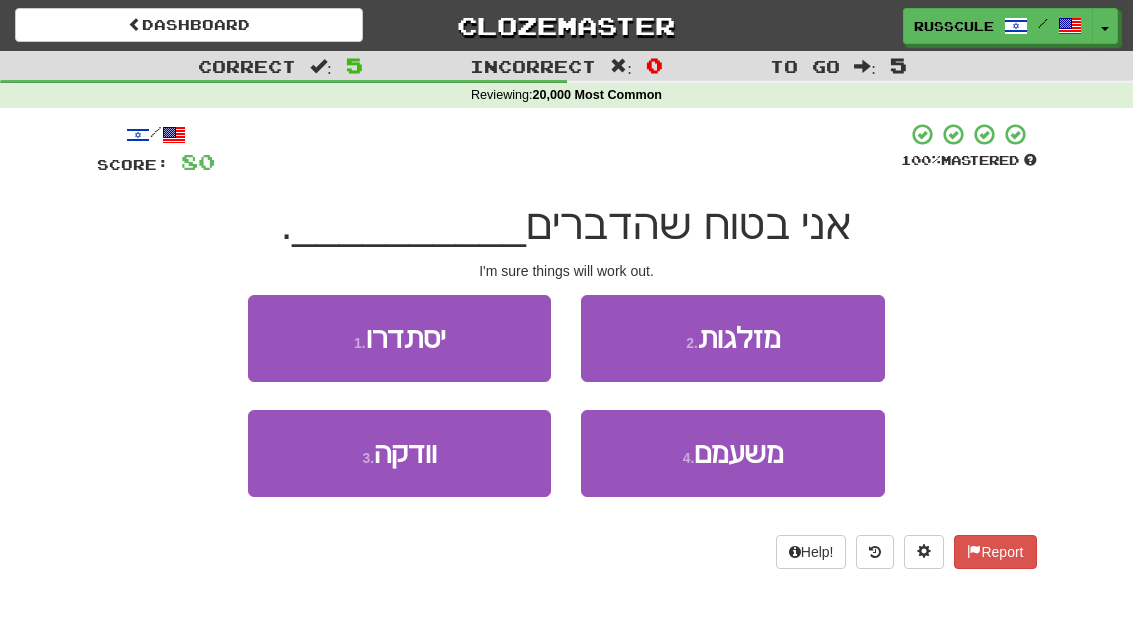 click on "1 .  יסתדרו" at bounding box center (399, 338) 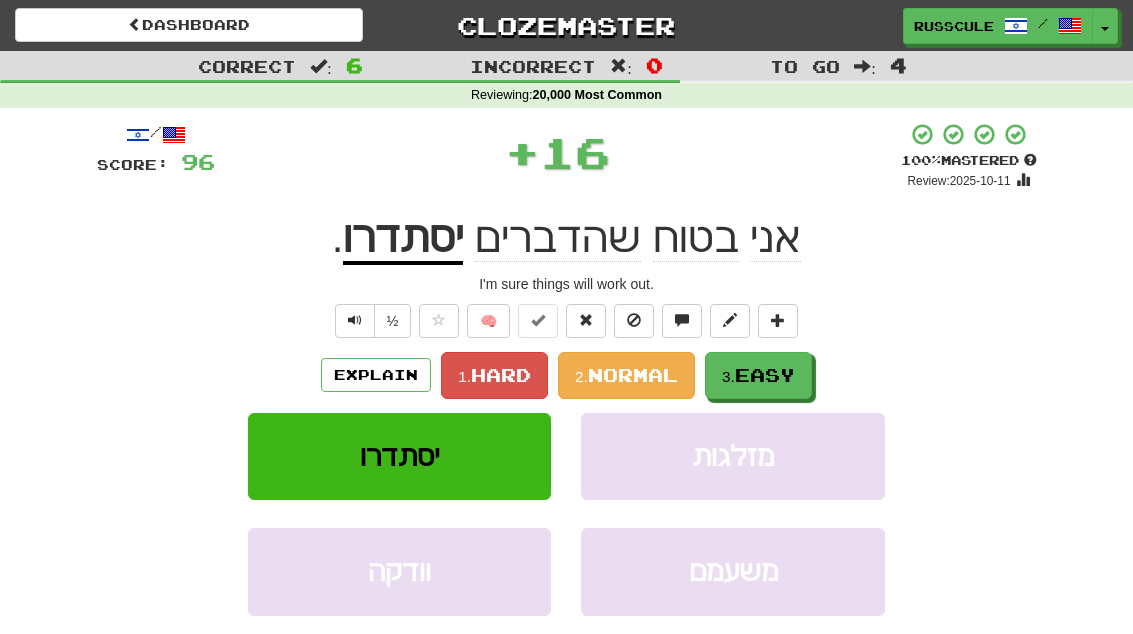 click on "3.  Easy" at bounding box center (758, 375) 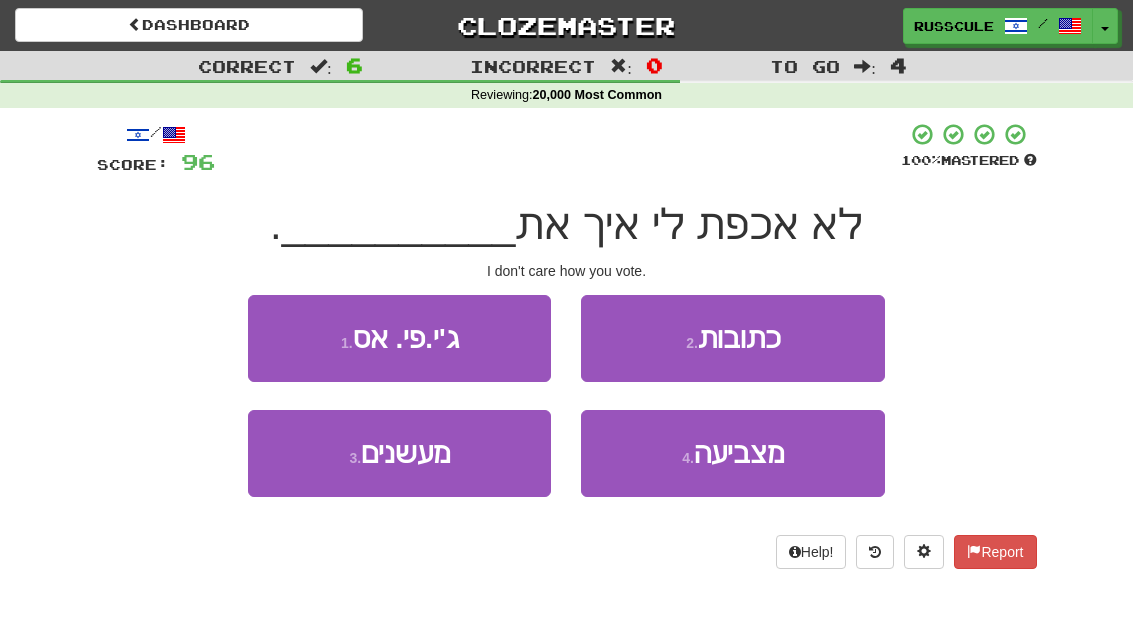 click on "מצביעה" at bounding box center (739, 453) 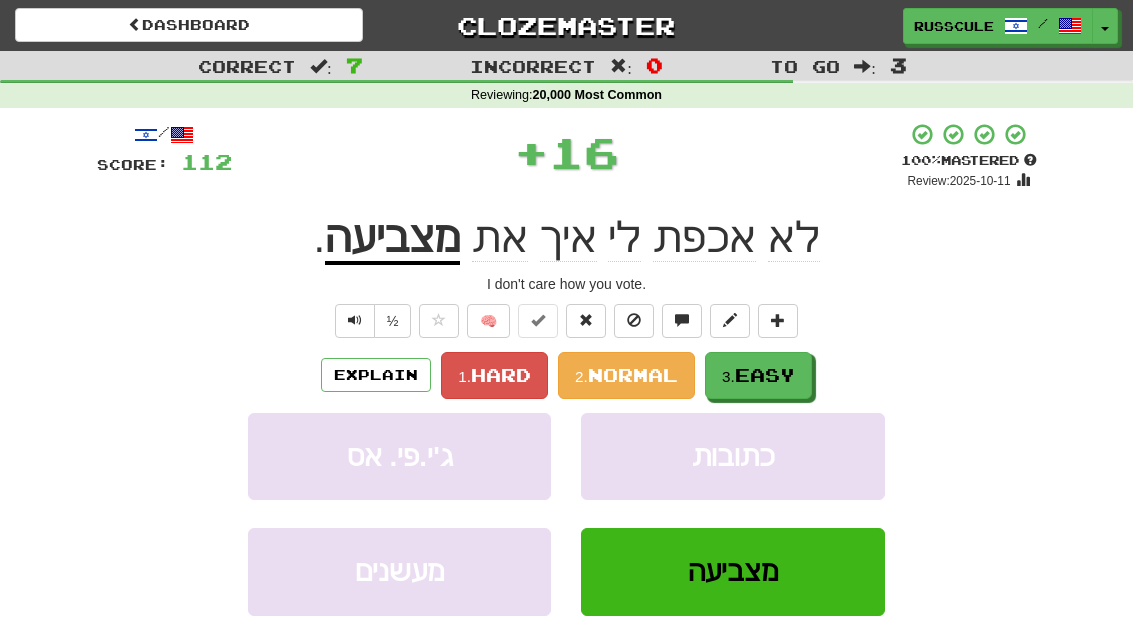 click on "Easy" at bounding box center (765, 375) 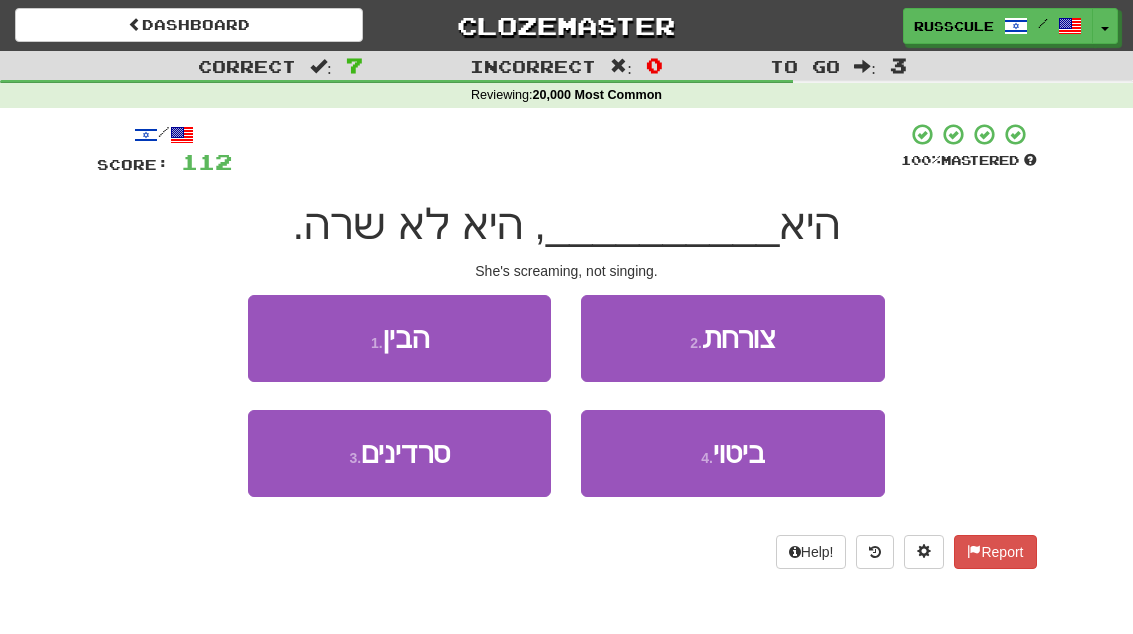 click on "2 .  צורחת" at bounding box center (732, 338) 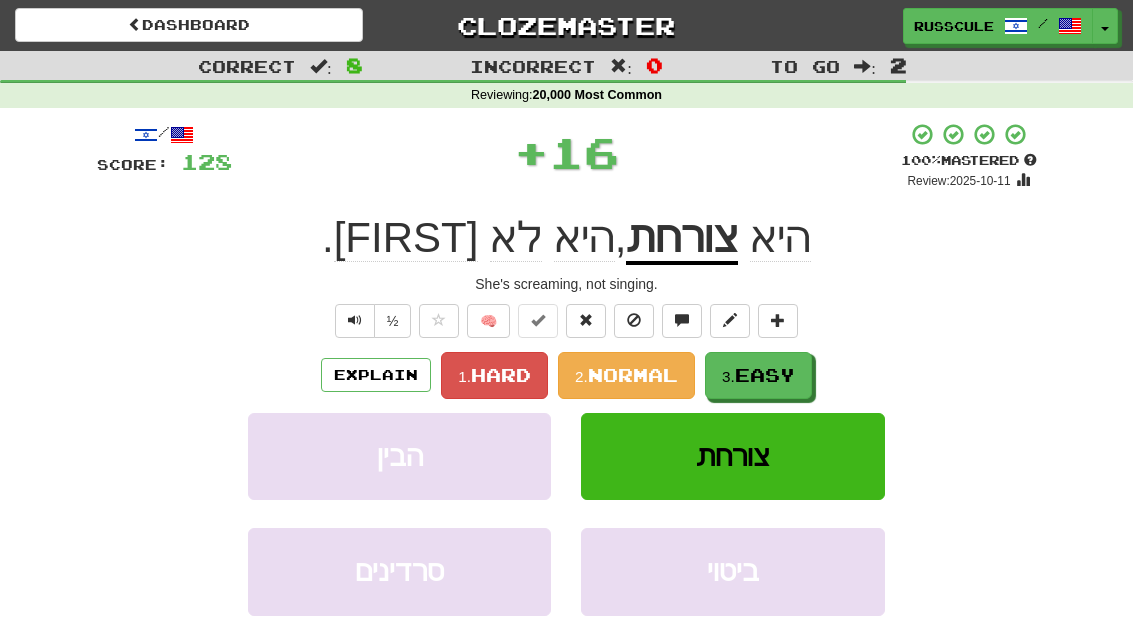 click on "Easy" at bounding box center [765, 375] 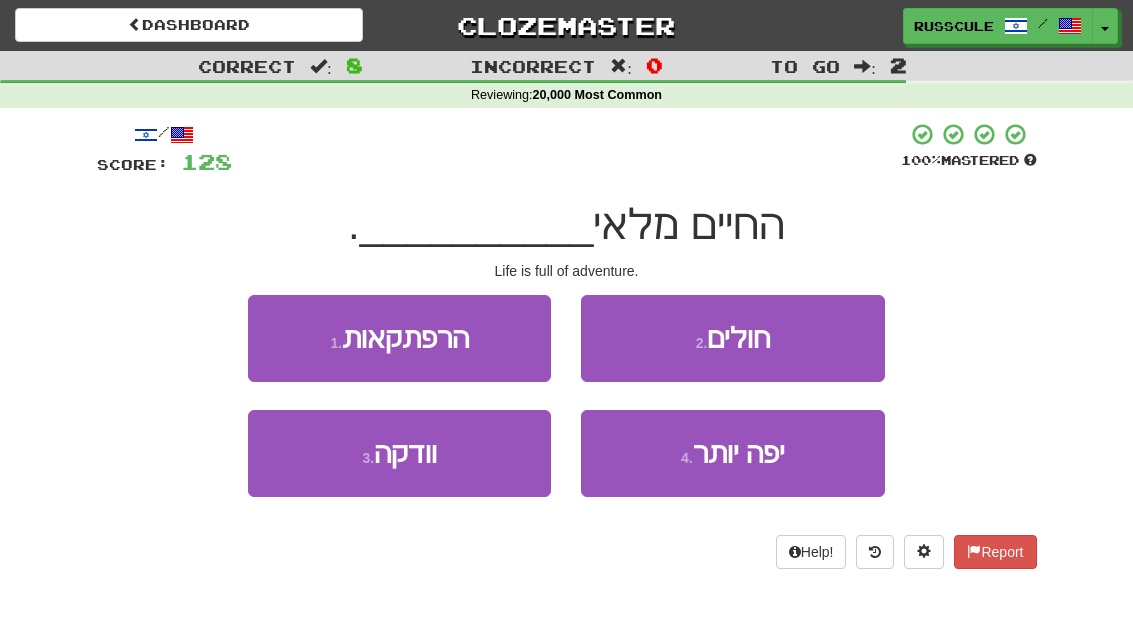 click on "1 .  הרפתקאות" at bounding box center (399, 338) 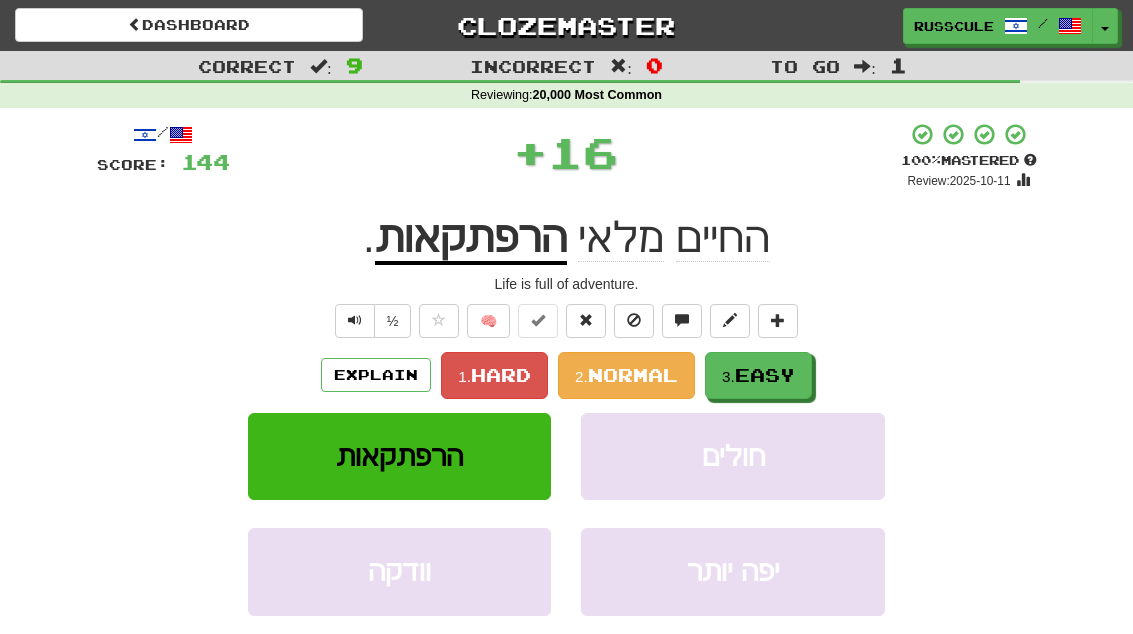 click on "Easy" at bounding box center [765, 375] 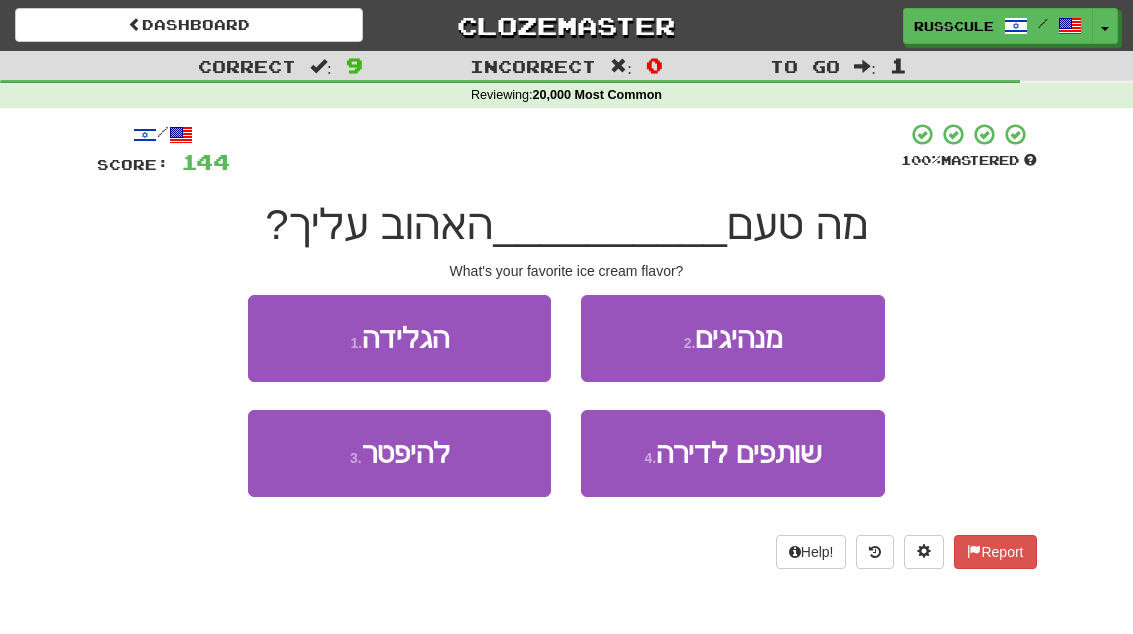 click on "1 .  הגלידה" at bounding box center [399, 338] 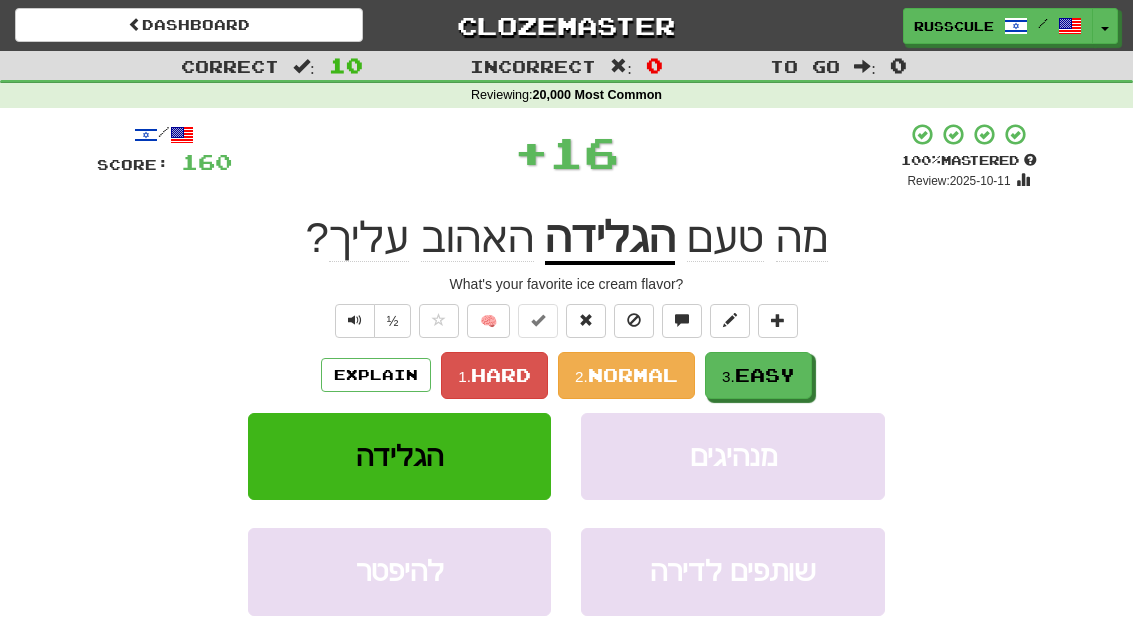 click on "Easy" at bounding box center (765, 375) 